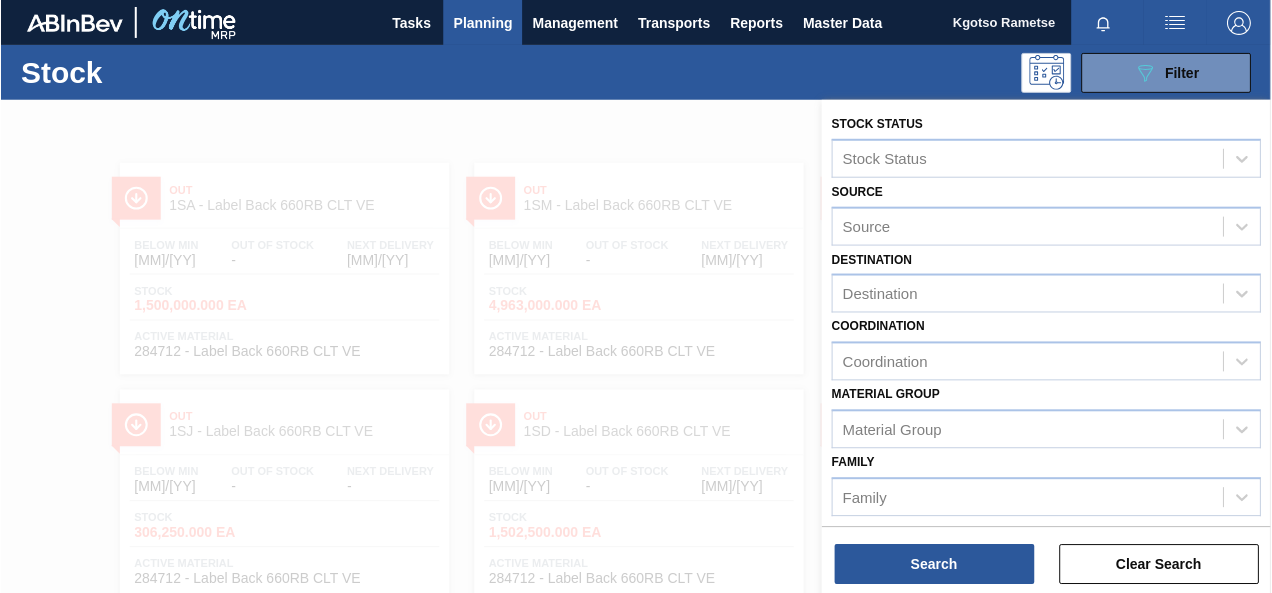 scroll, scrollTop: 0, scrollLeft: 0, axis: both 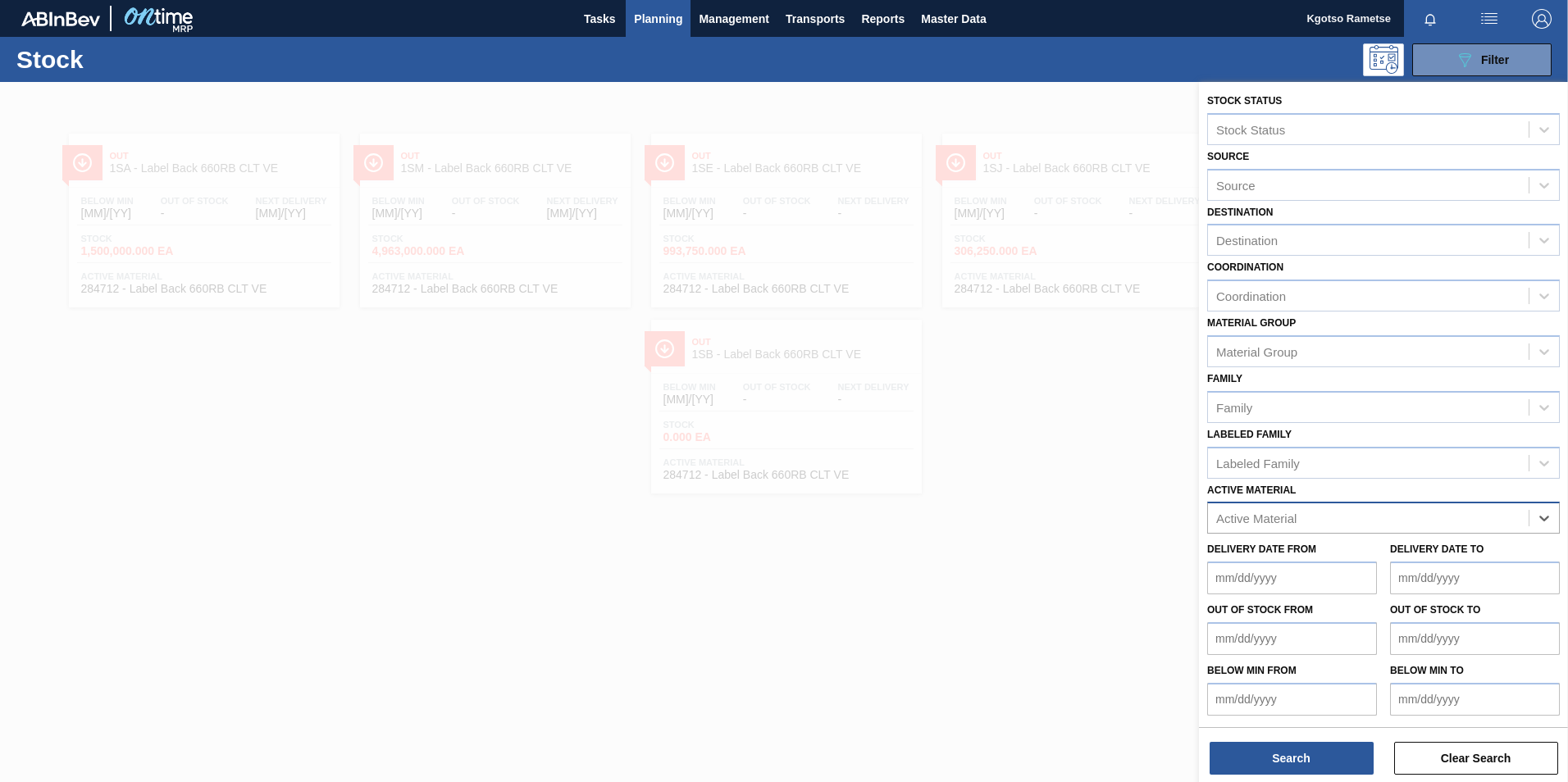 paste on "[NUMBER]" 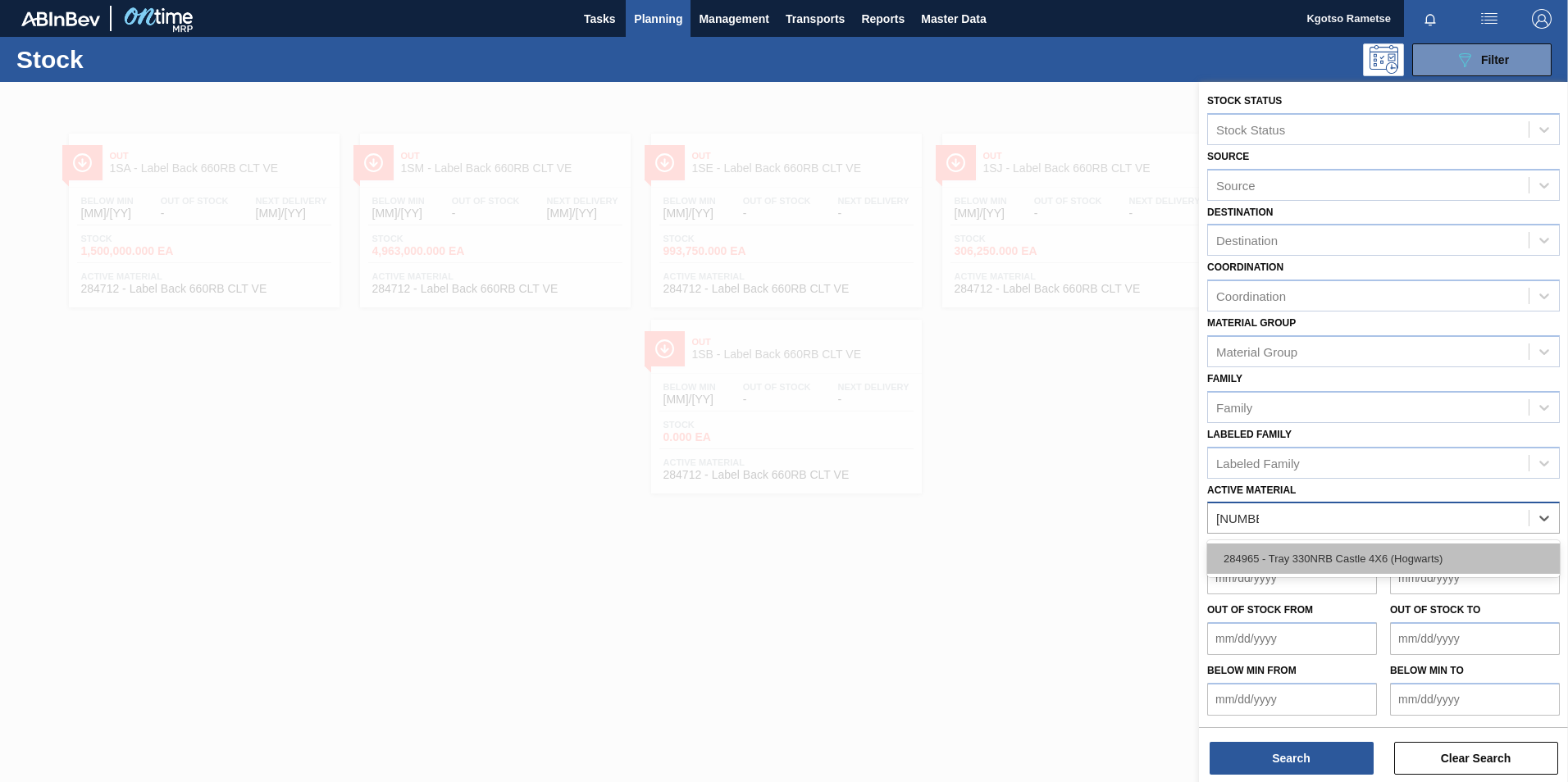 click on "284965 - Tray 330NRB Castle 4X6 (Hogwarts)" at bounding box center [1383, 558] 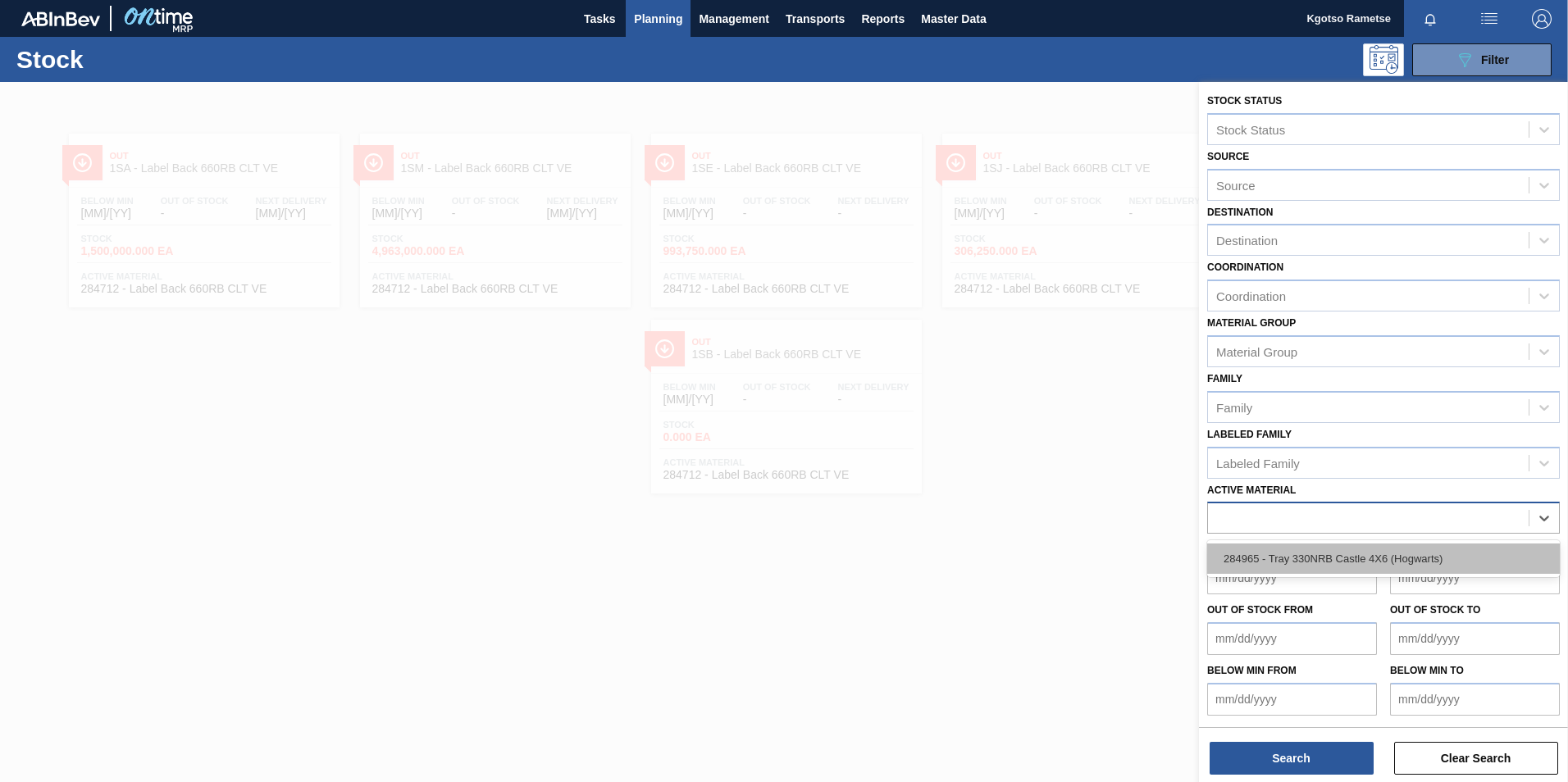 scroll, scrollTop: 5, scrollLeft: 0, axis: vertical 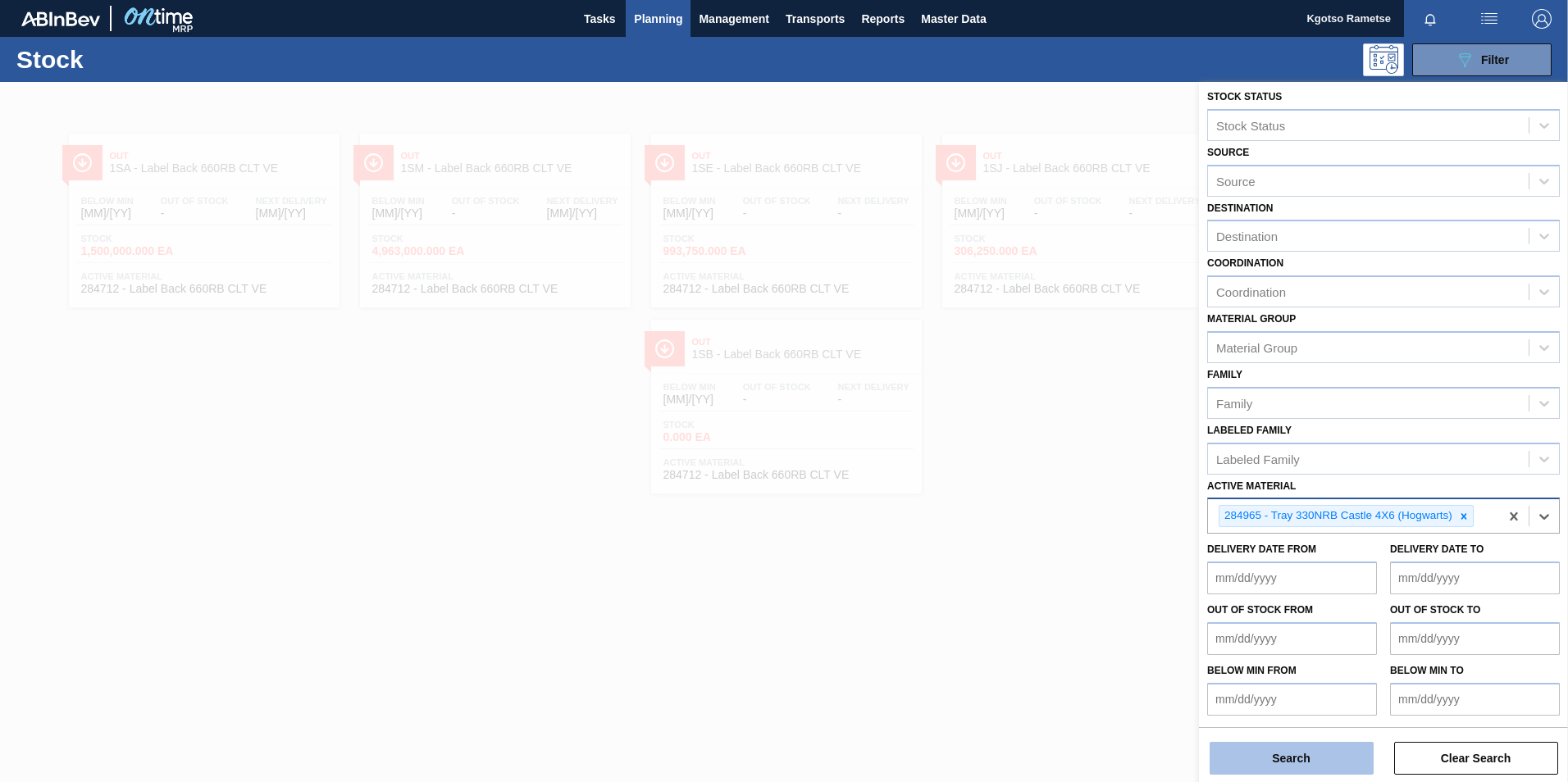 click on "Search" at bounding box center [1292, 758] 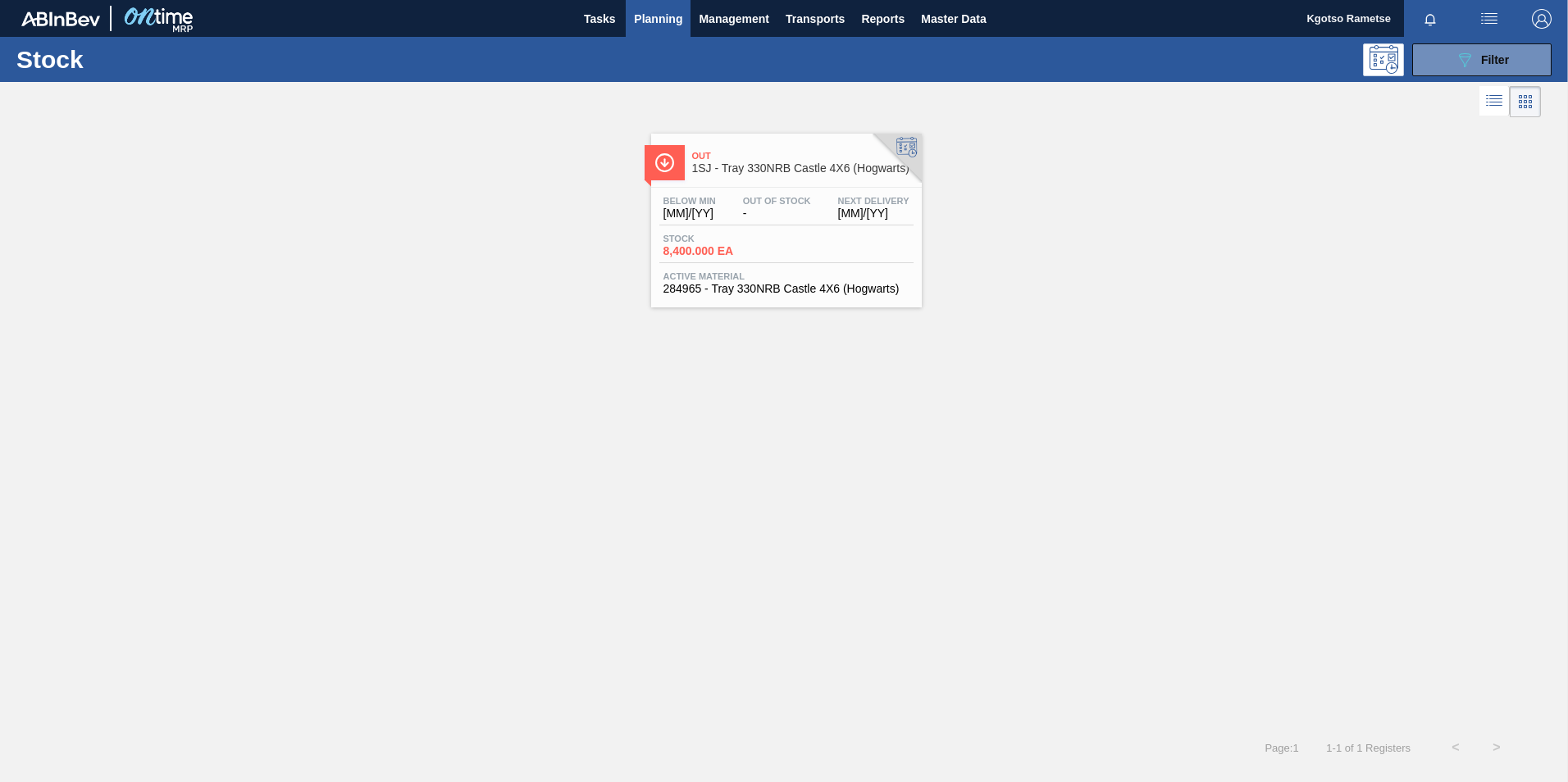 click on "Out Of Stock -" at bounding box center (777, 207) 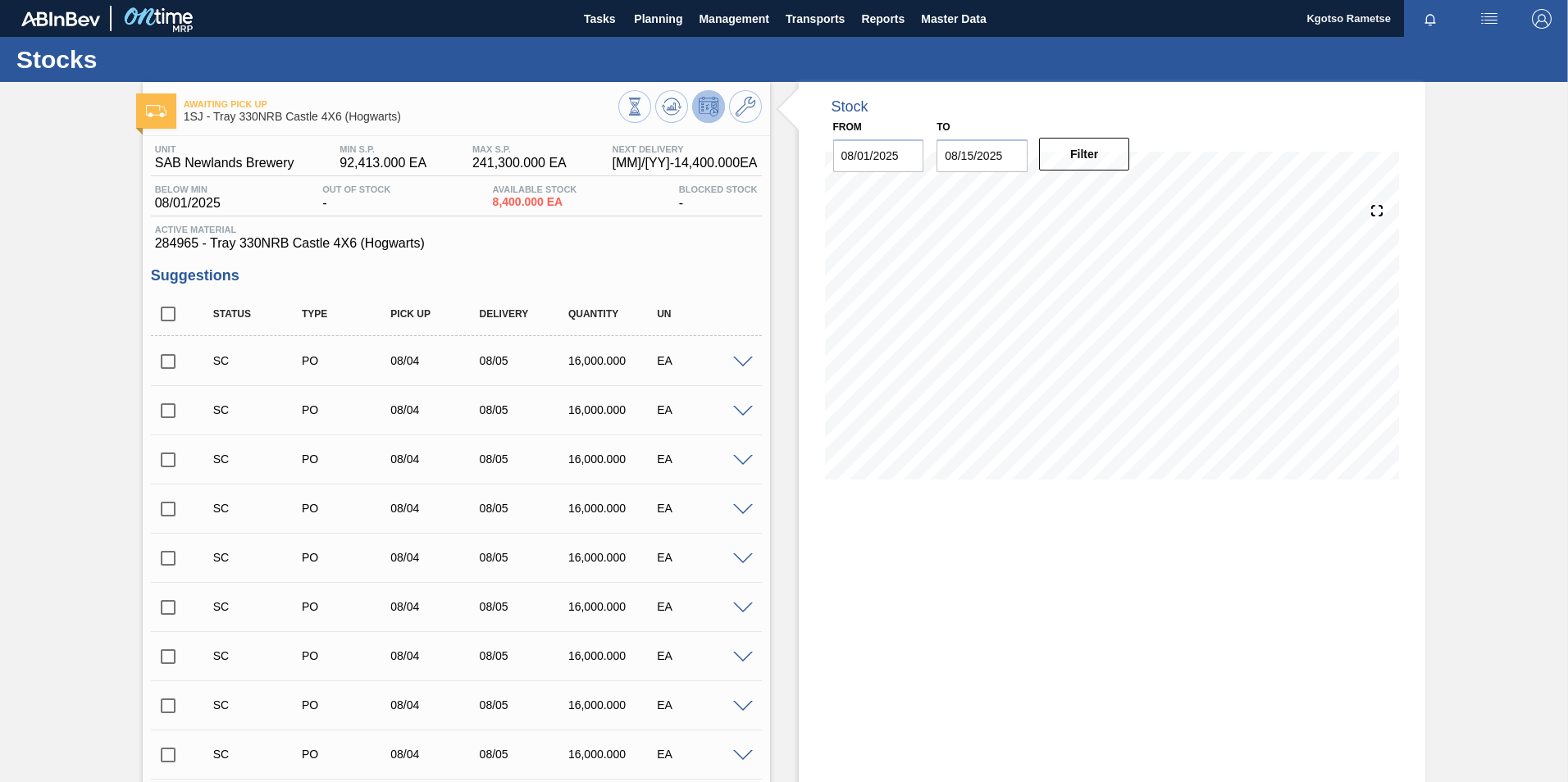 scroll, scrollTop: 525, scrollLeft: 0, axis: vertical 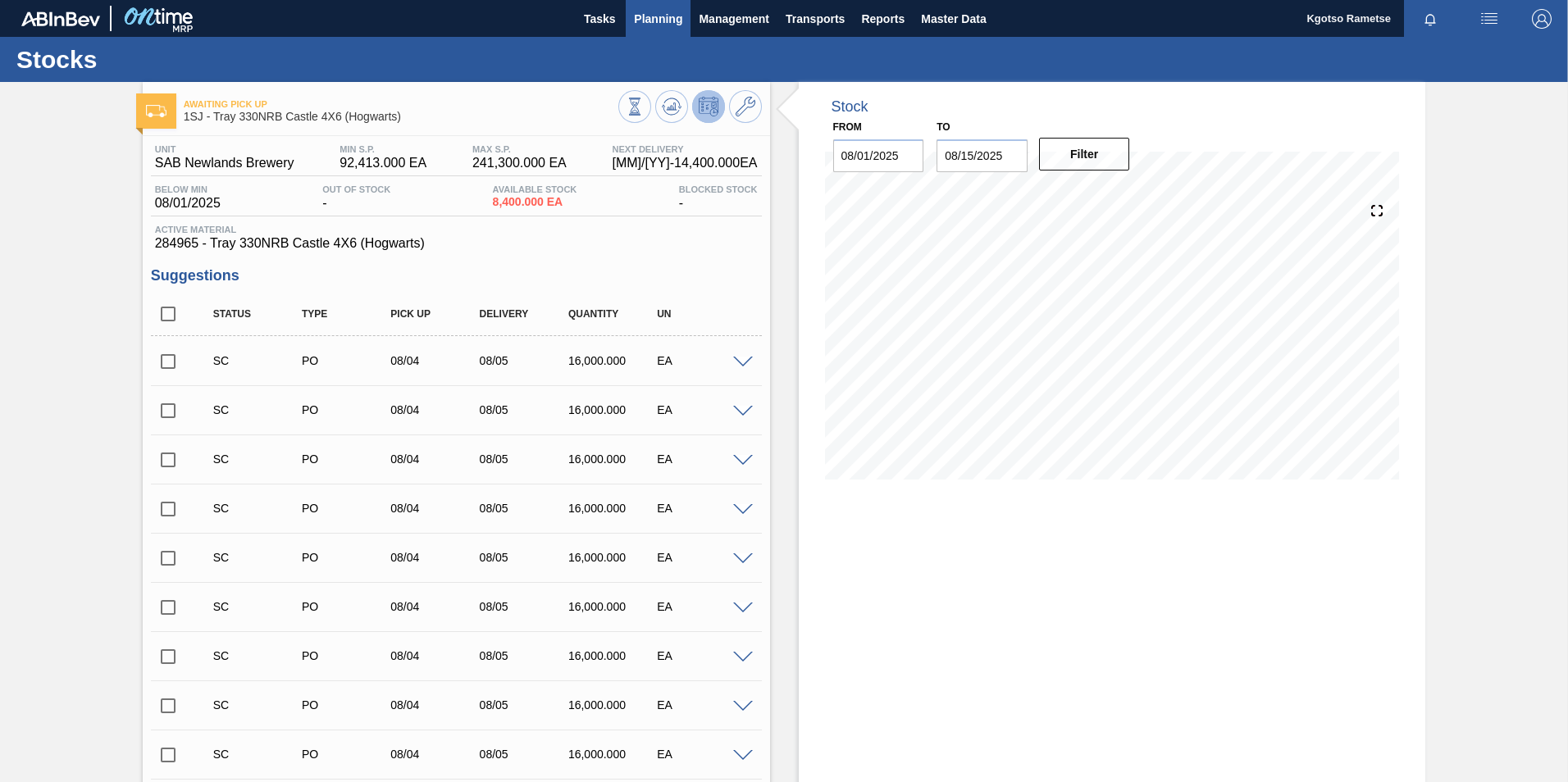 click on "Planning" at bounding box center (658, 19) 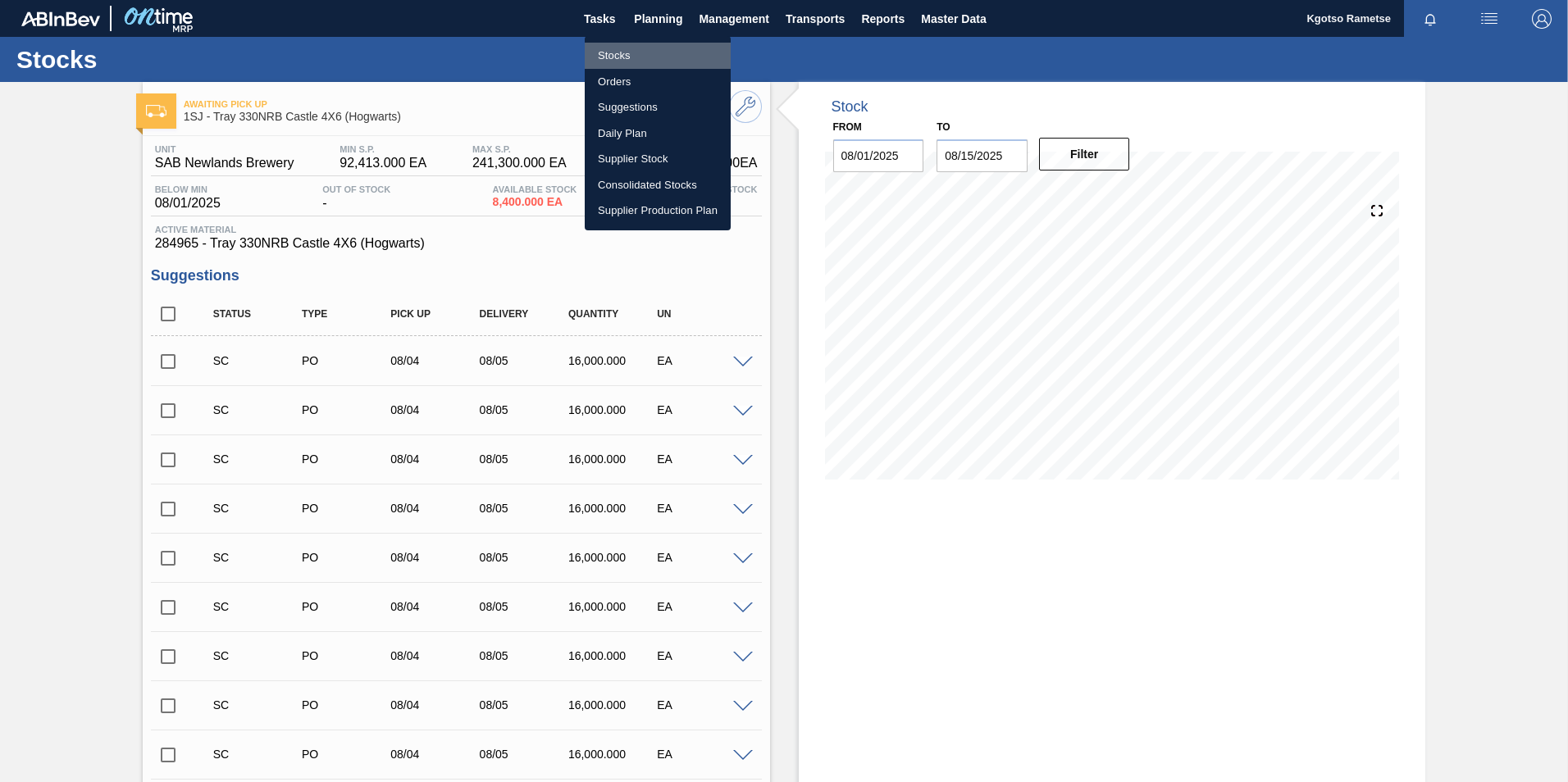 click on "Stocks" at bounding box center (658, 56) 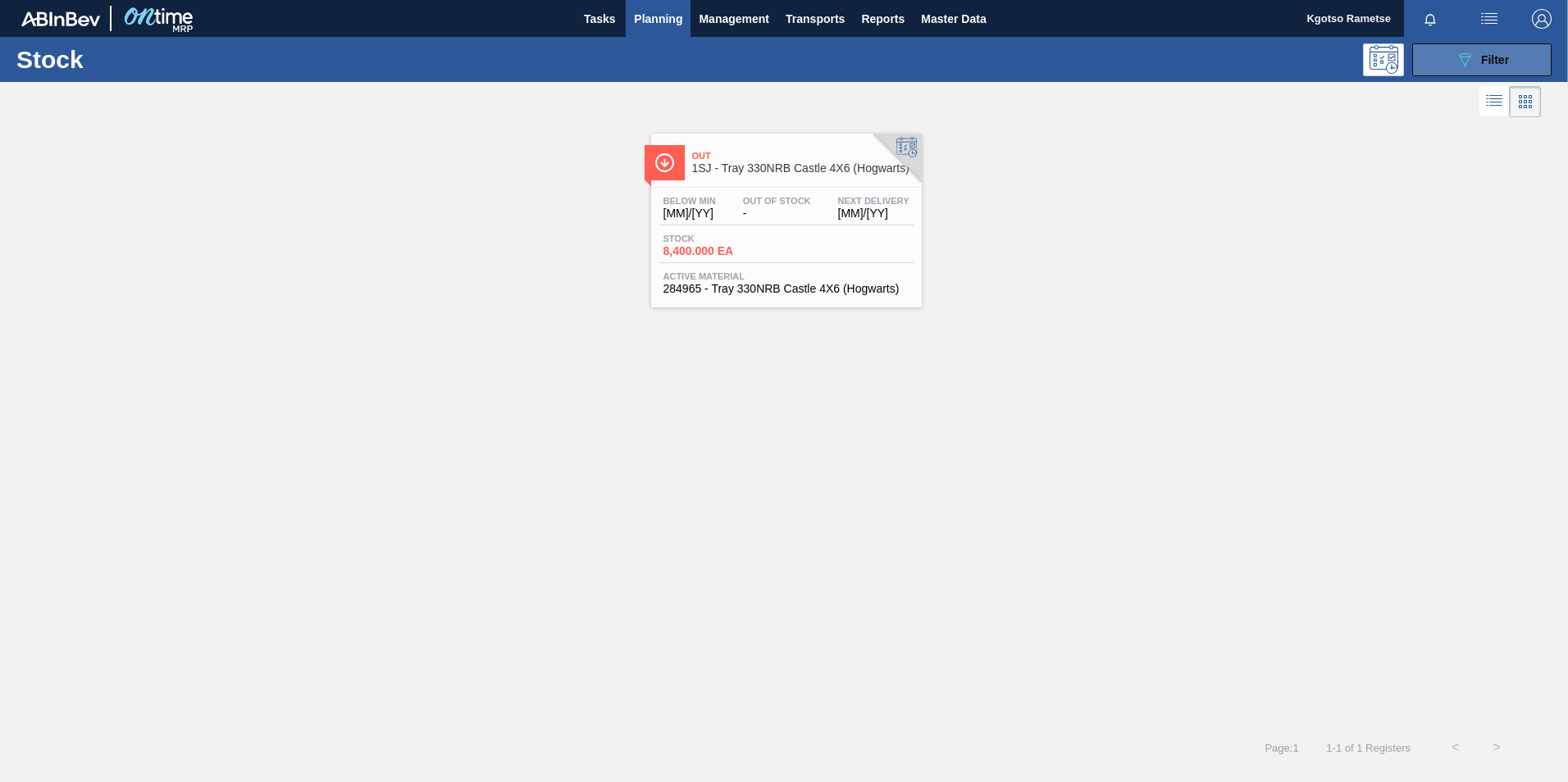 click on "089F7B8B-B2A5-4AFE-B5C0-19BA573D28AC Filter" at bounding box center [1482, 60] 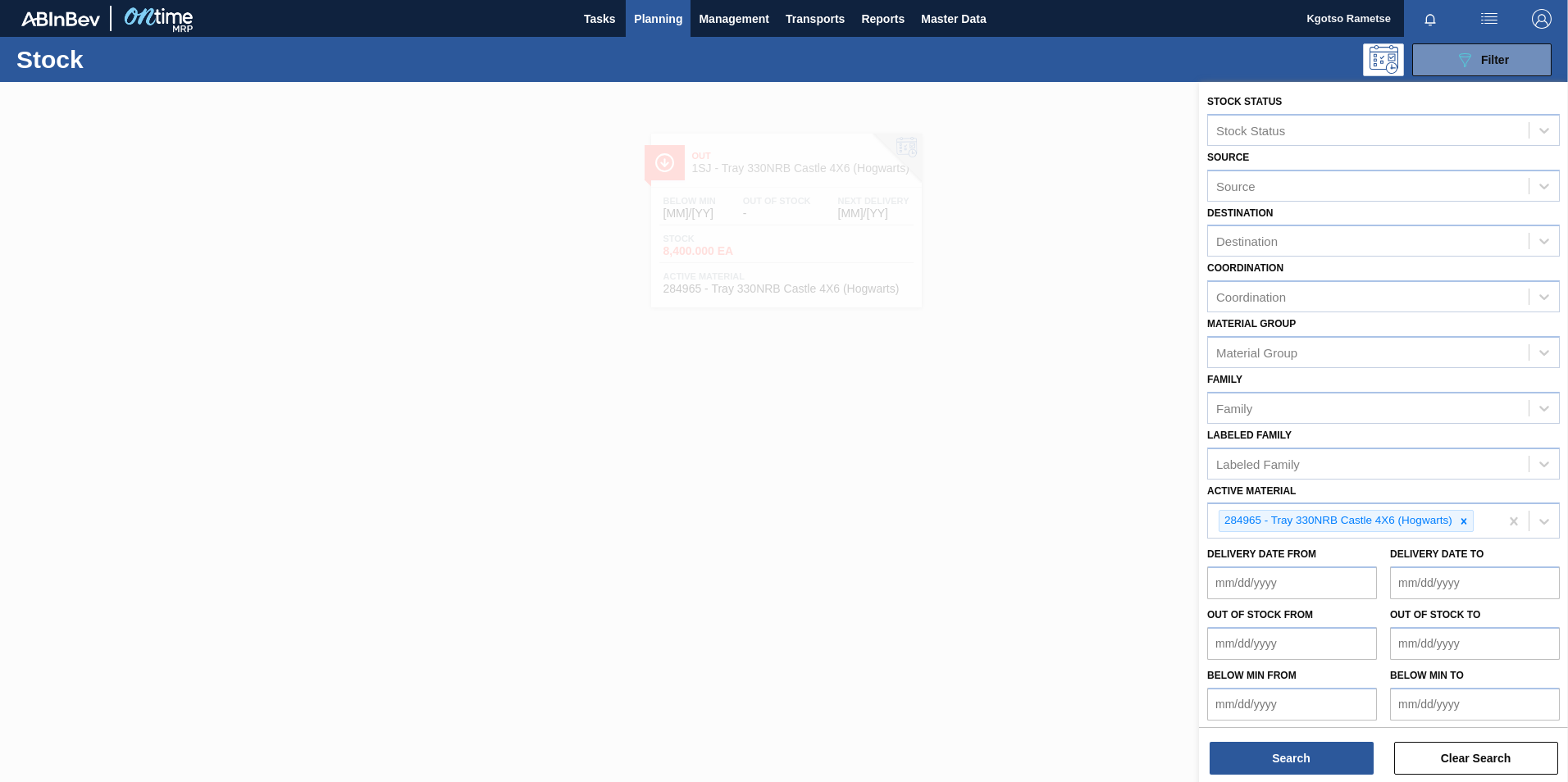 click at bounding box center (784, 473) 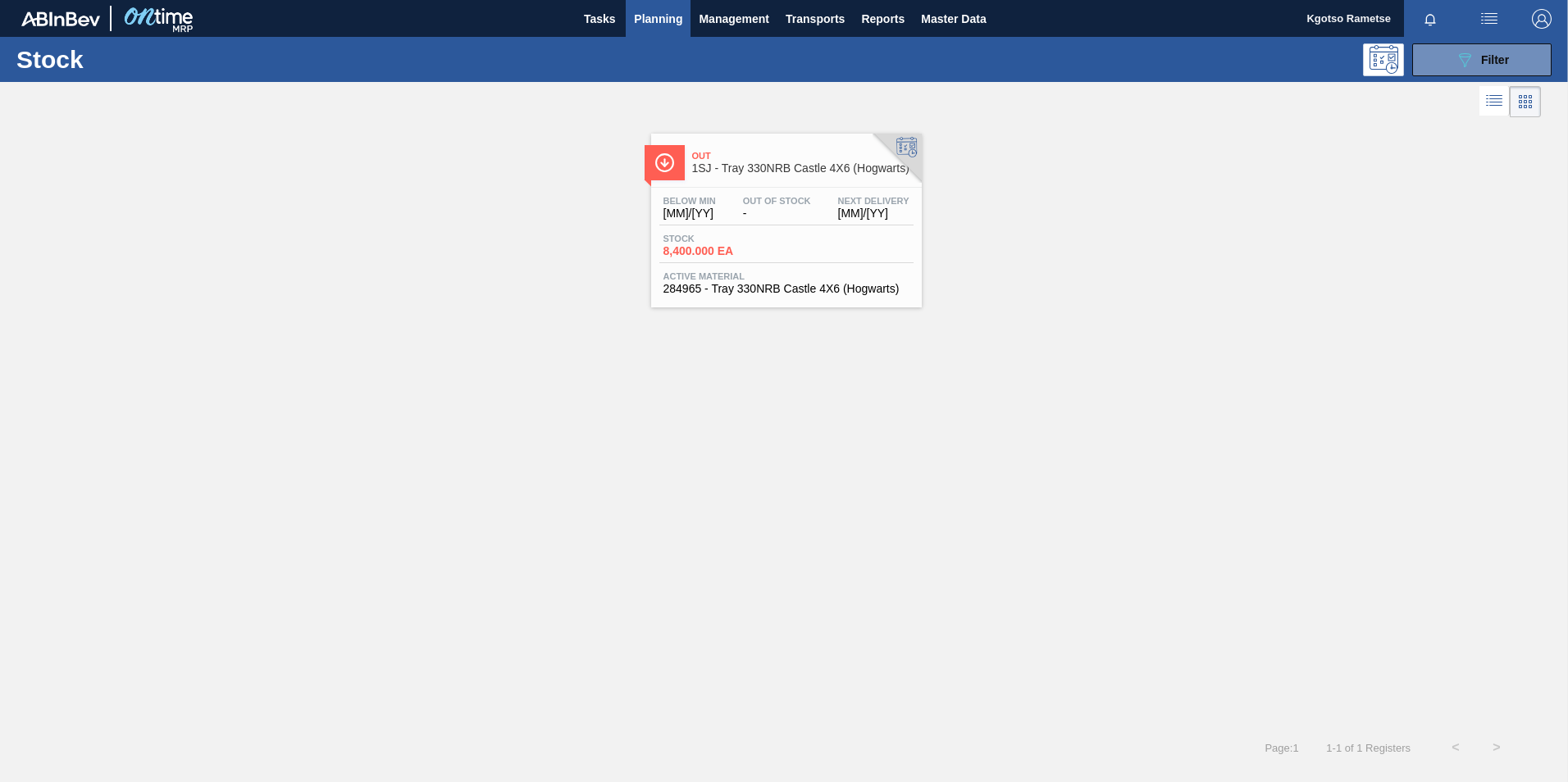 click on "Out Of Stock" at bounding box center [777, 201] 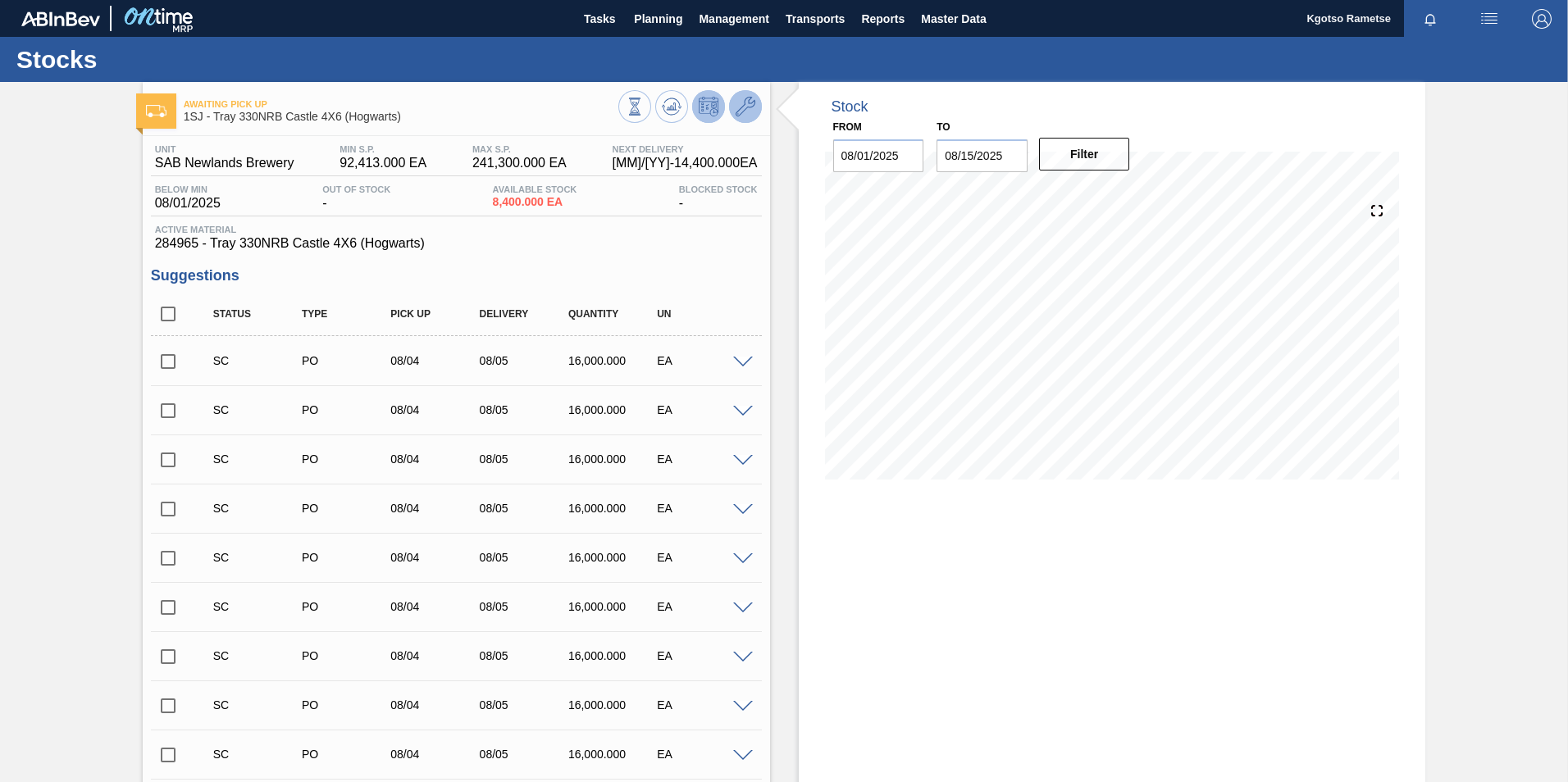 click 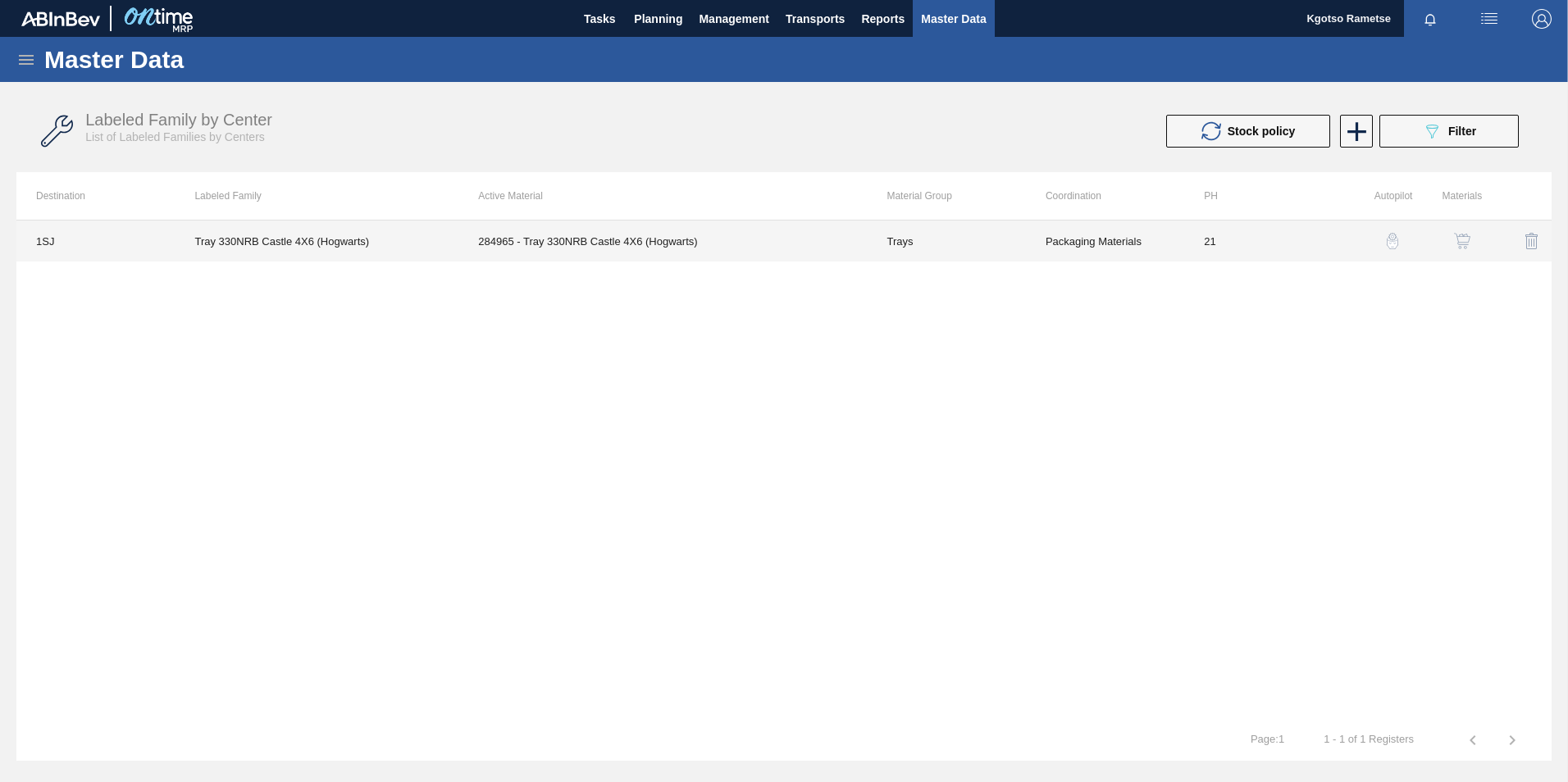 click on "Packaging Materials" at bounding box center (1105, 241) 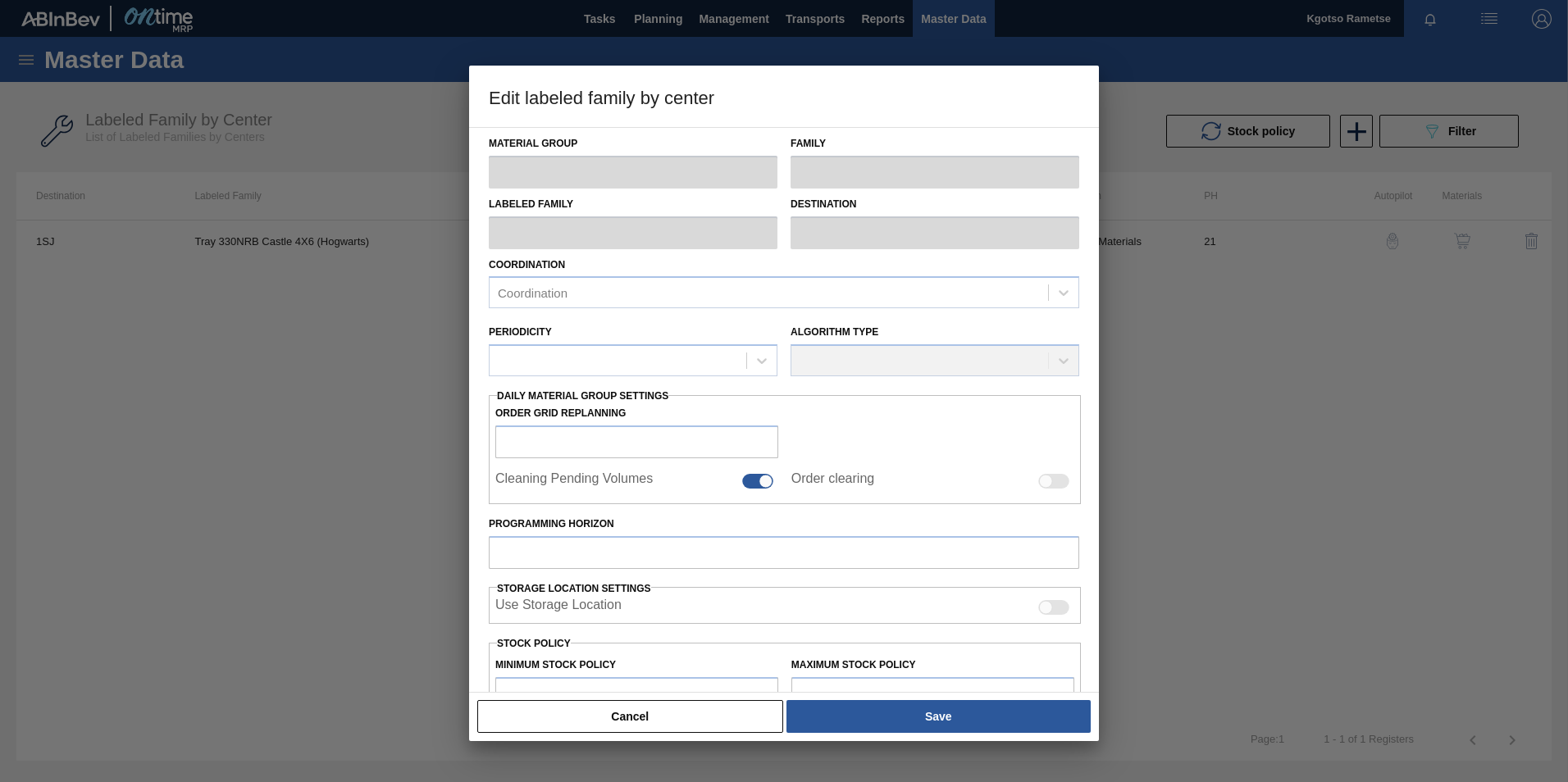 type on "Trays" 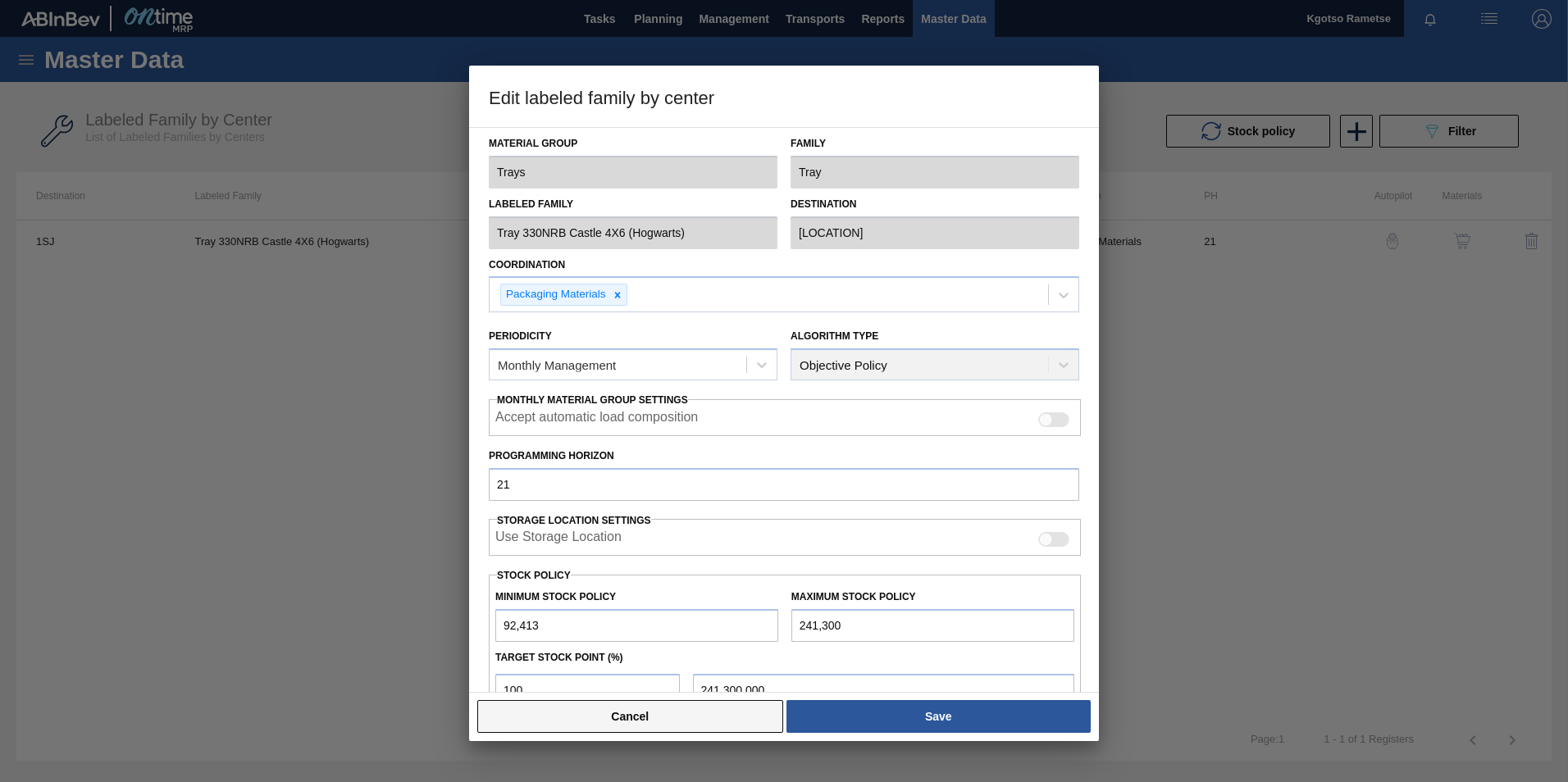 click on "Cancel" at bounding box center (630, 716) 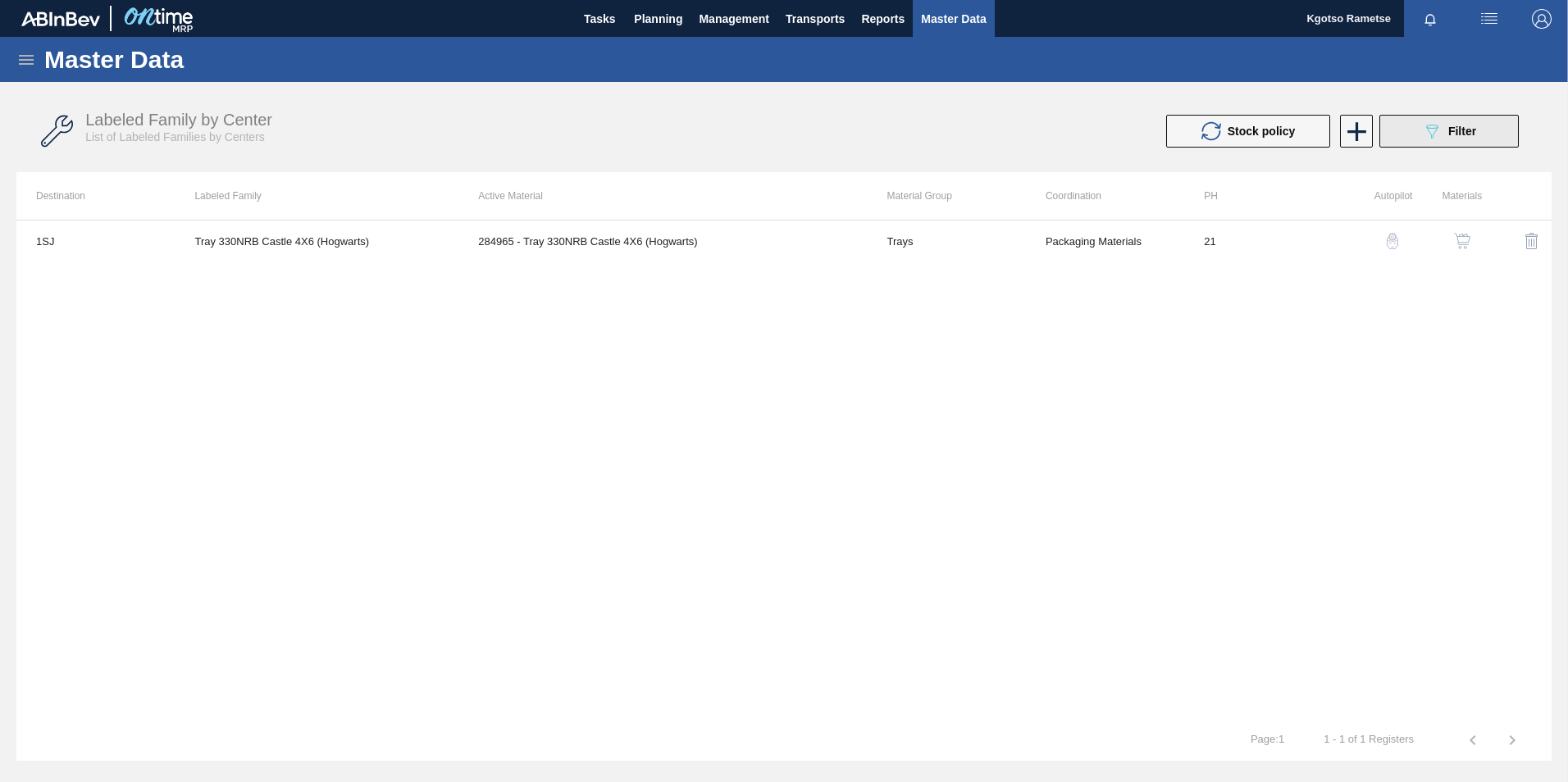 click on "089F7B8B-B2A5-4AFE-B5C0-19BA573D28AC Filter" at bounding box center (1449, 131) 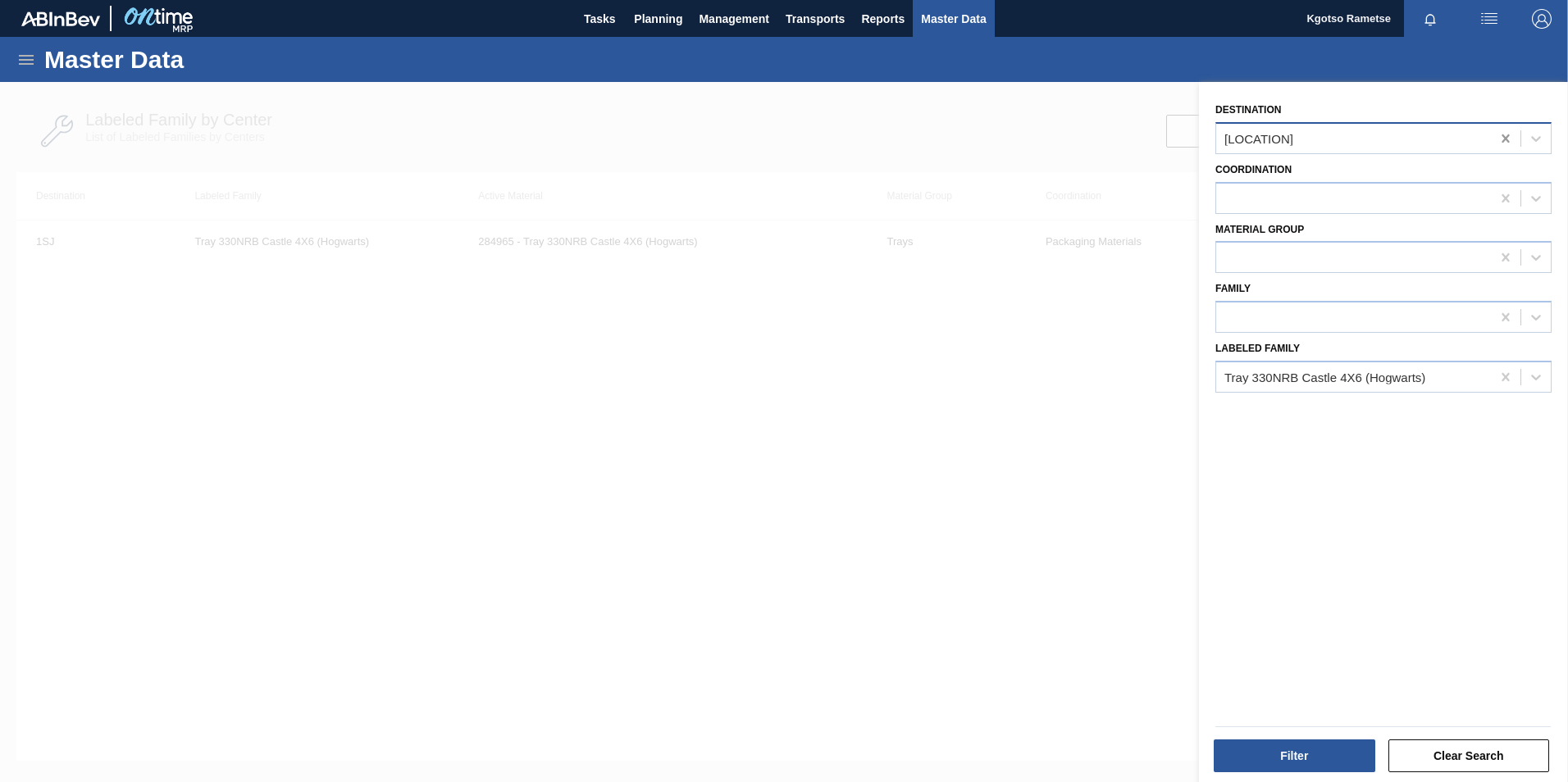 click 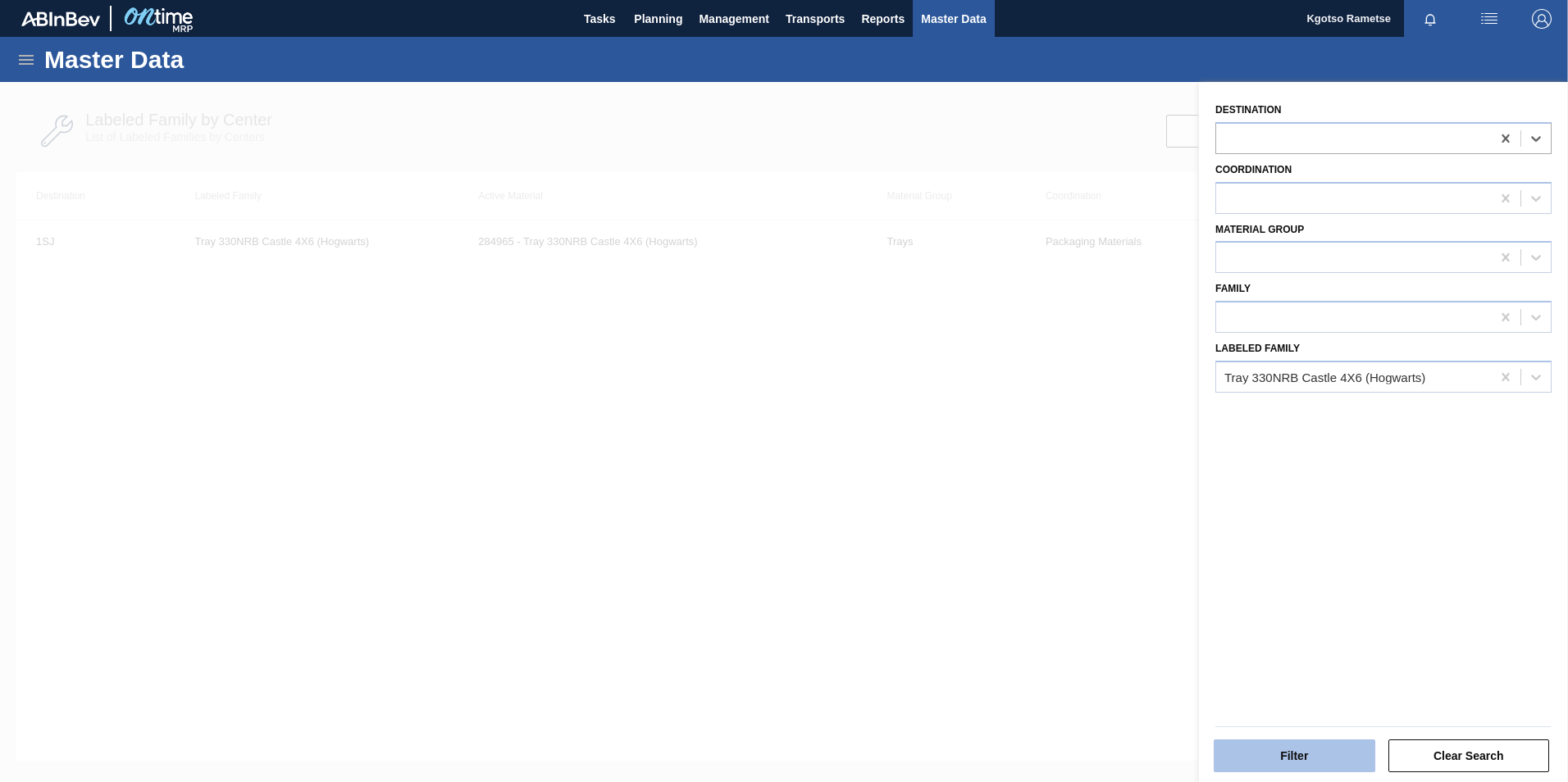 click on "Filter" at bounding box center (1294, 756) 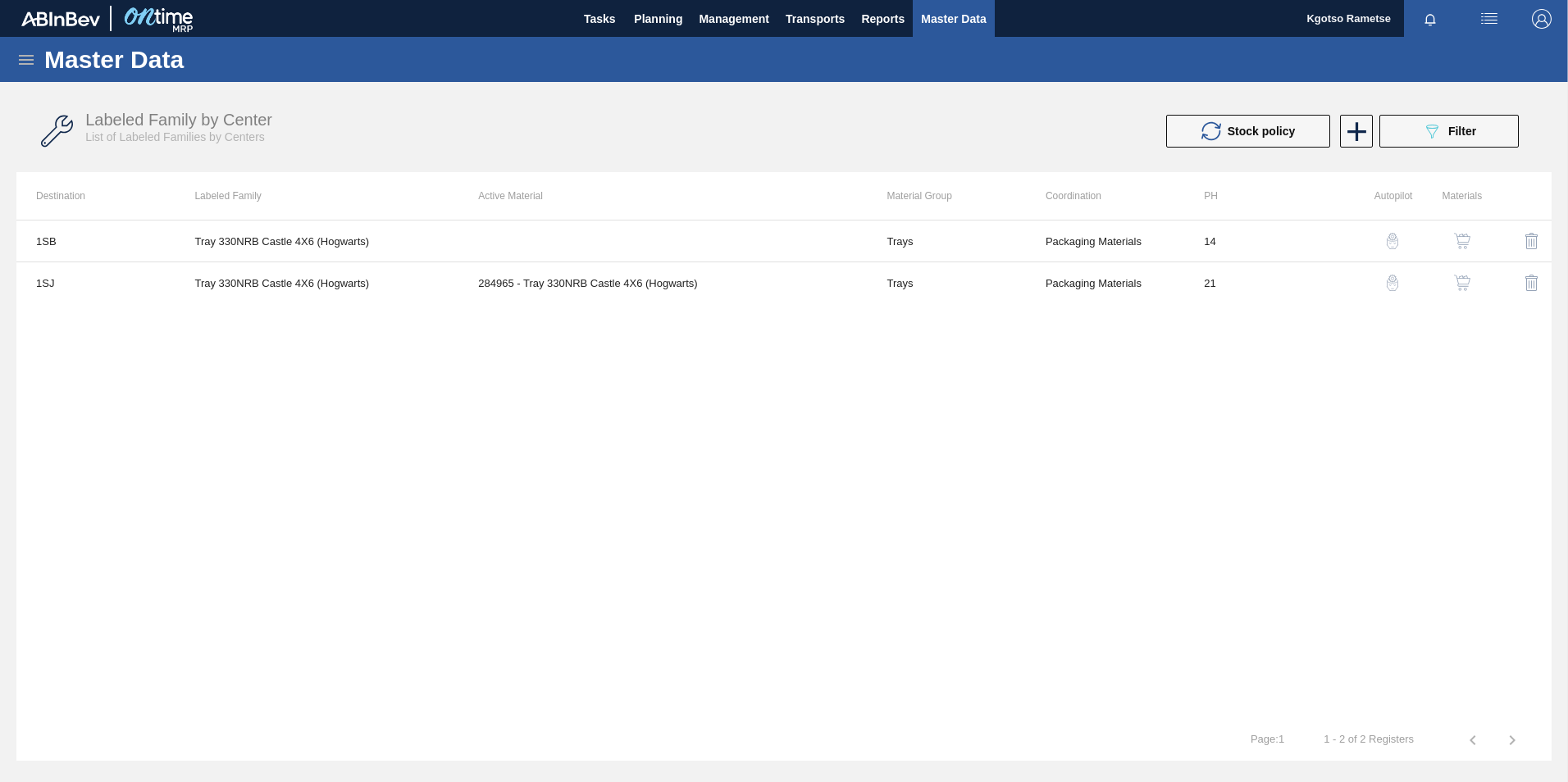 click on "1SB Tray 330NRB Castle 4X6 (Hogwarts) Trays Packaging Materials 14 1SJ Tray 330NRB Castle 4X6 (Hogwarts) 284965 - Tray 330NRB Castle 4X6 (Hogwarts) Trays Packaging Materials 21" at bounding box center [784, 470] 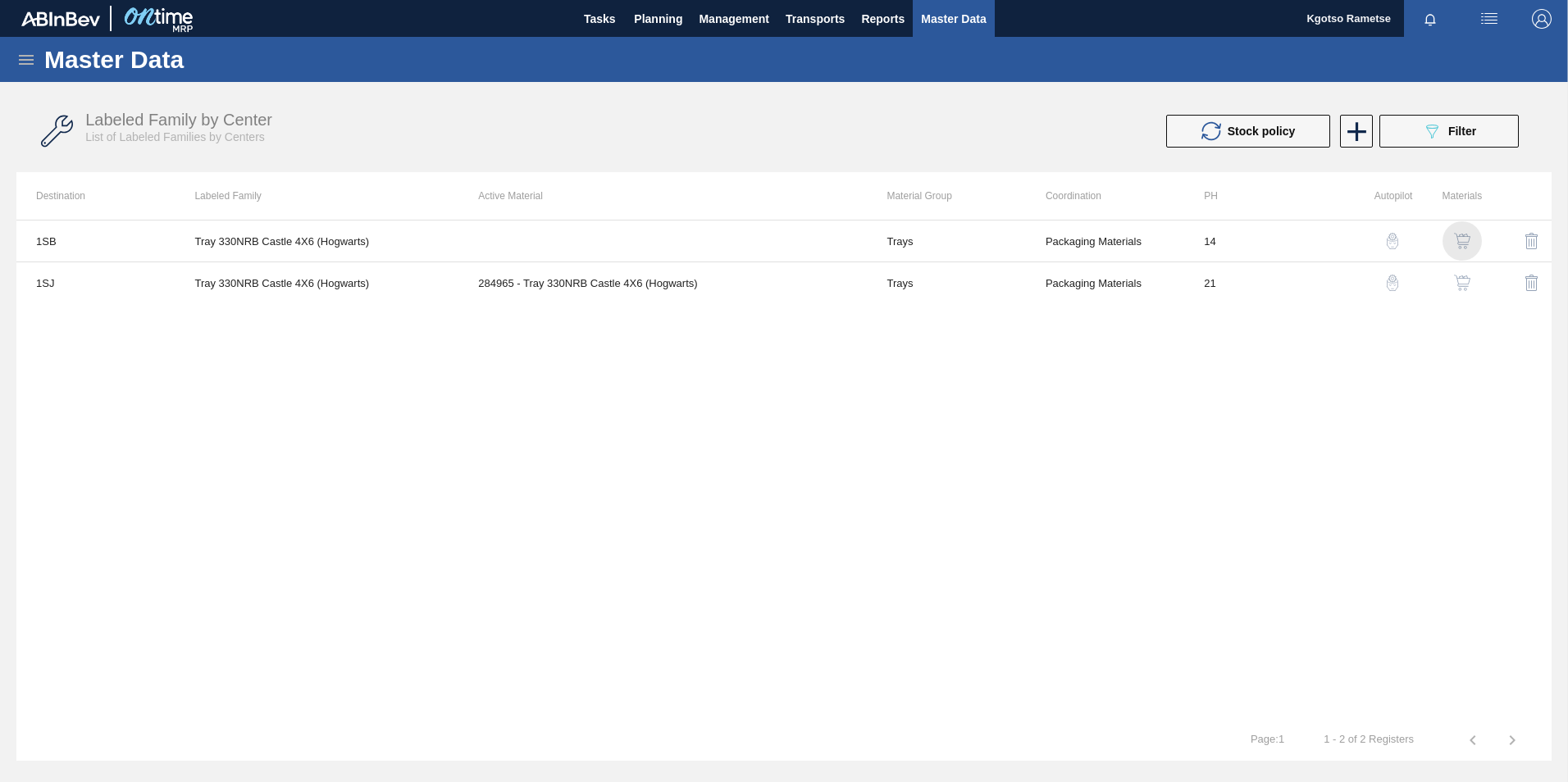 click at bounding box center (1462, 241) 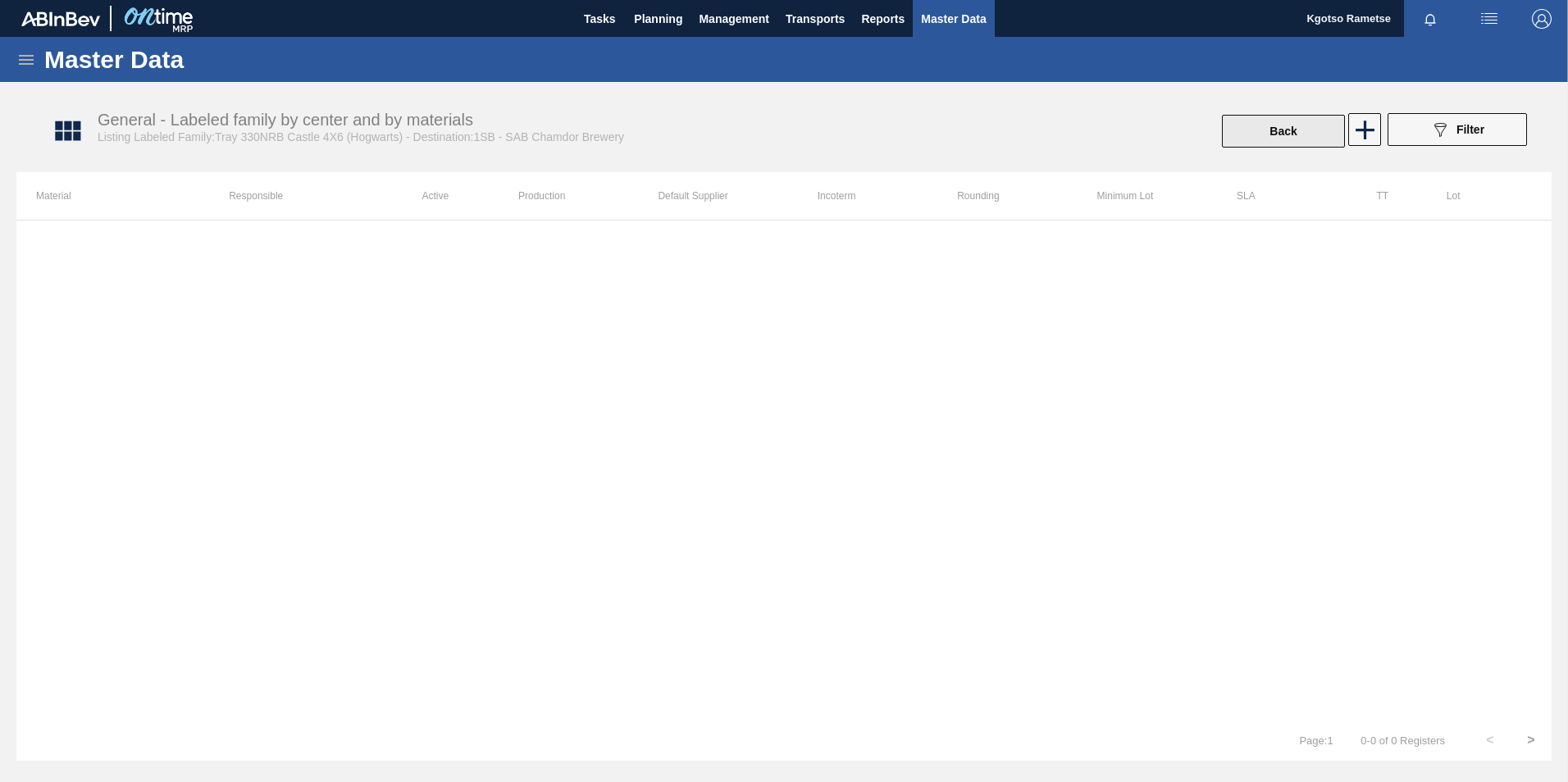 click on "Back" at bounding box center (1283, 131) 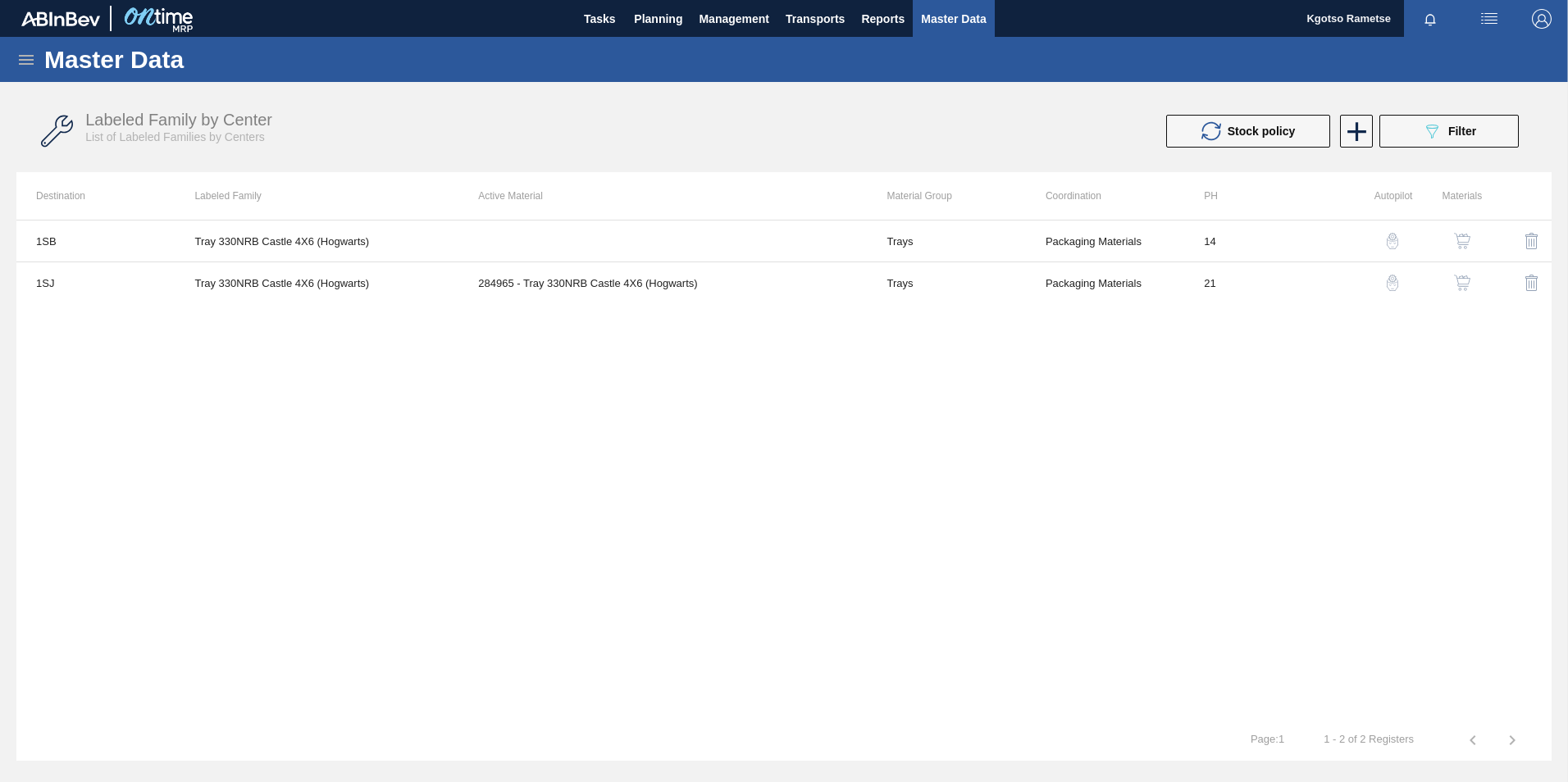 click at bounding box center (1462, 283) 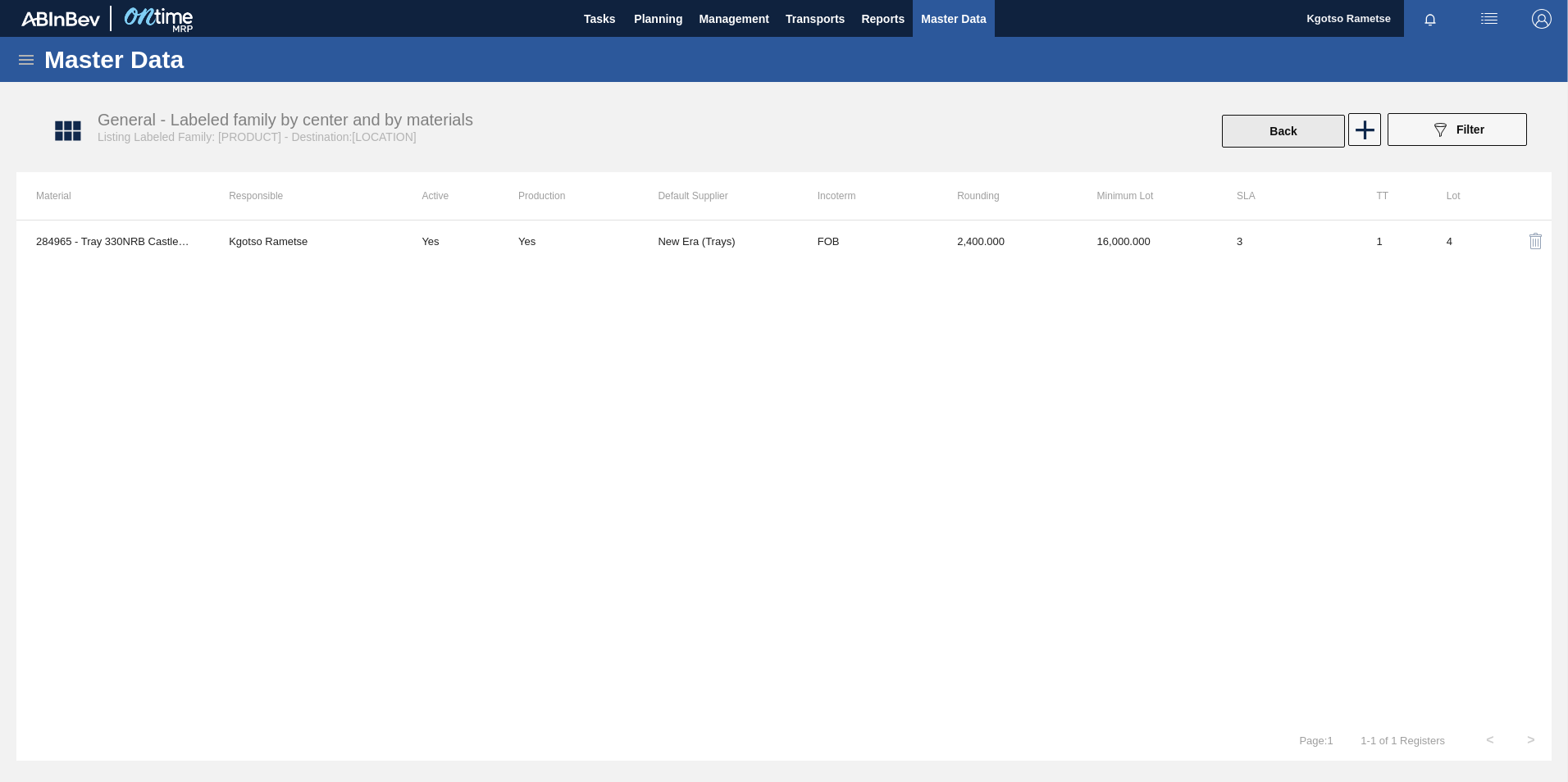 click on "Back" at bounding box center (1283, 131) 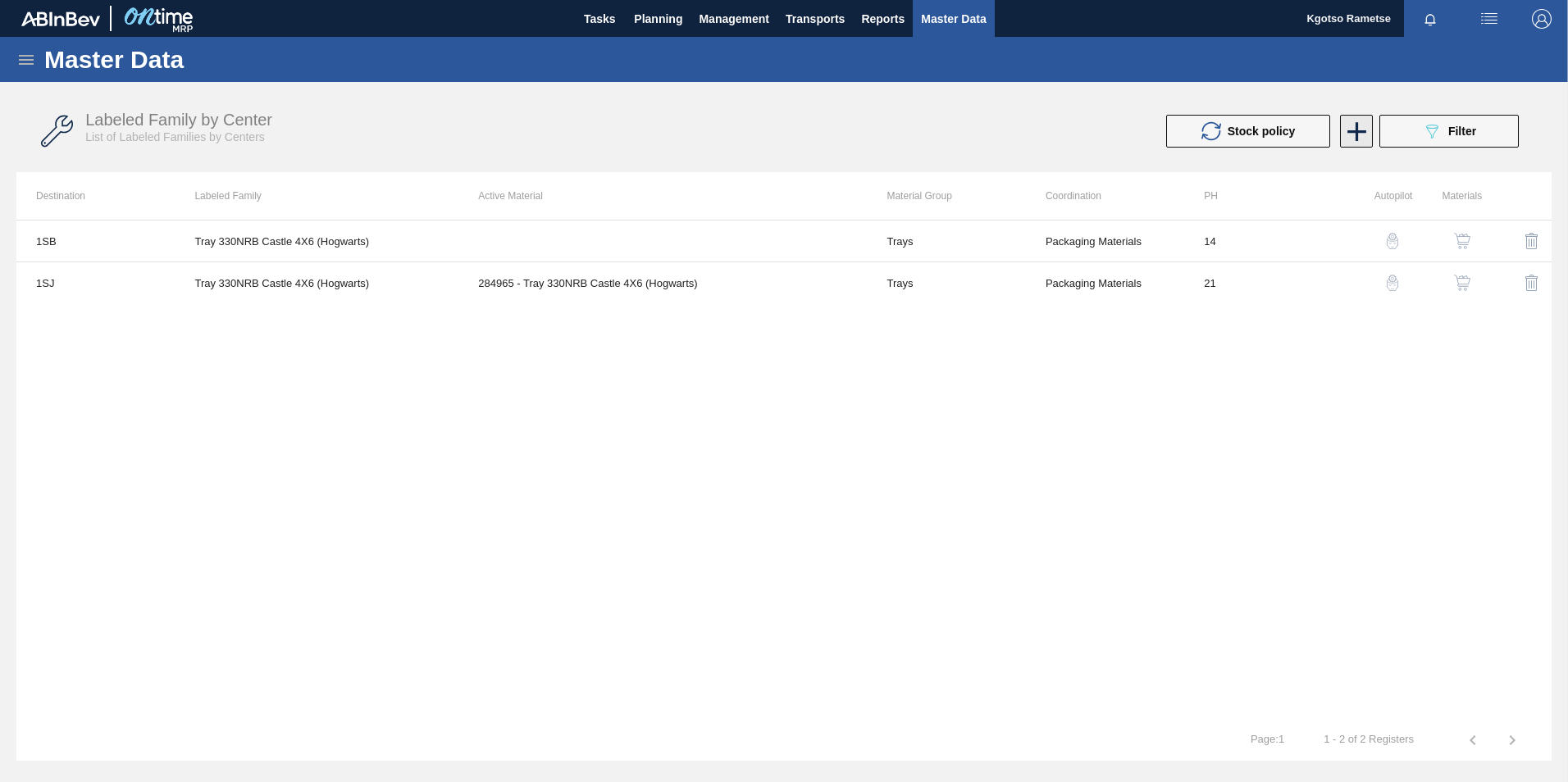 click 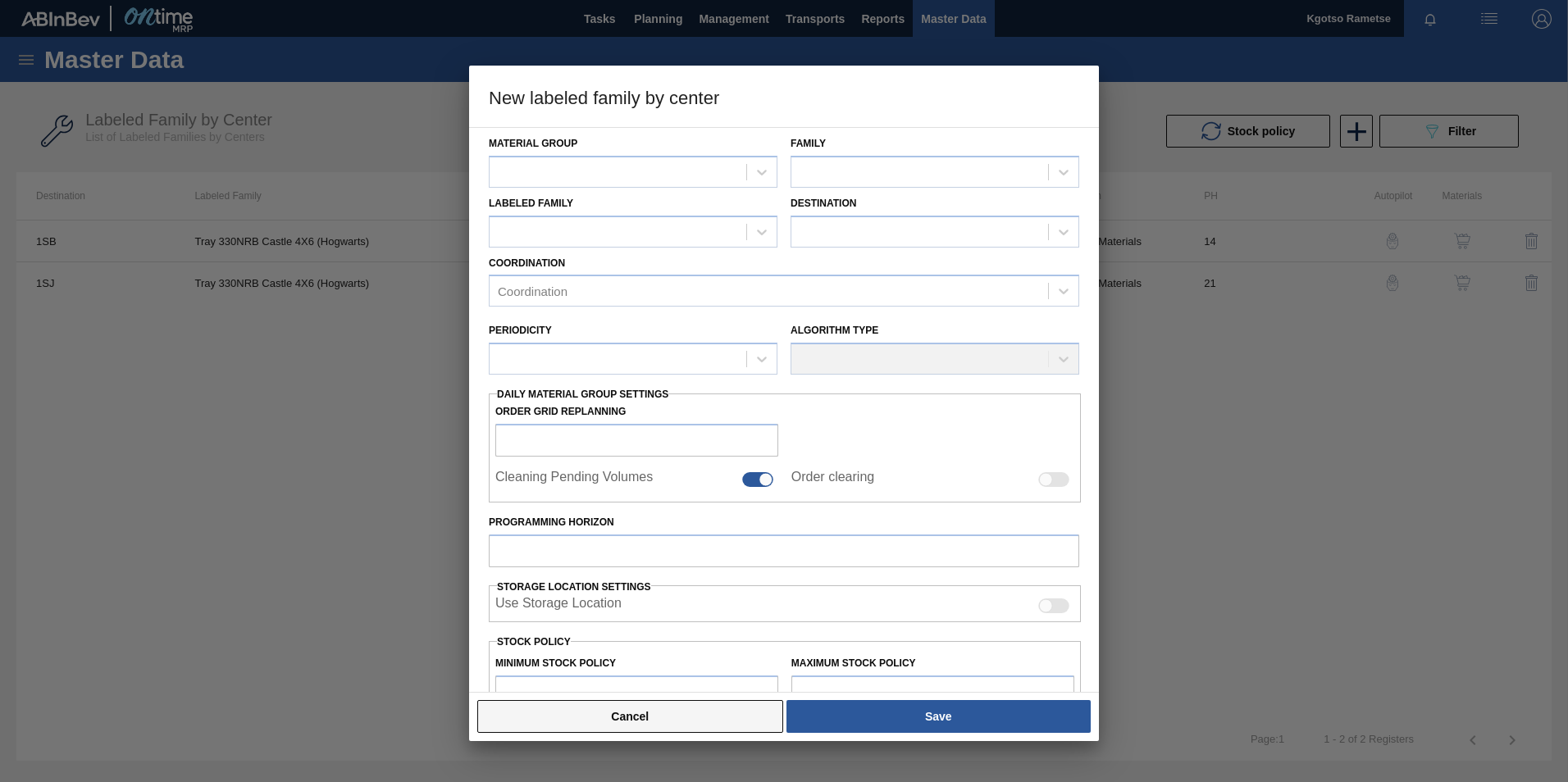 click on "Cancel" at bounding box center (630, 716) 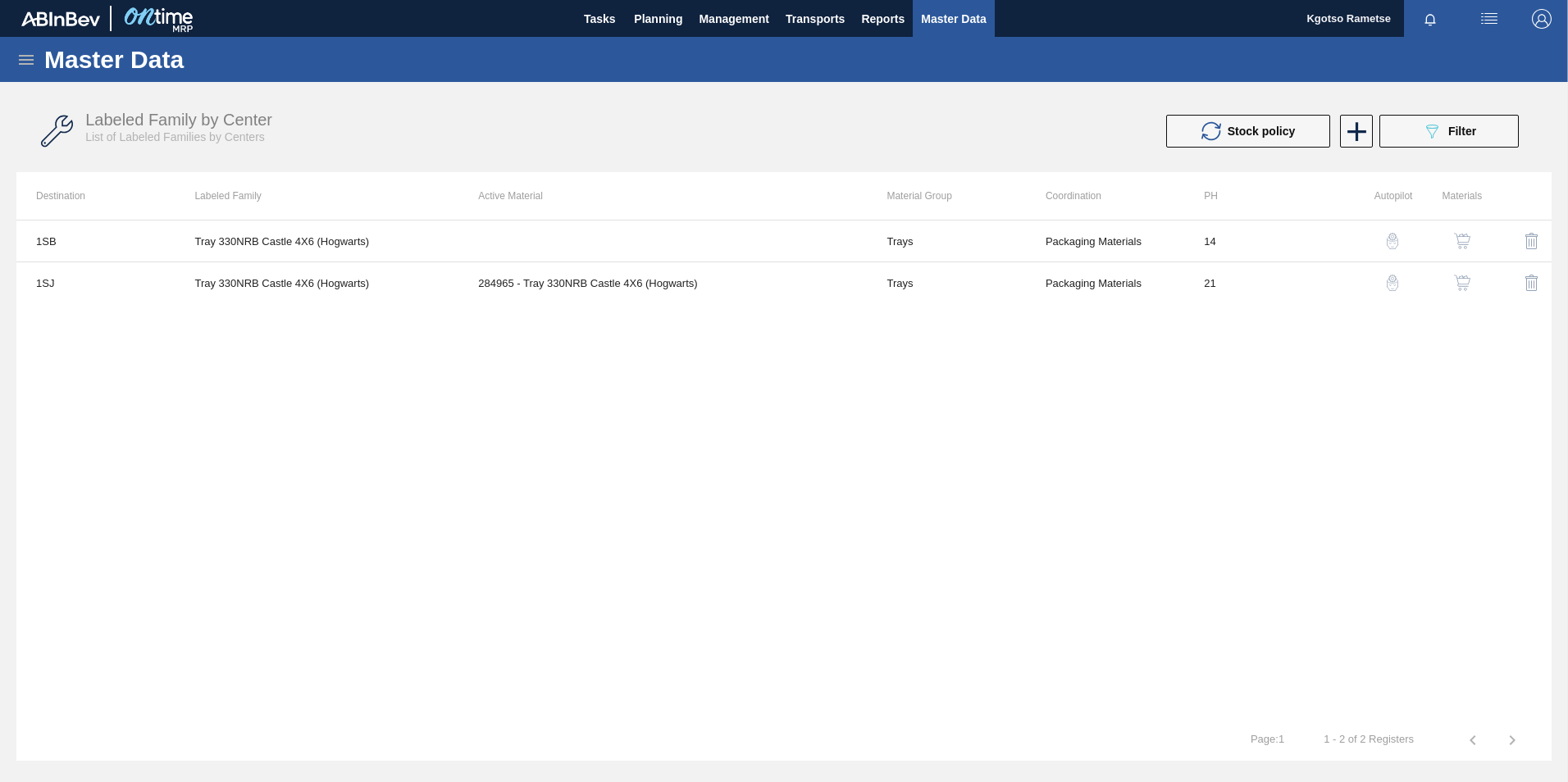 click on "Planning" at bounding box center (658, 19) 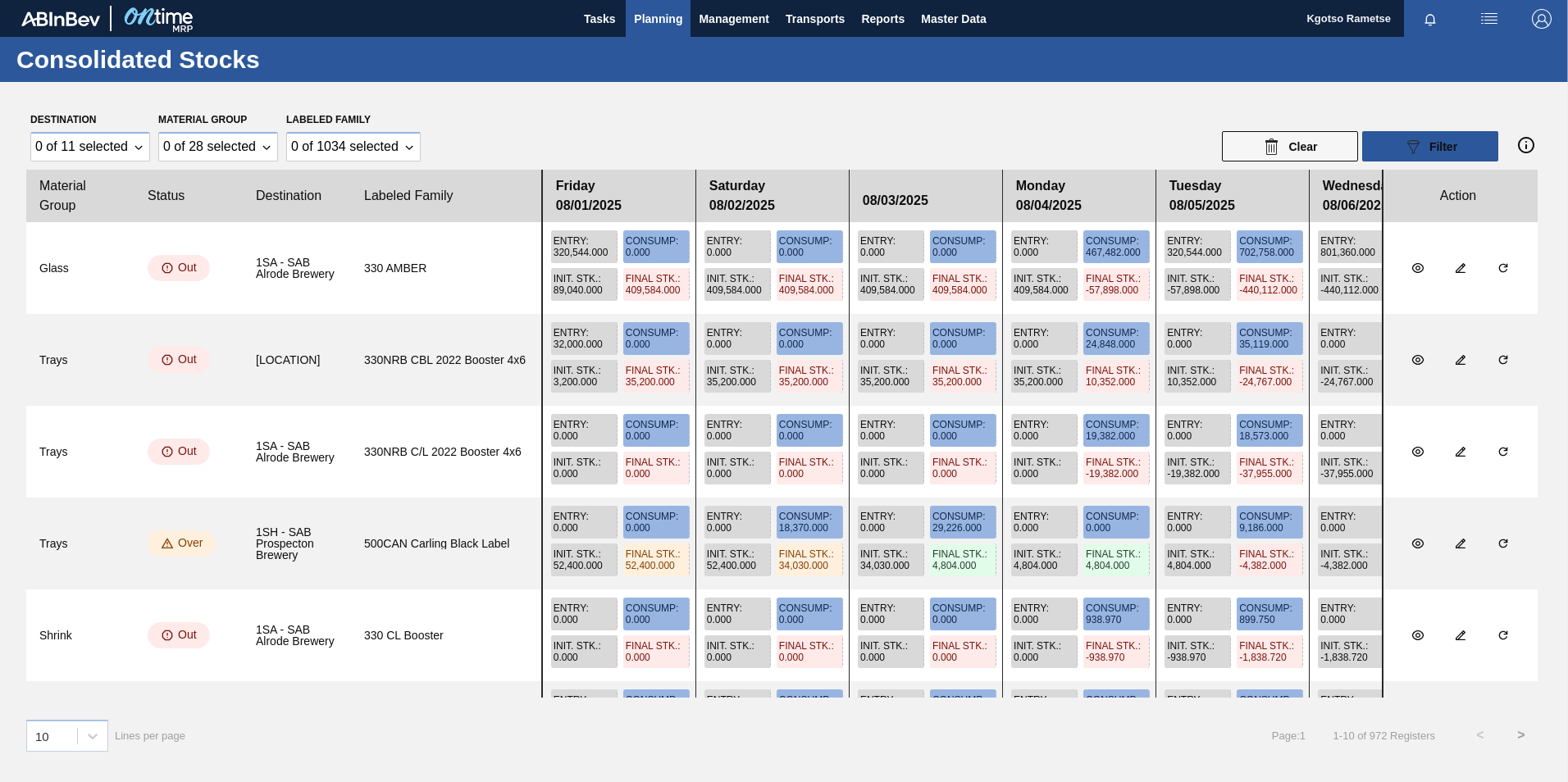 click on "Planning" at bounding box center [658, 19] 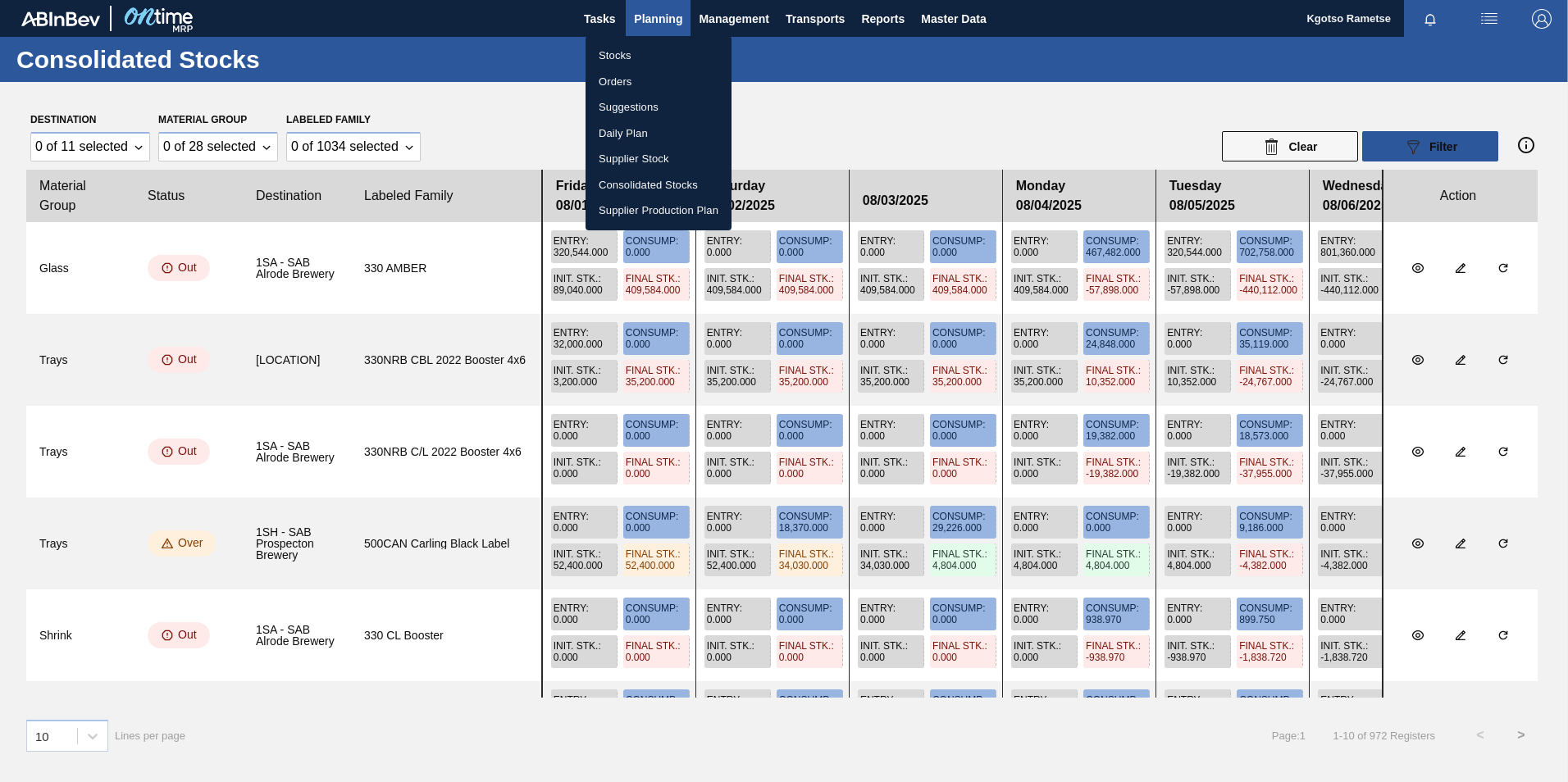 click on "Stocks" at bounding box center [659, 56] 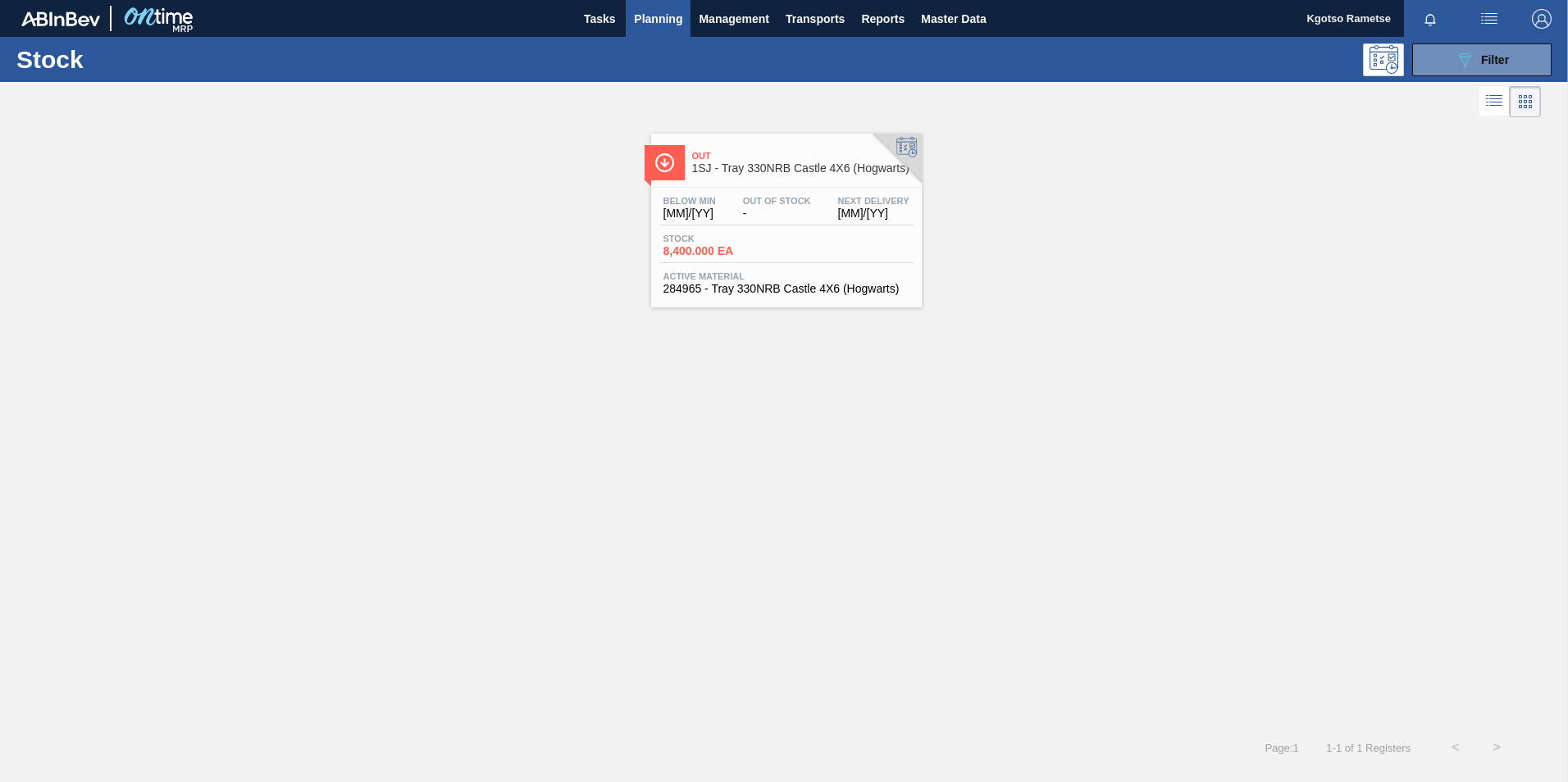 click on "Out Of Stock" at bounding box center (777, 201) 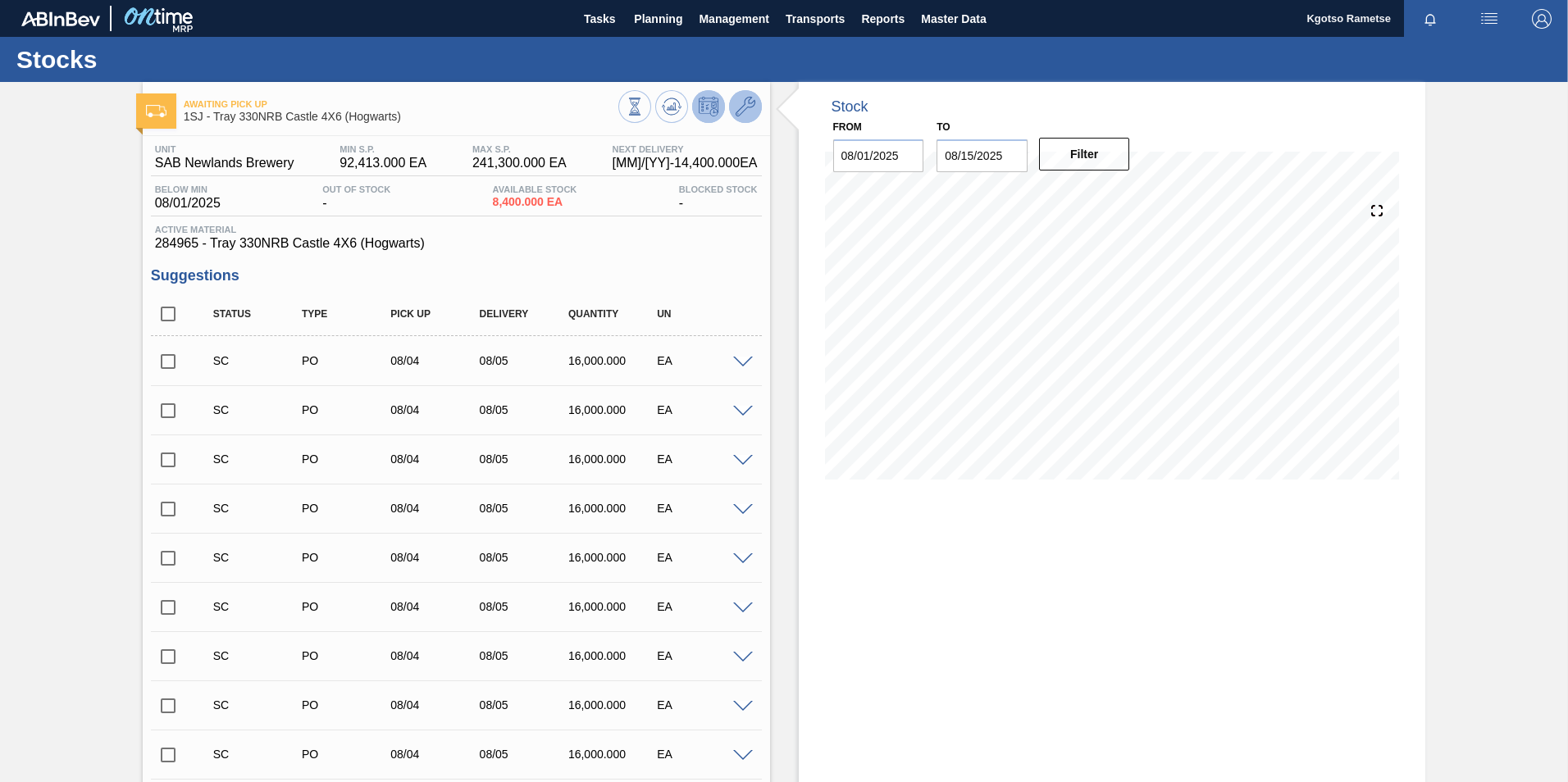 click 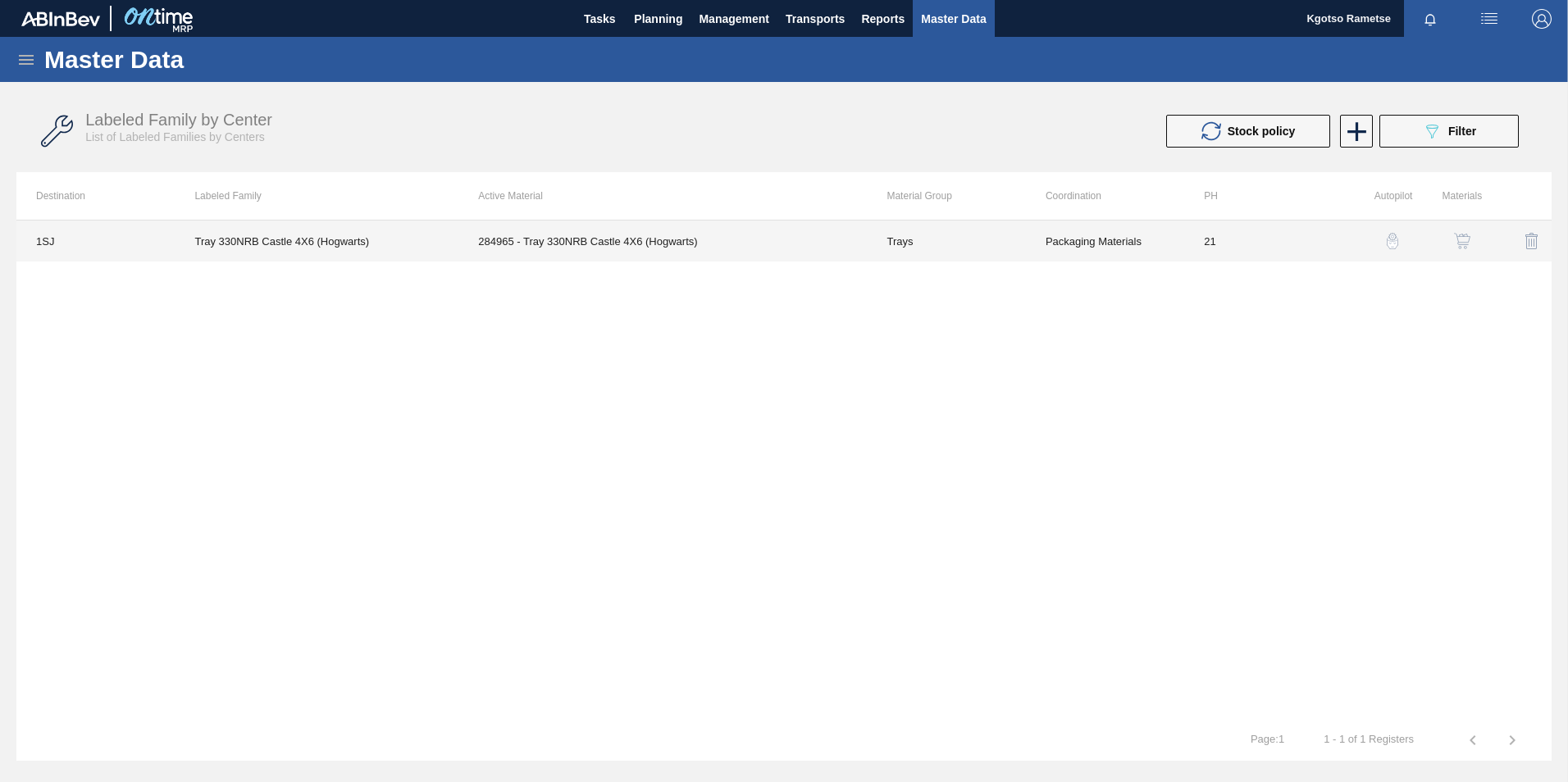 click on "284965 - Tray 330NRB Castle 4X6 (Hogwarts)" at bounding box center [663, 241] 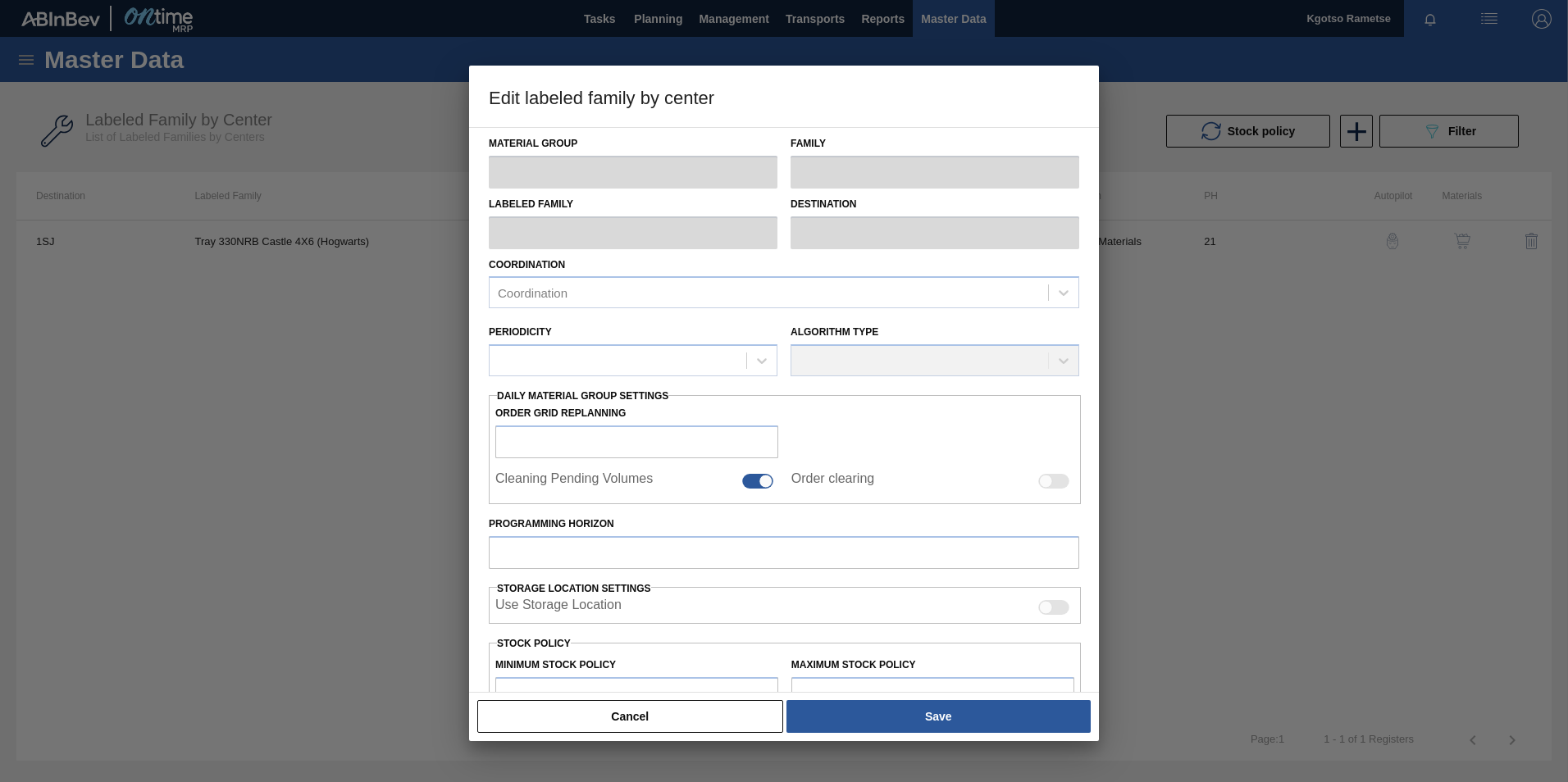type on "Trays" 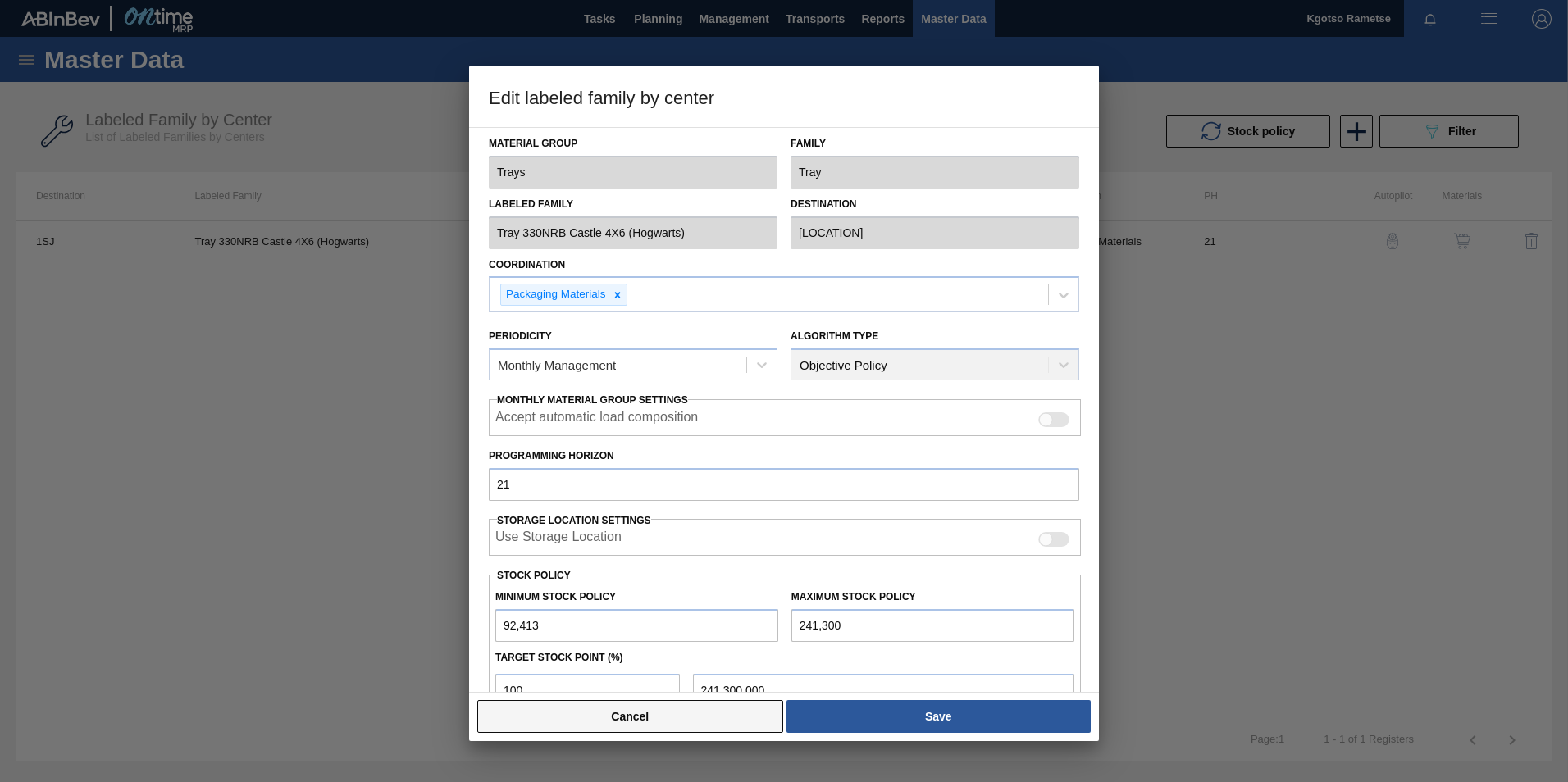 click on "Cancel" at bounding box center [630, 716] 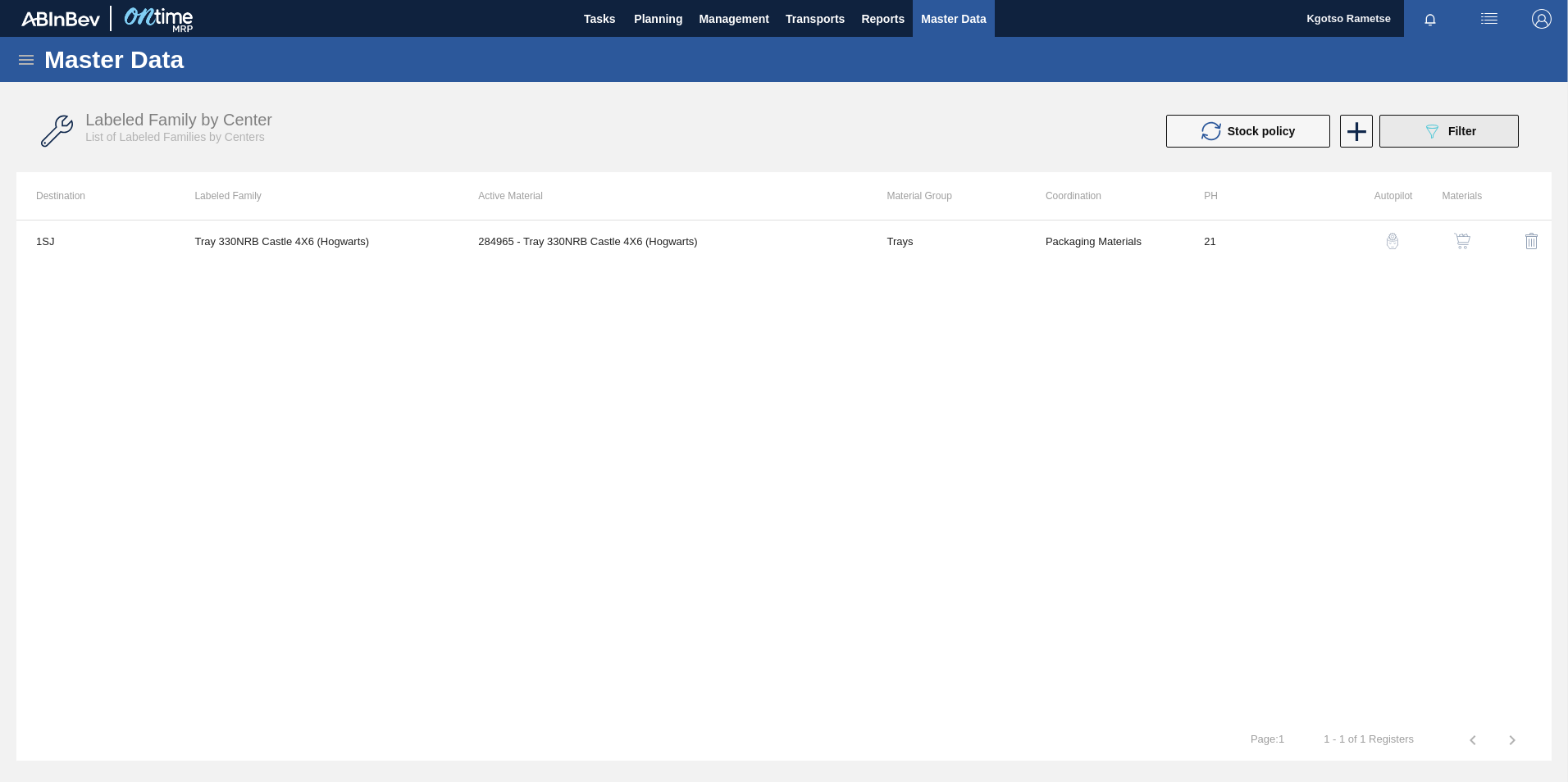 click on "089F7B8B-B2A5-4AFE-B5C0-19BA573D28AC Filter" at bounding box center (1449, 131) 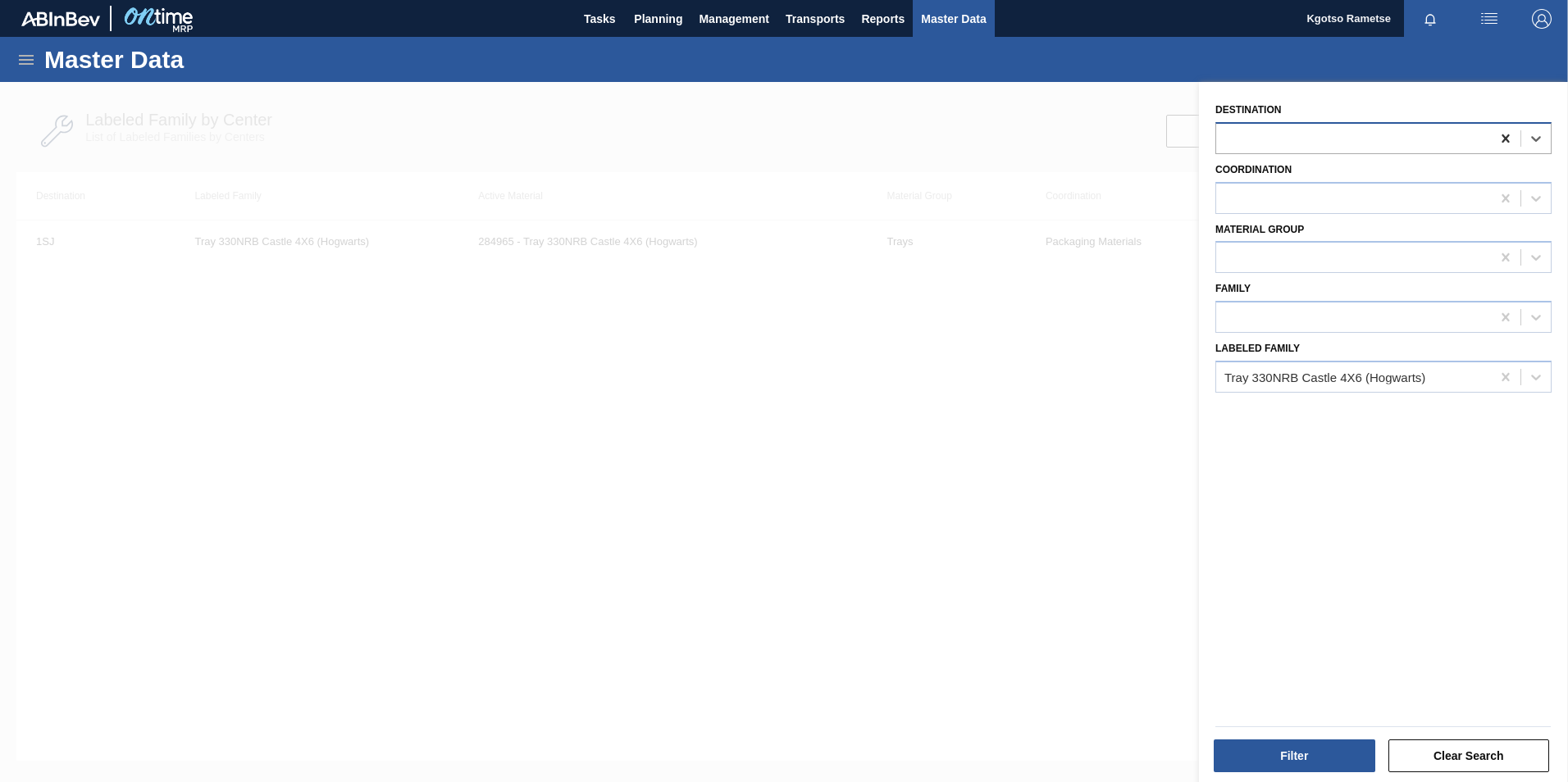 click 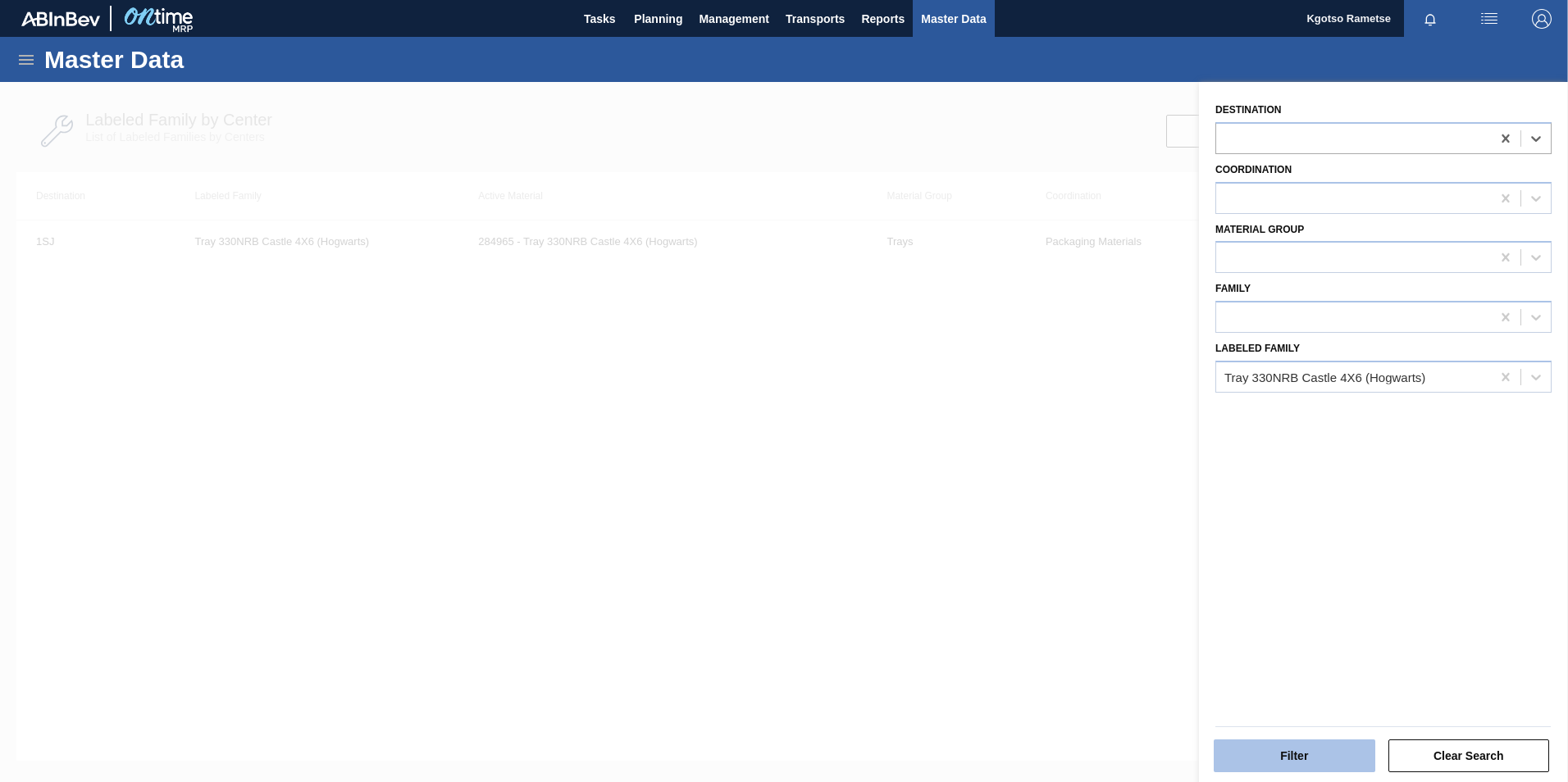 click on "Filter" at bounding box center [1294, 756] 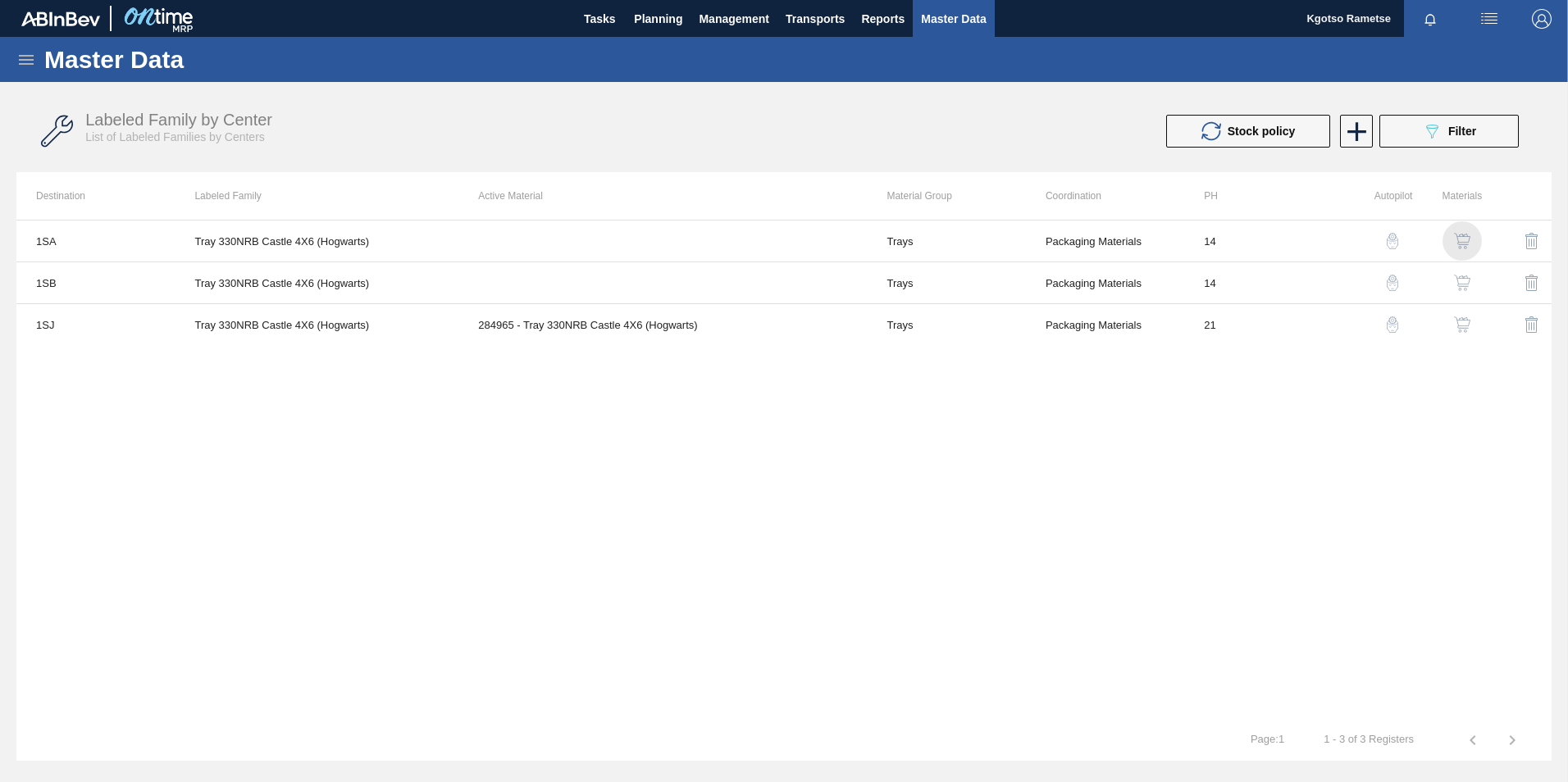 click at bounding box center [1462, 241] 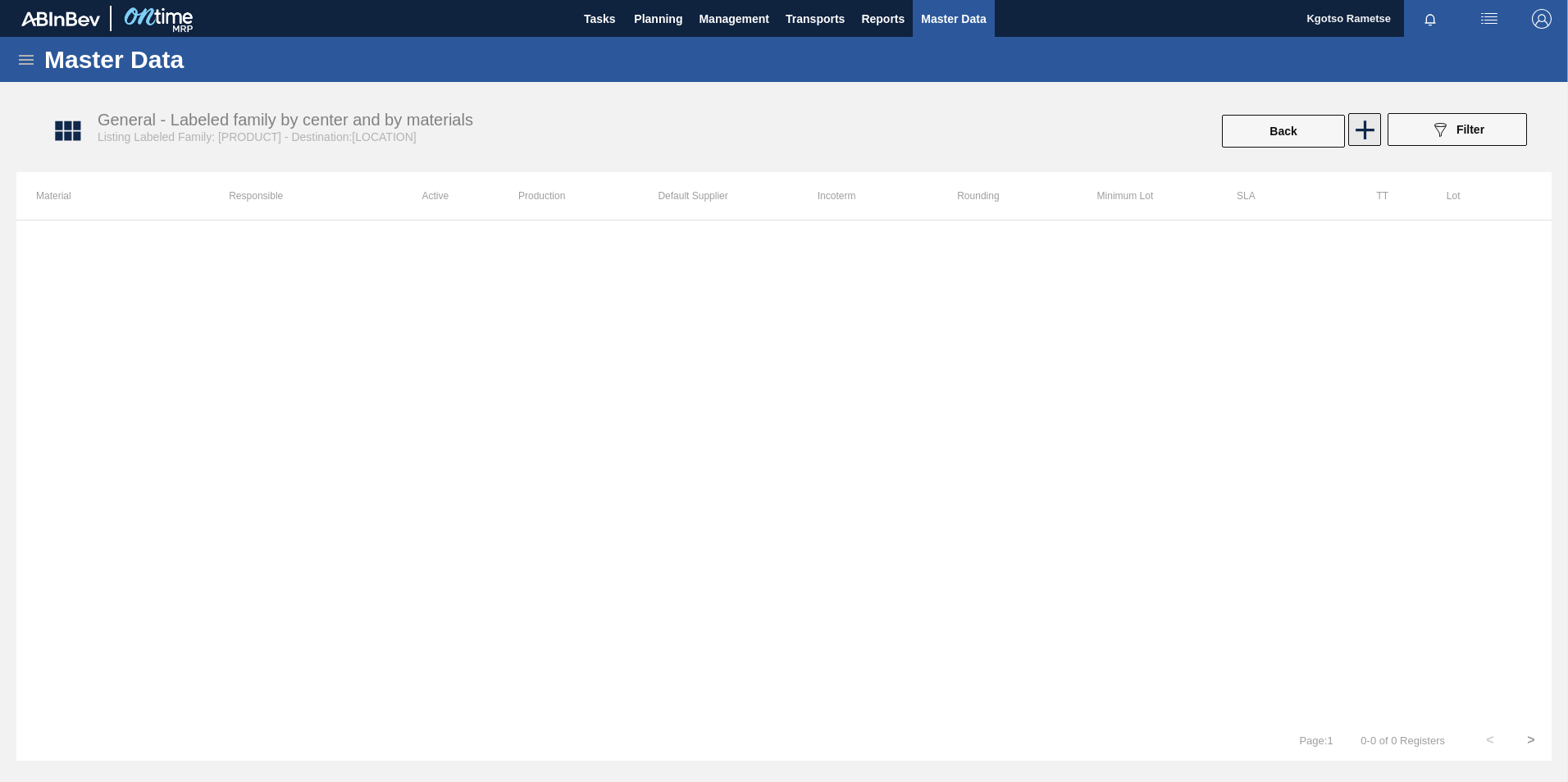click 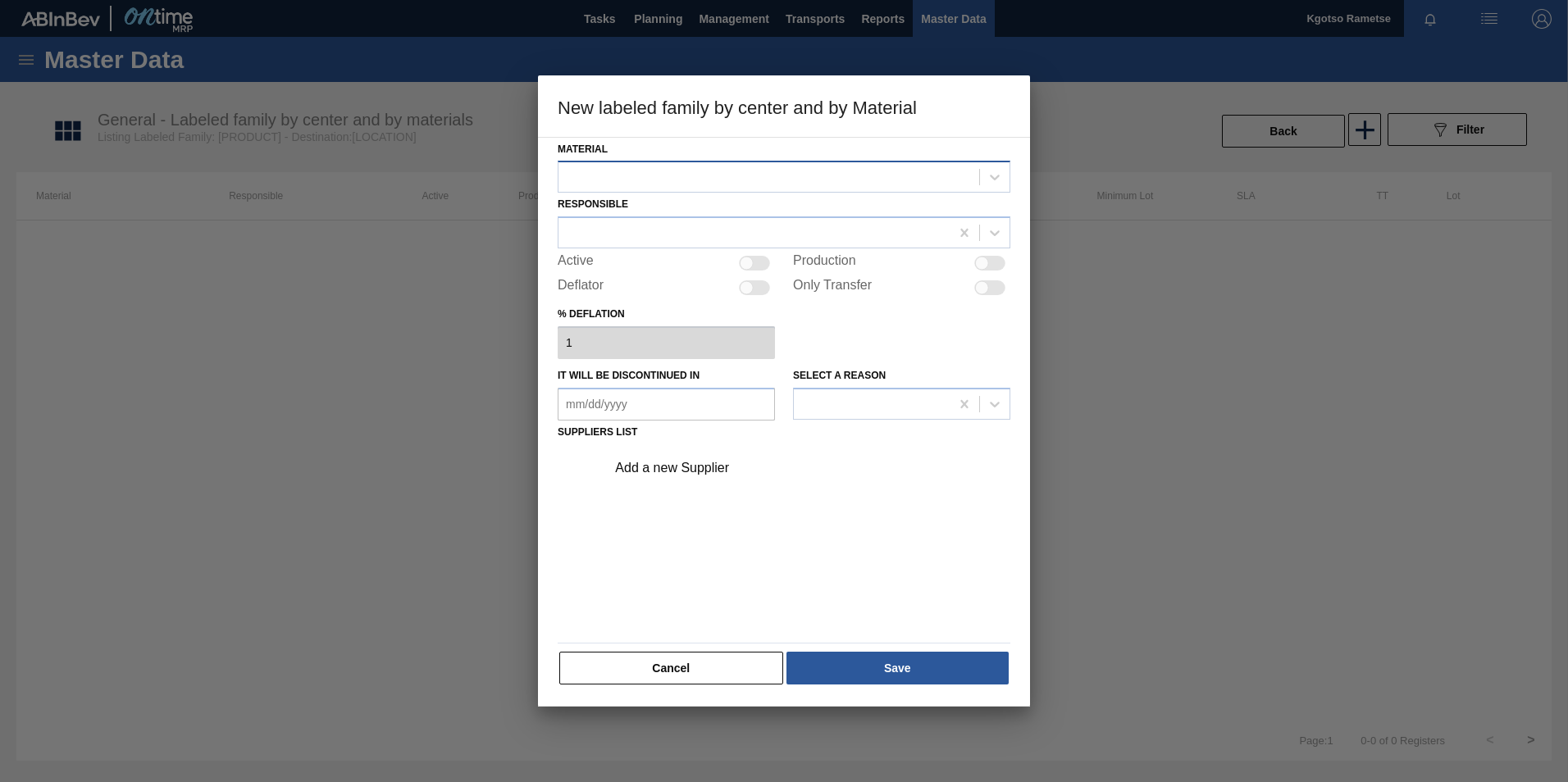 click at bounding box center (768, 177) 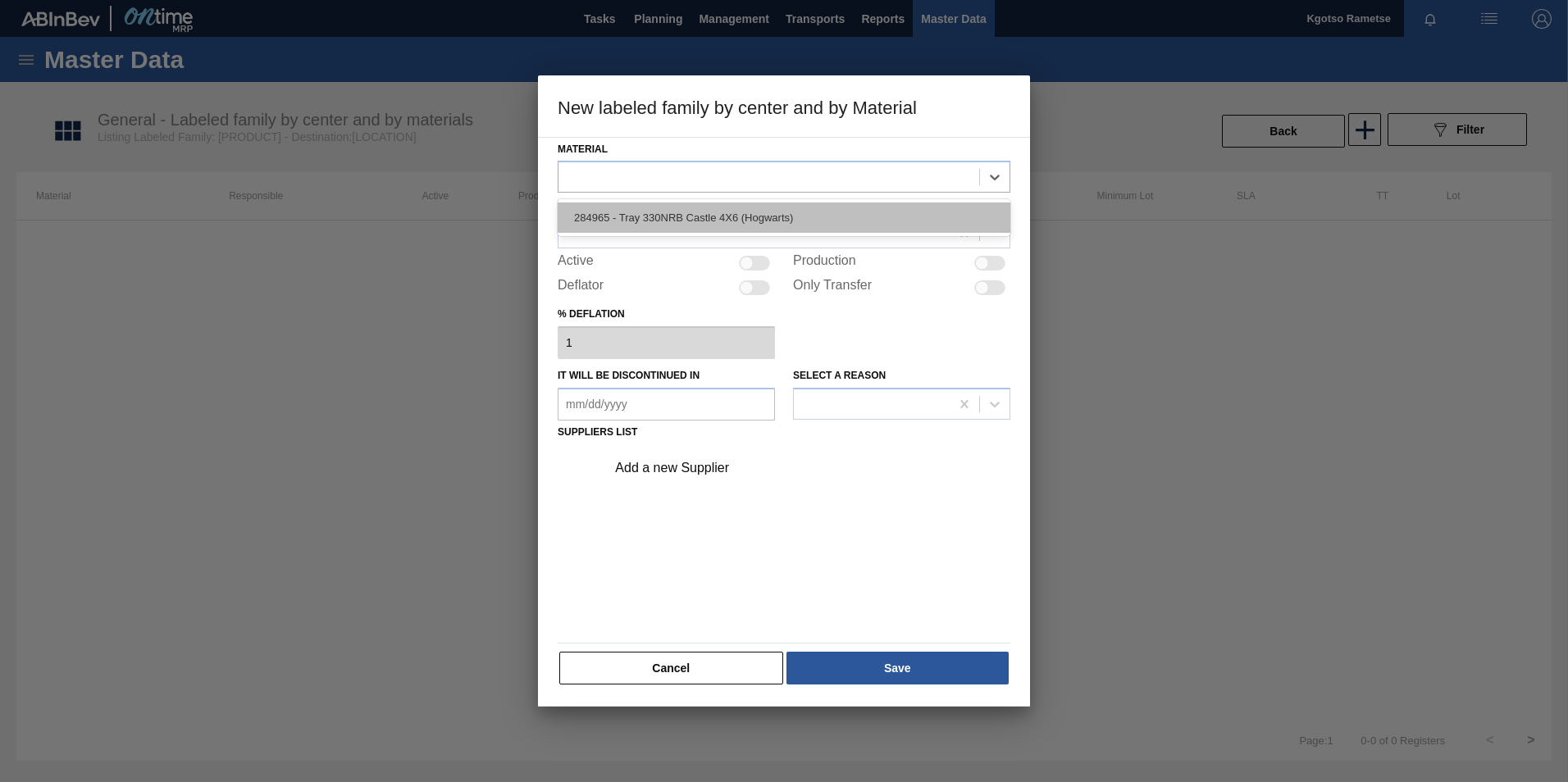 click on "284965 - Tray 330NRB Castle 4X6 (Hogwarts)" at bounding box center [784, 217] 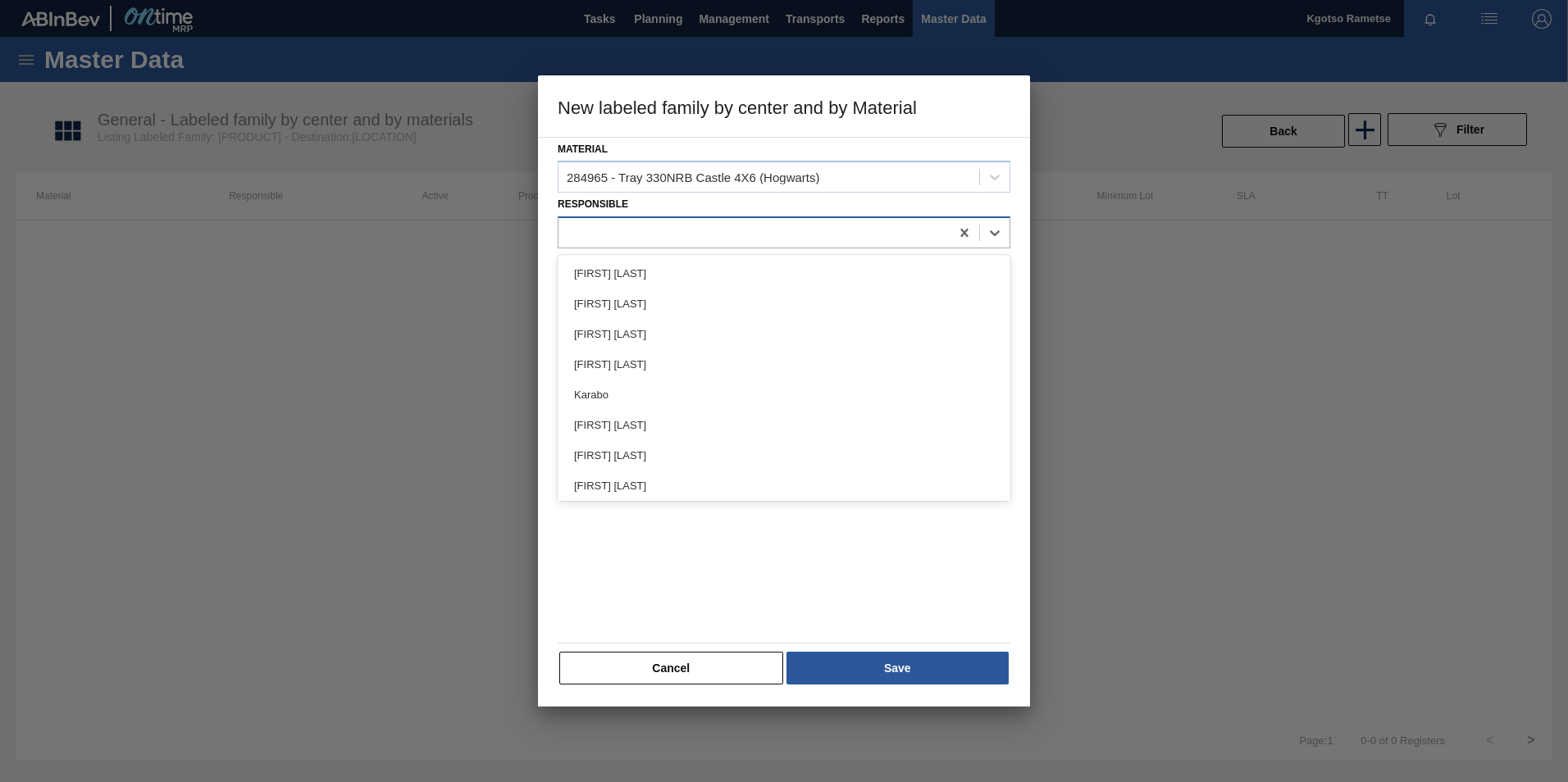 click at bounding box center (784, 232) 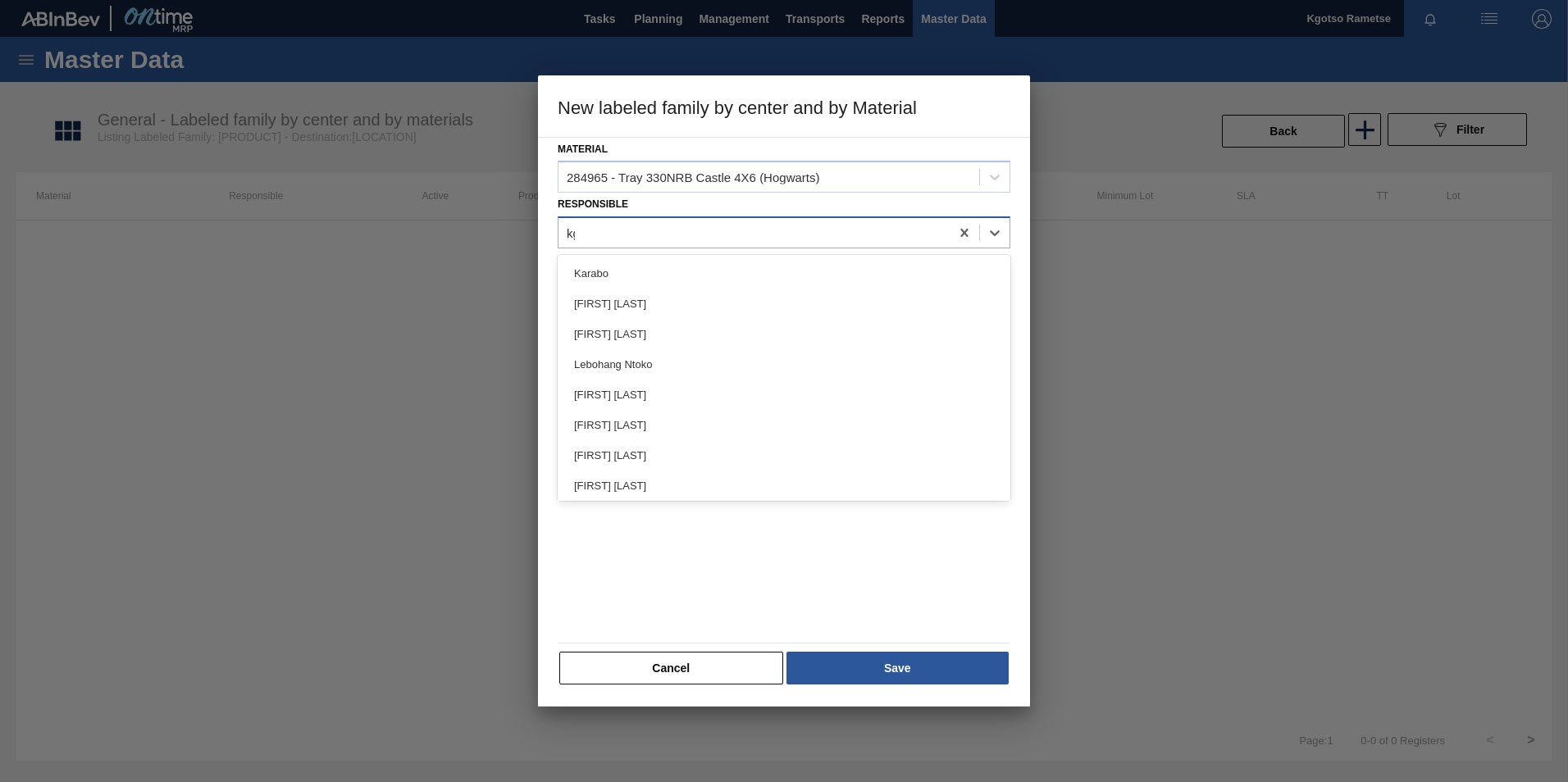 type on "kgo" 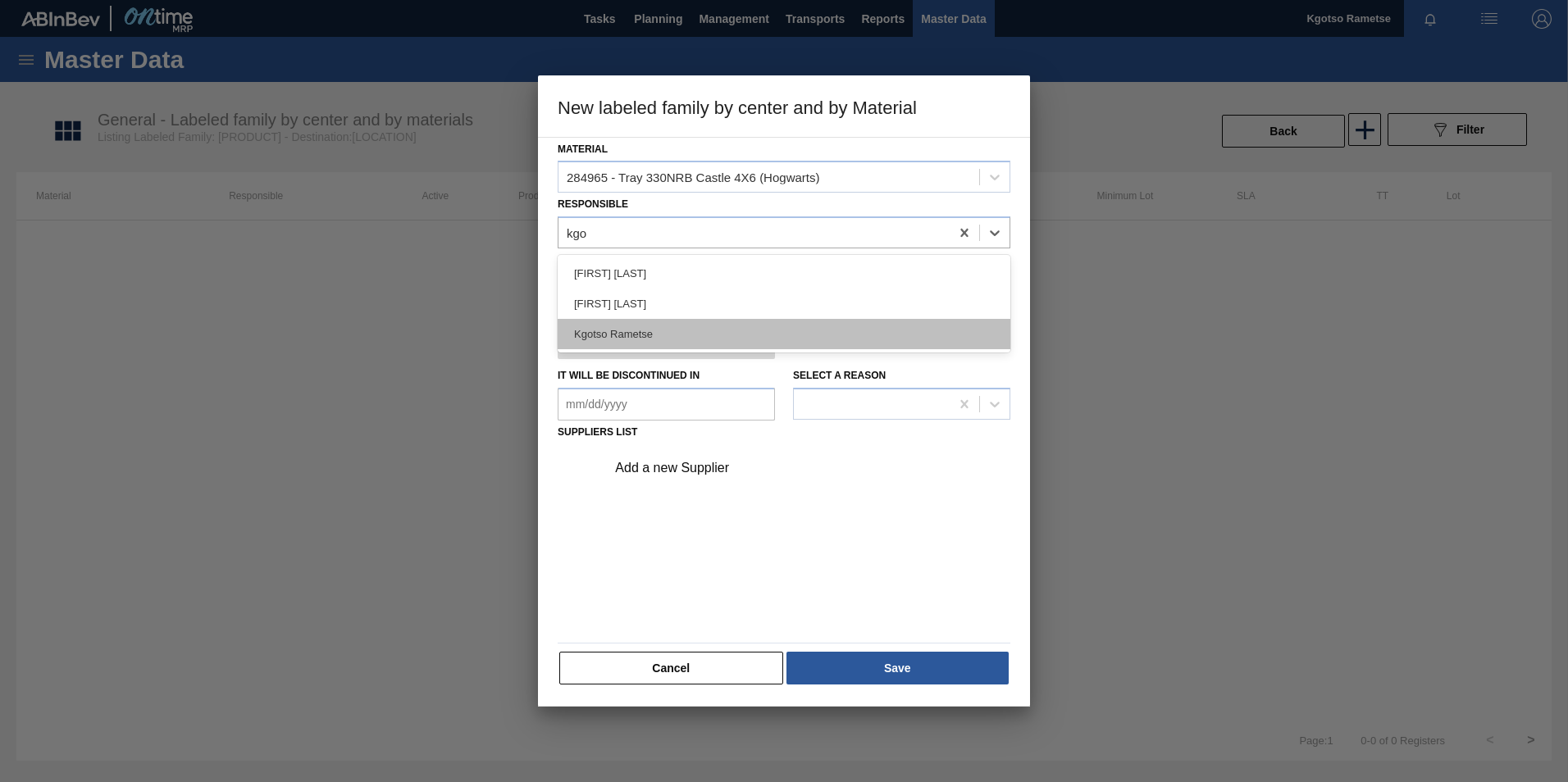 click on "Kgotso Rametse" at bounding box center (784, 334) 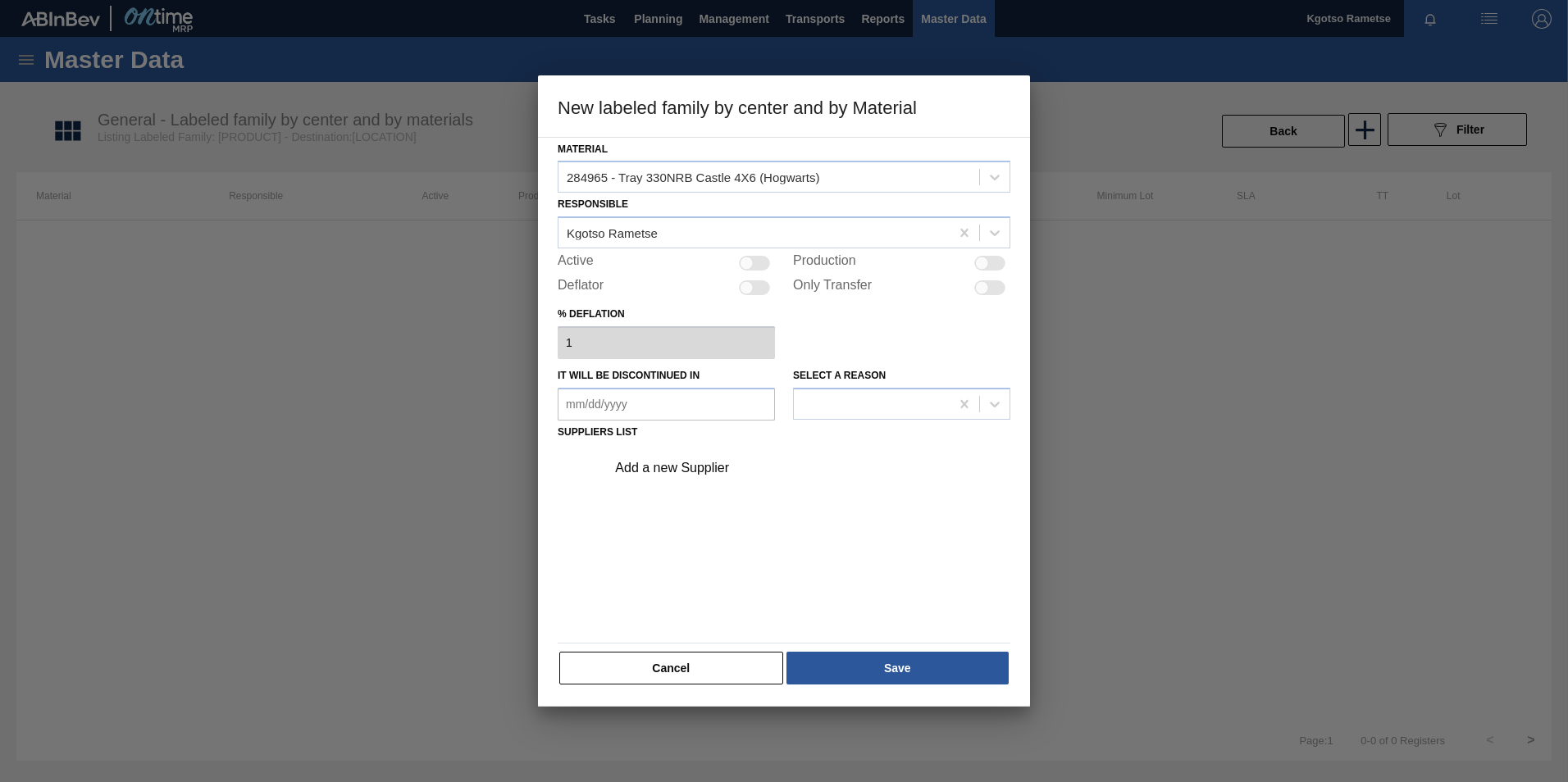 click at bounding box center (746, 263) 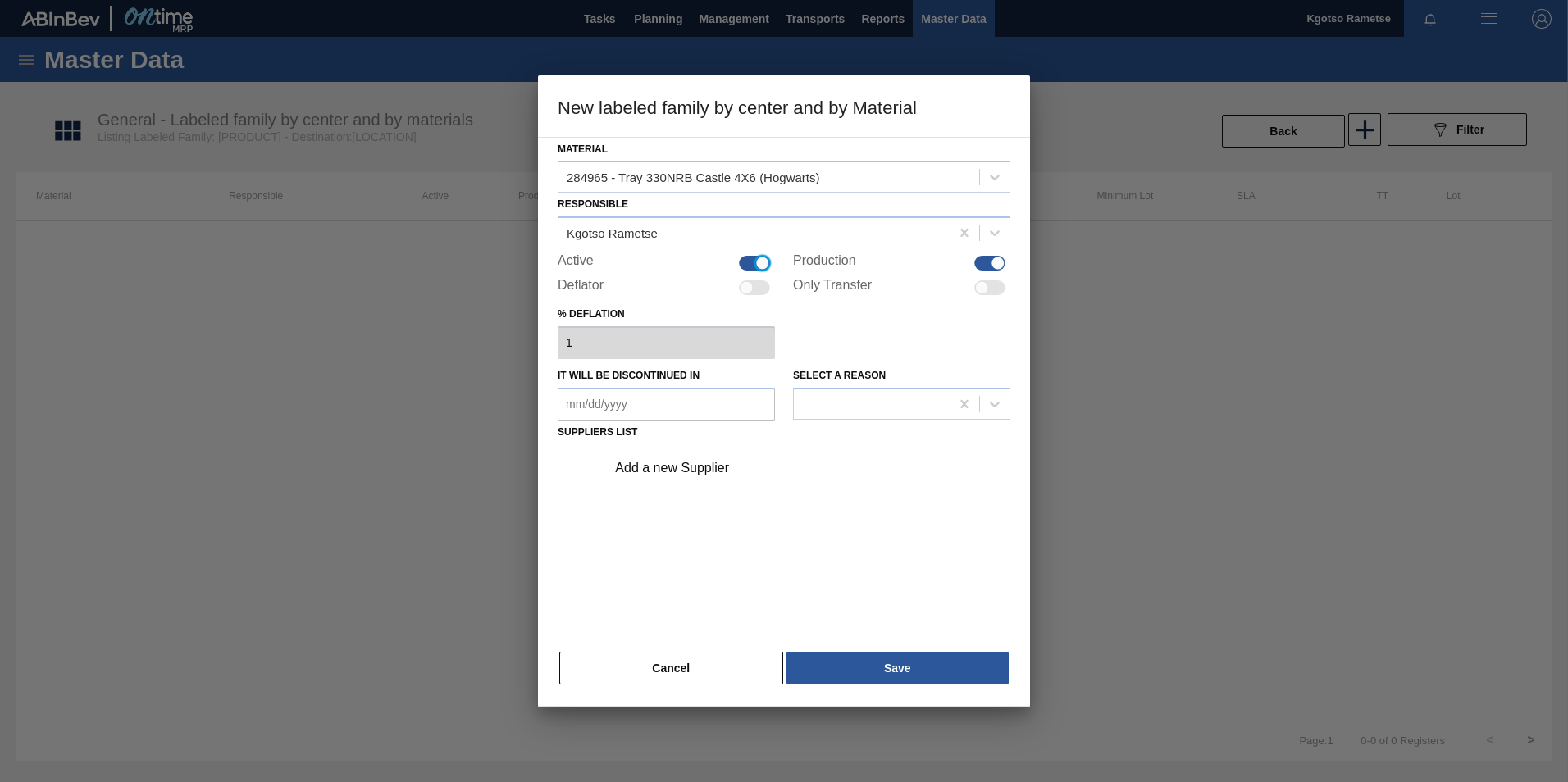 click on "Add a new Supplier" at bounding box center [776, 468] 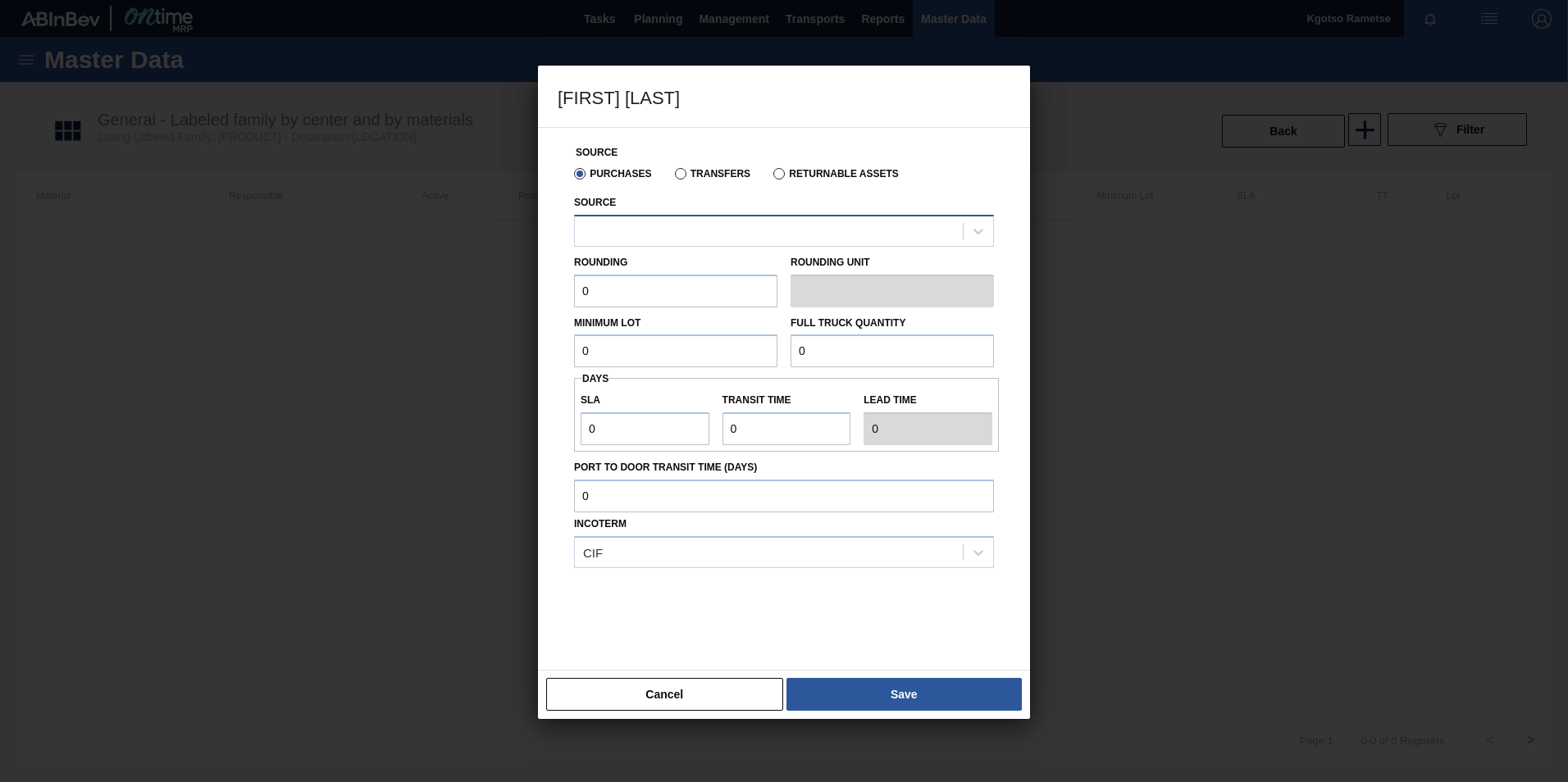 click at bounding box center (768, 230) 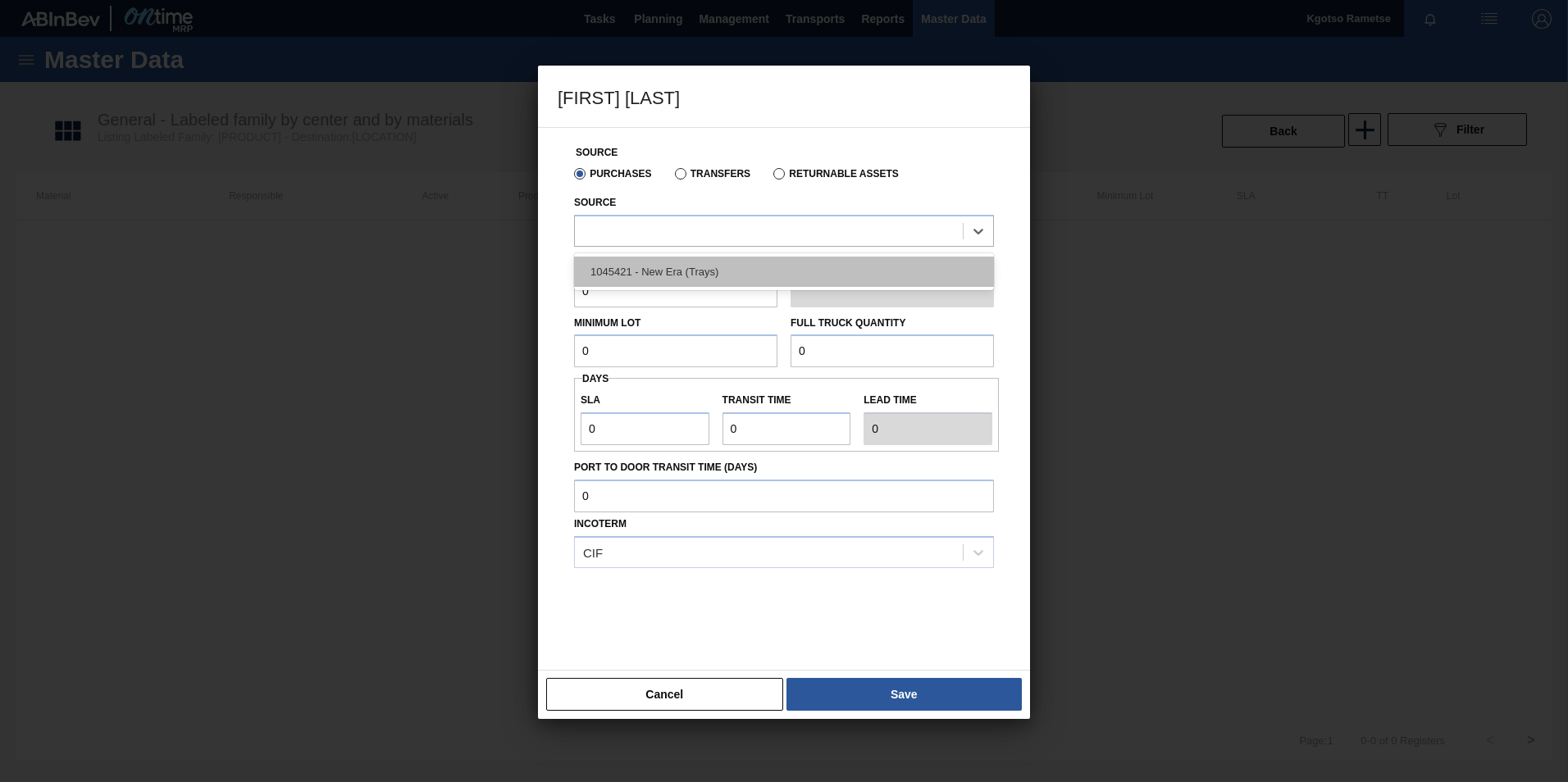 click on "1045421 - New Era (Trays)" at bounding box center (784, 271) 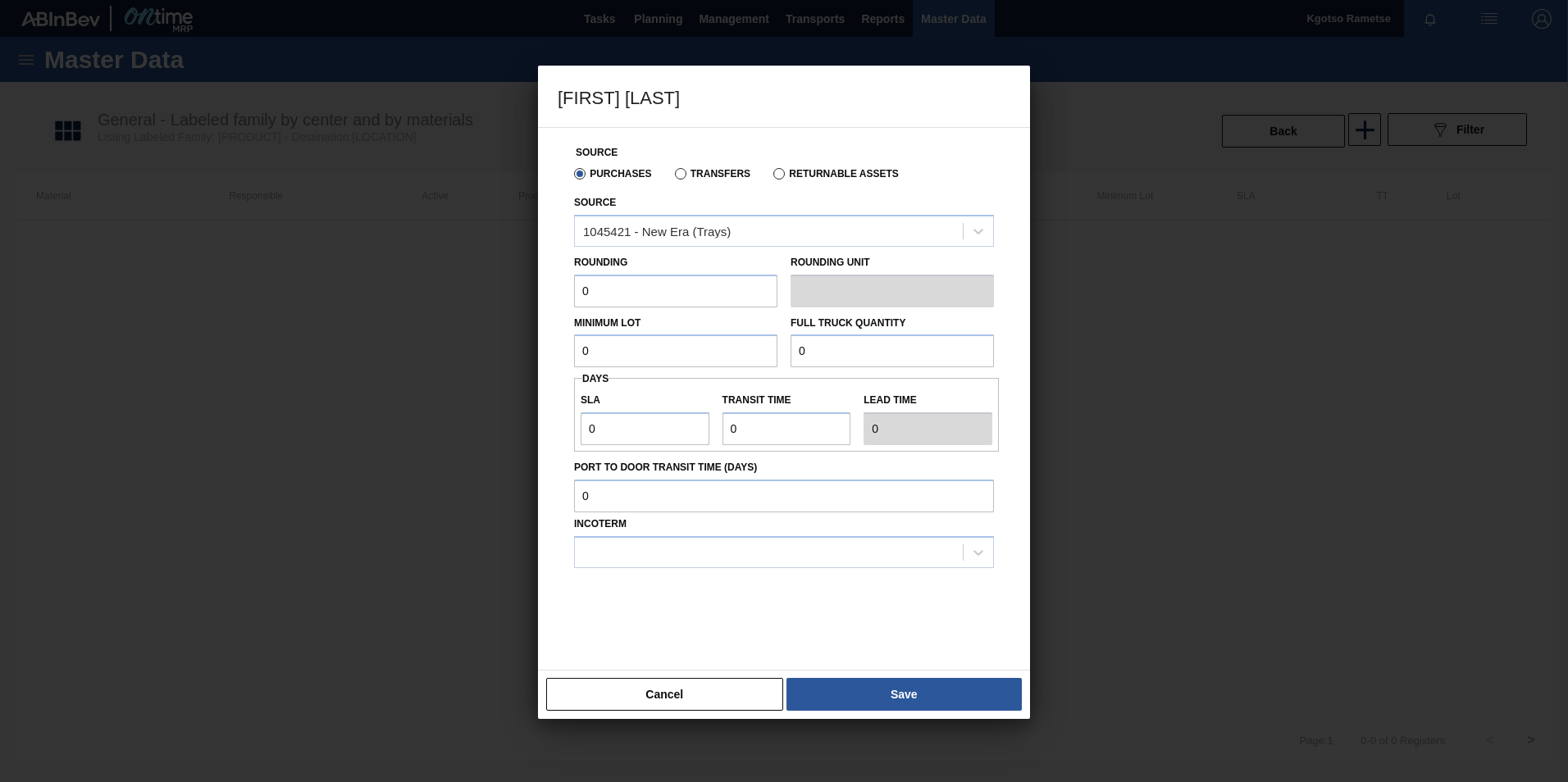 drag, startPoint x: 602, startPoint y: 289, endPoint x: 352, endPoint y: 309, distance: 250.7987 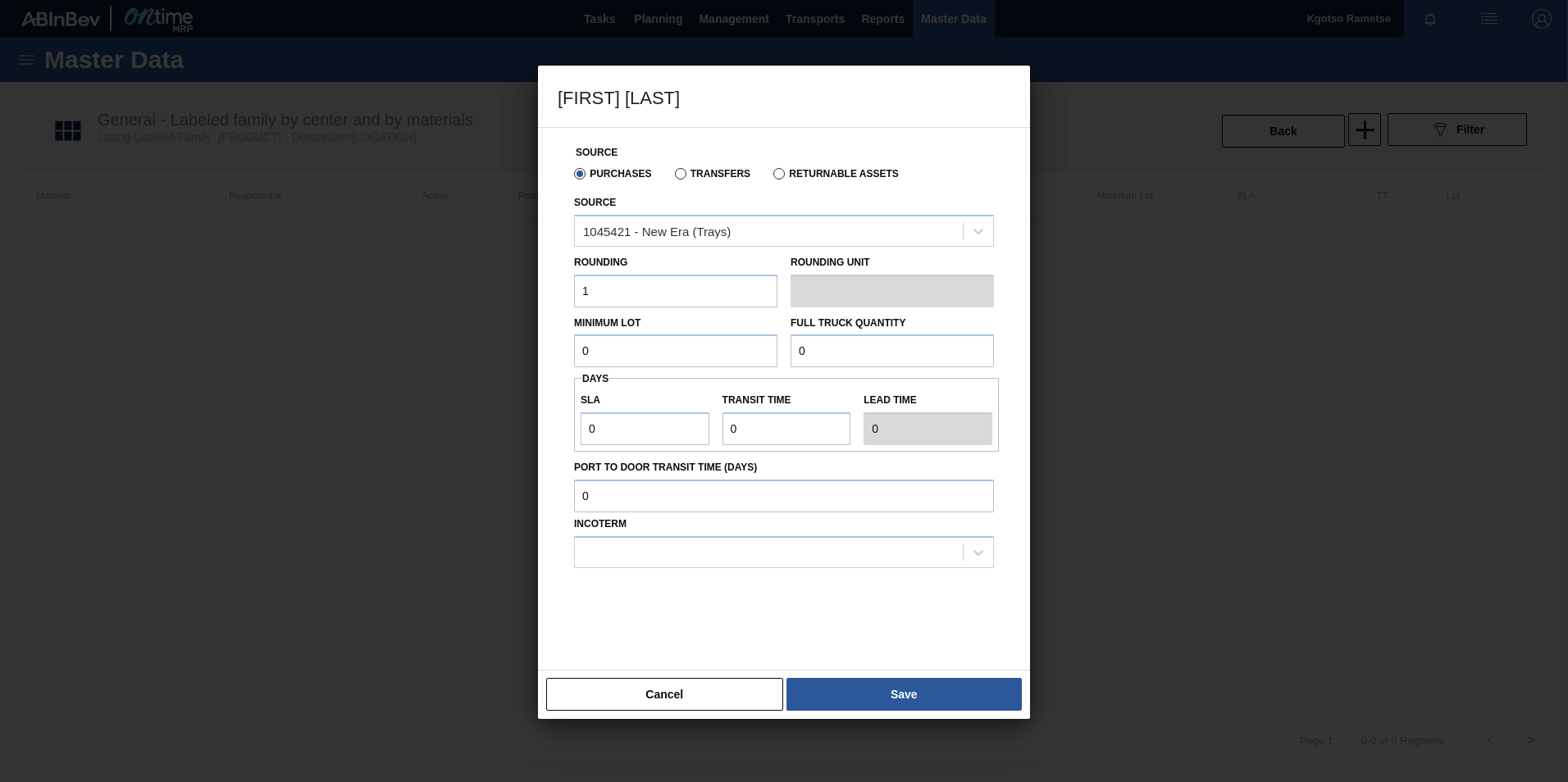 type on "1" 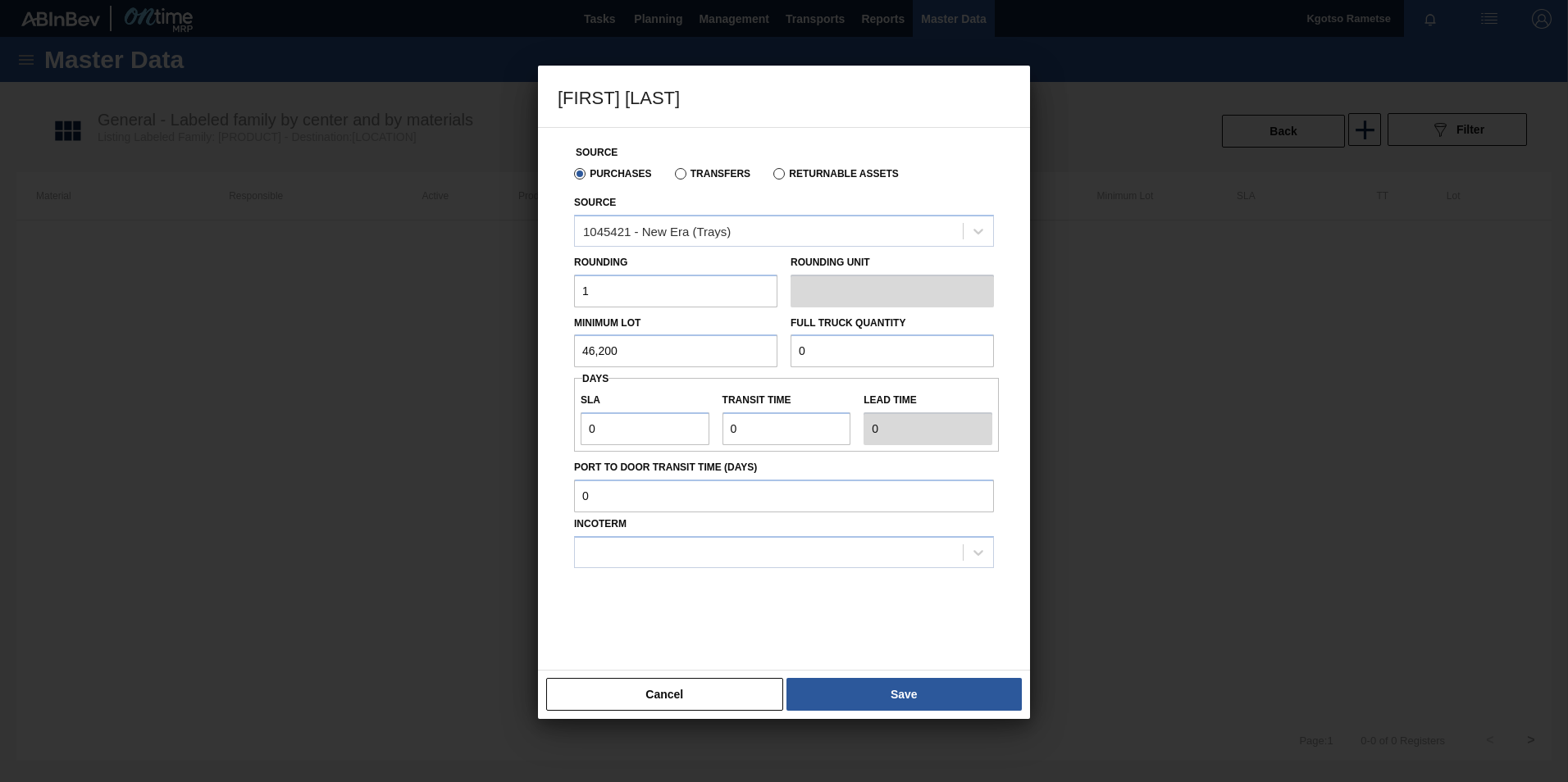 drag, startPoint x: 656, startPoint y: 355, endPoint x: 140, endPoint y: 384, distance: 516.814 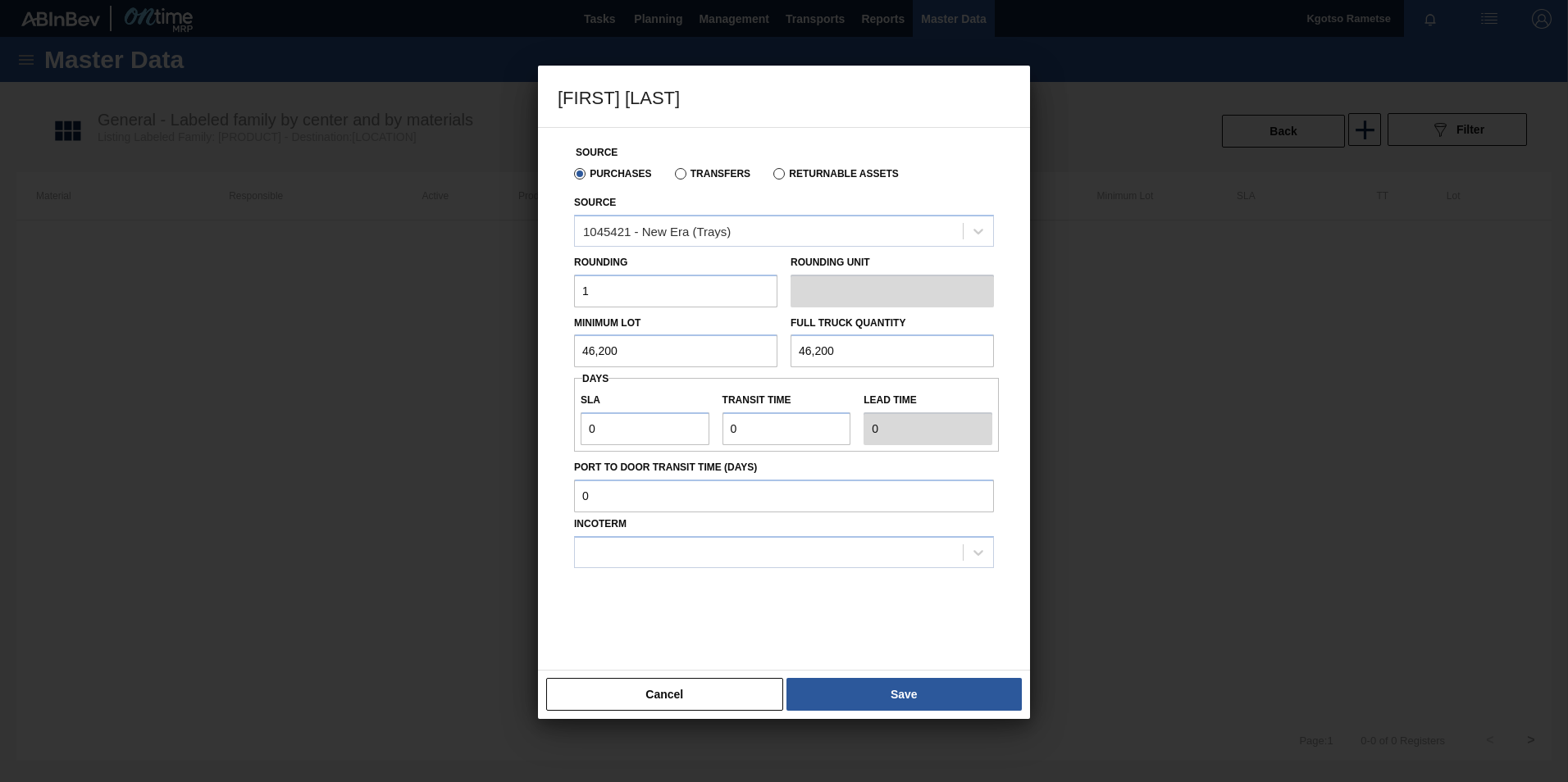 type on "46,200" 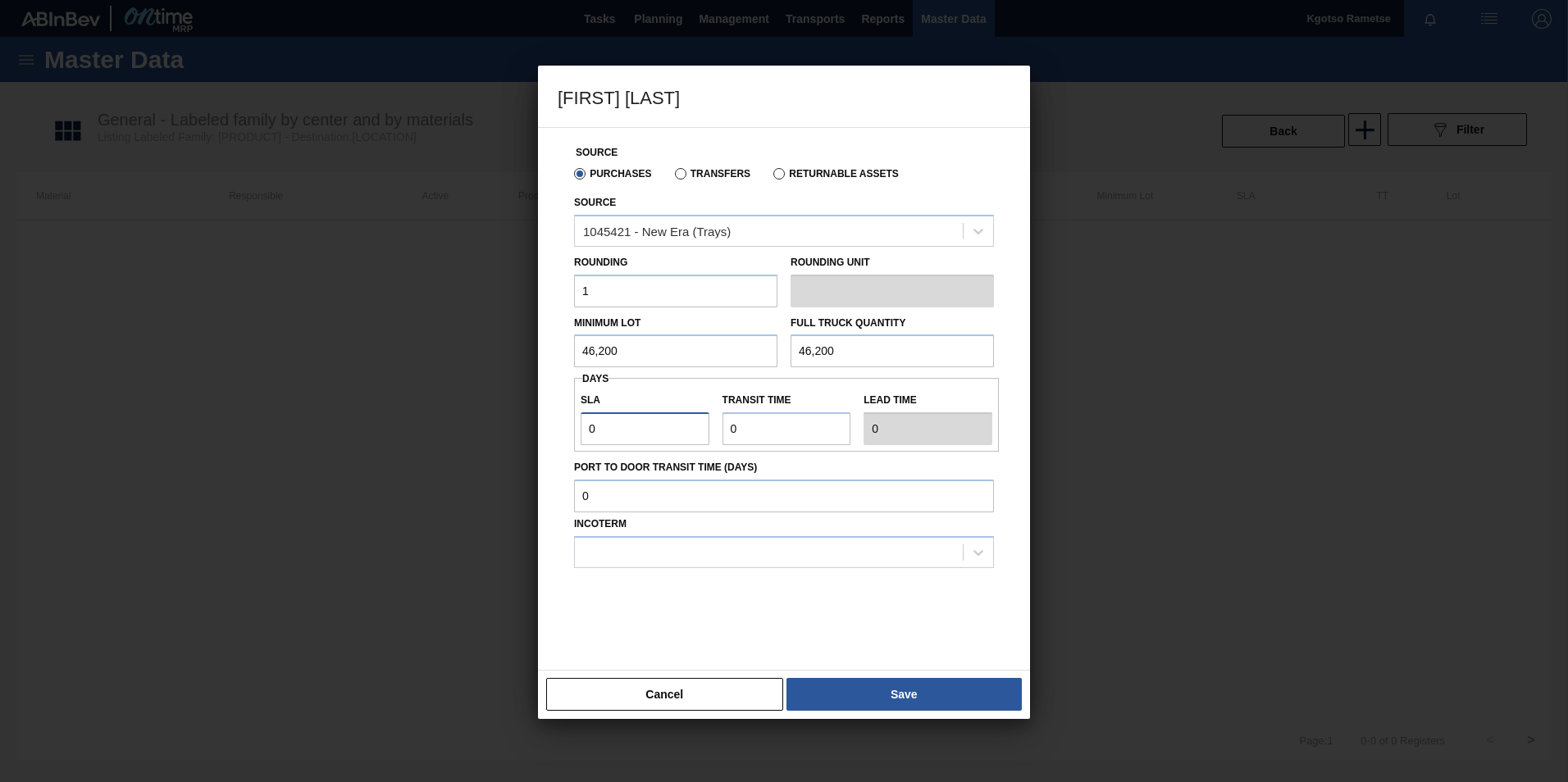 drag, startPoint x: 609, startPoint y: 423, endPoint x: 473, endPoint y: 424, distance: 136.004 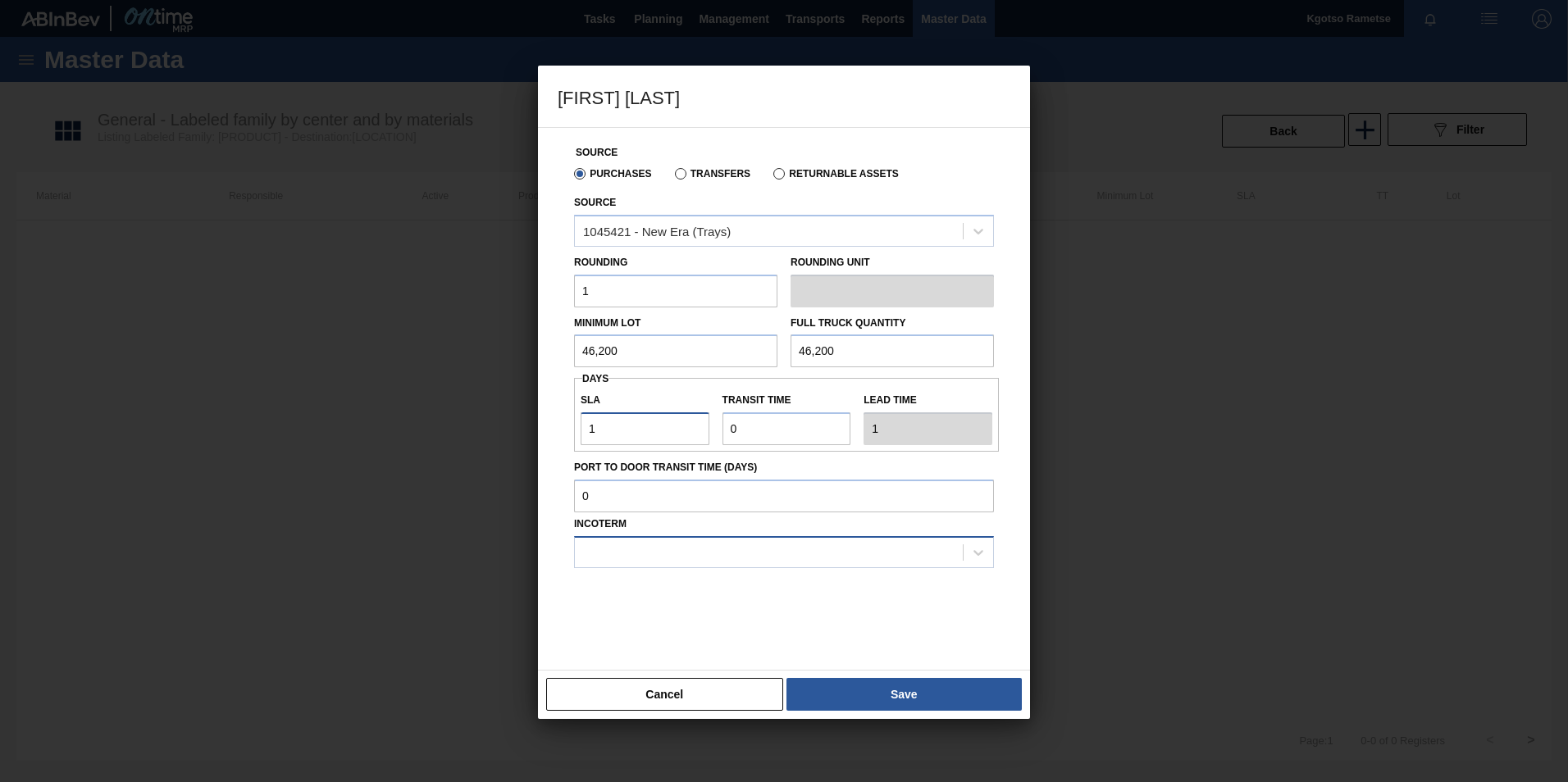 type on "1" 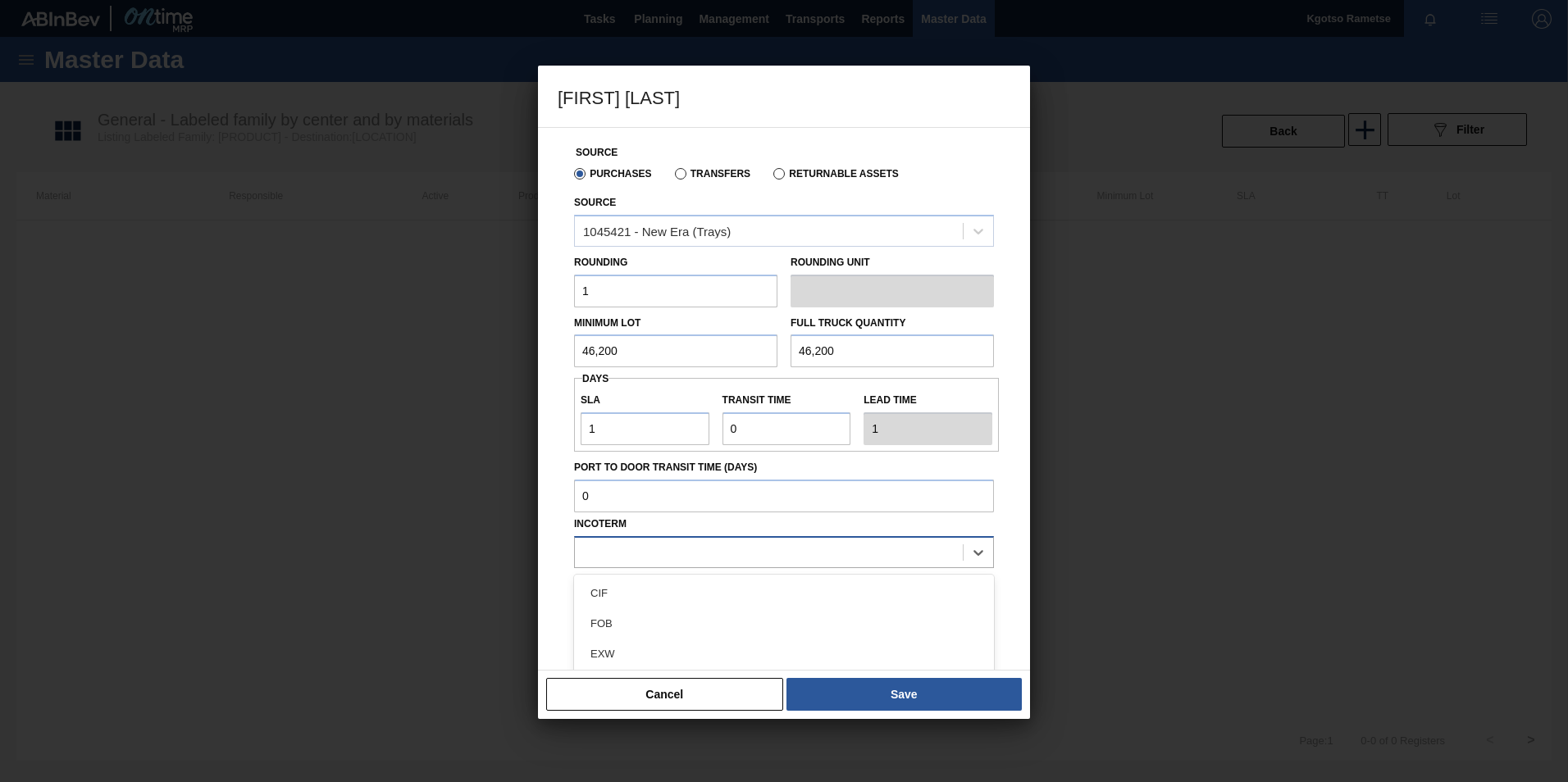 click at bounding box center [768, 552] 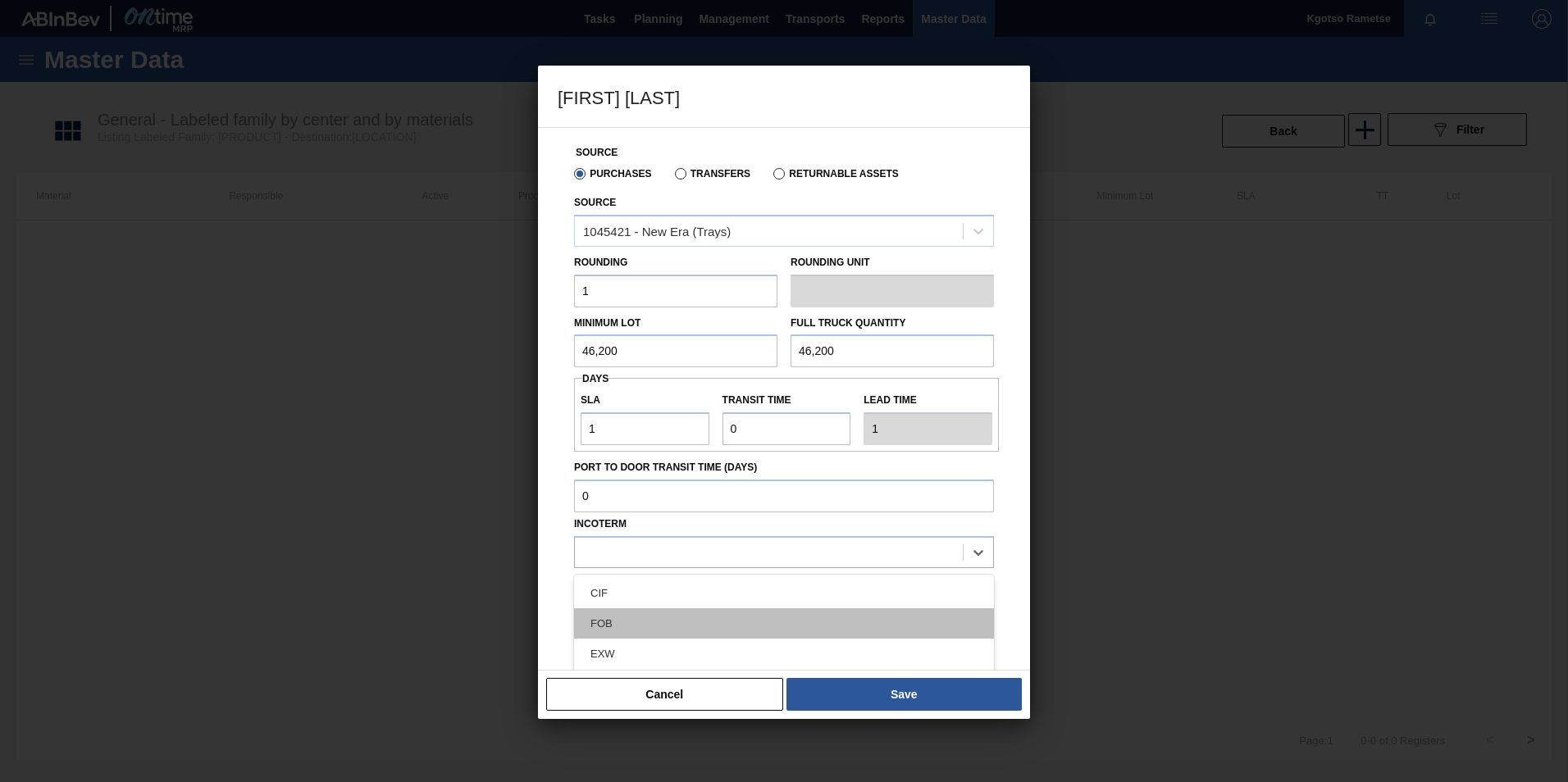 click on "FOB" at bounding box center (784, 623) 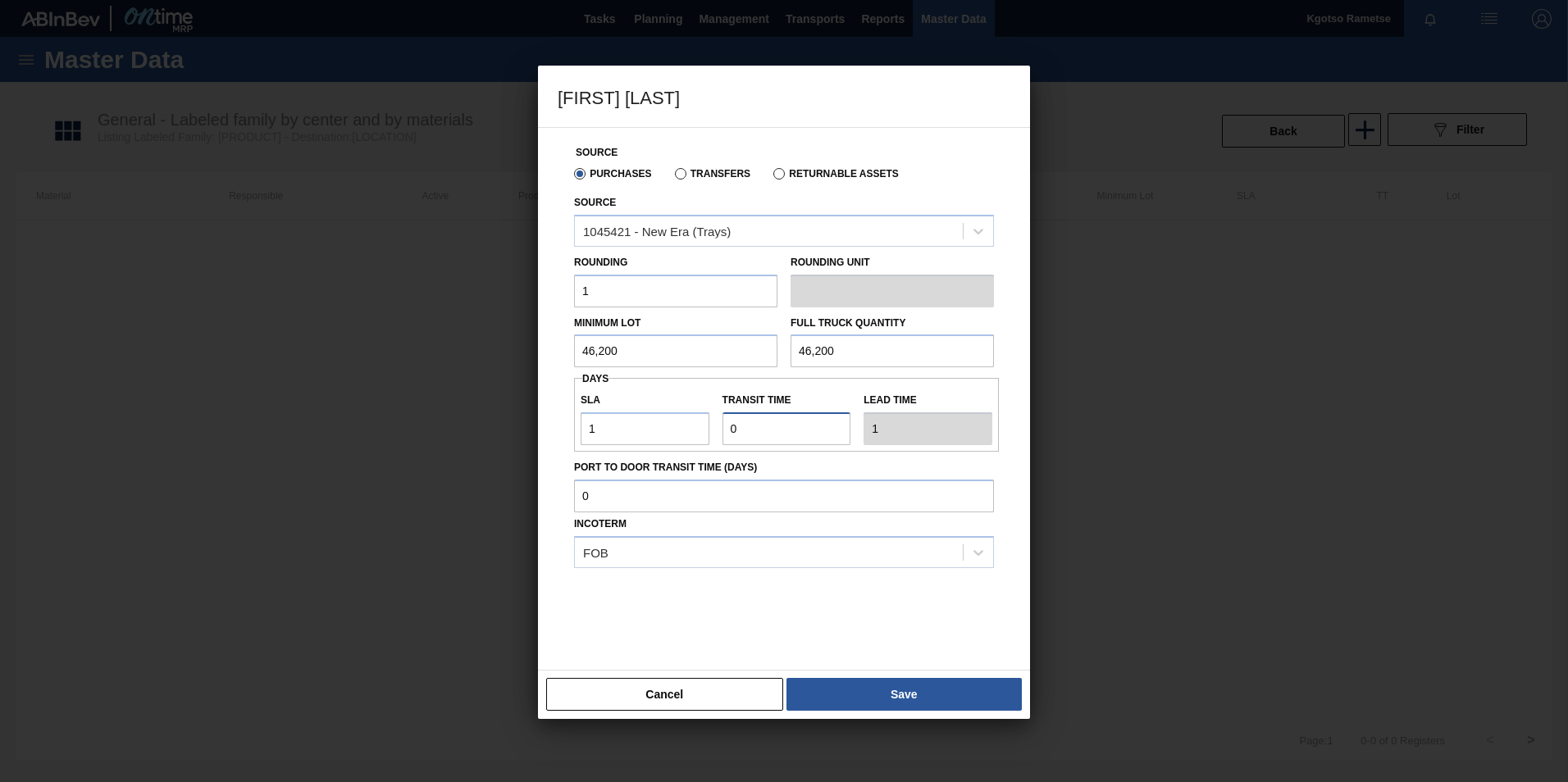 drag, startPoint x: 760, startPoint y: 425, endPoint x: 634, endPoint y: 448, distance: 128.082 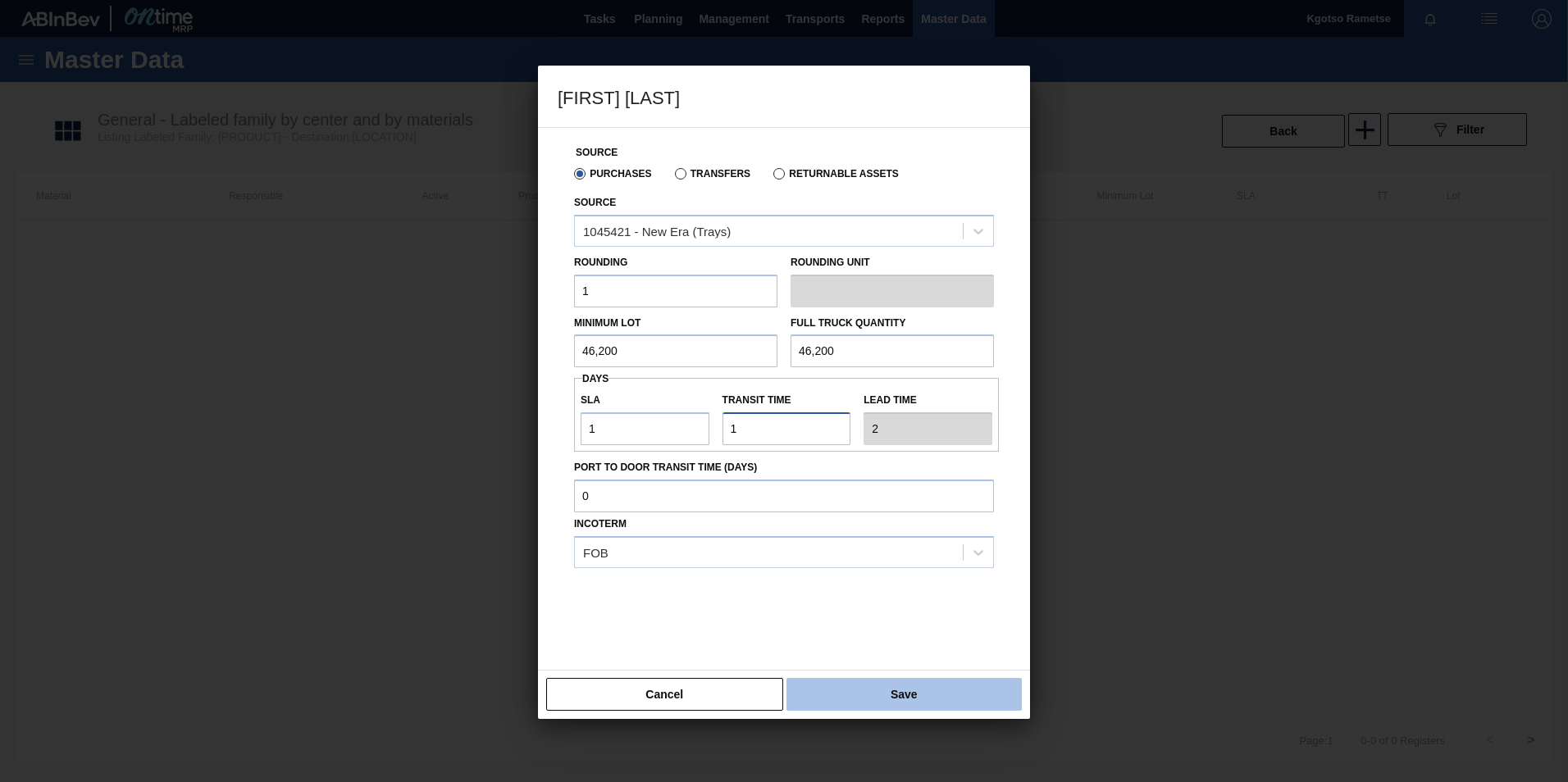 type on "1" 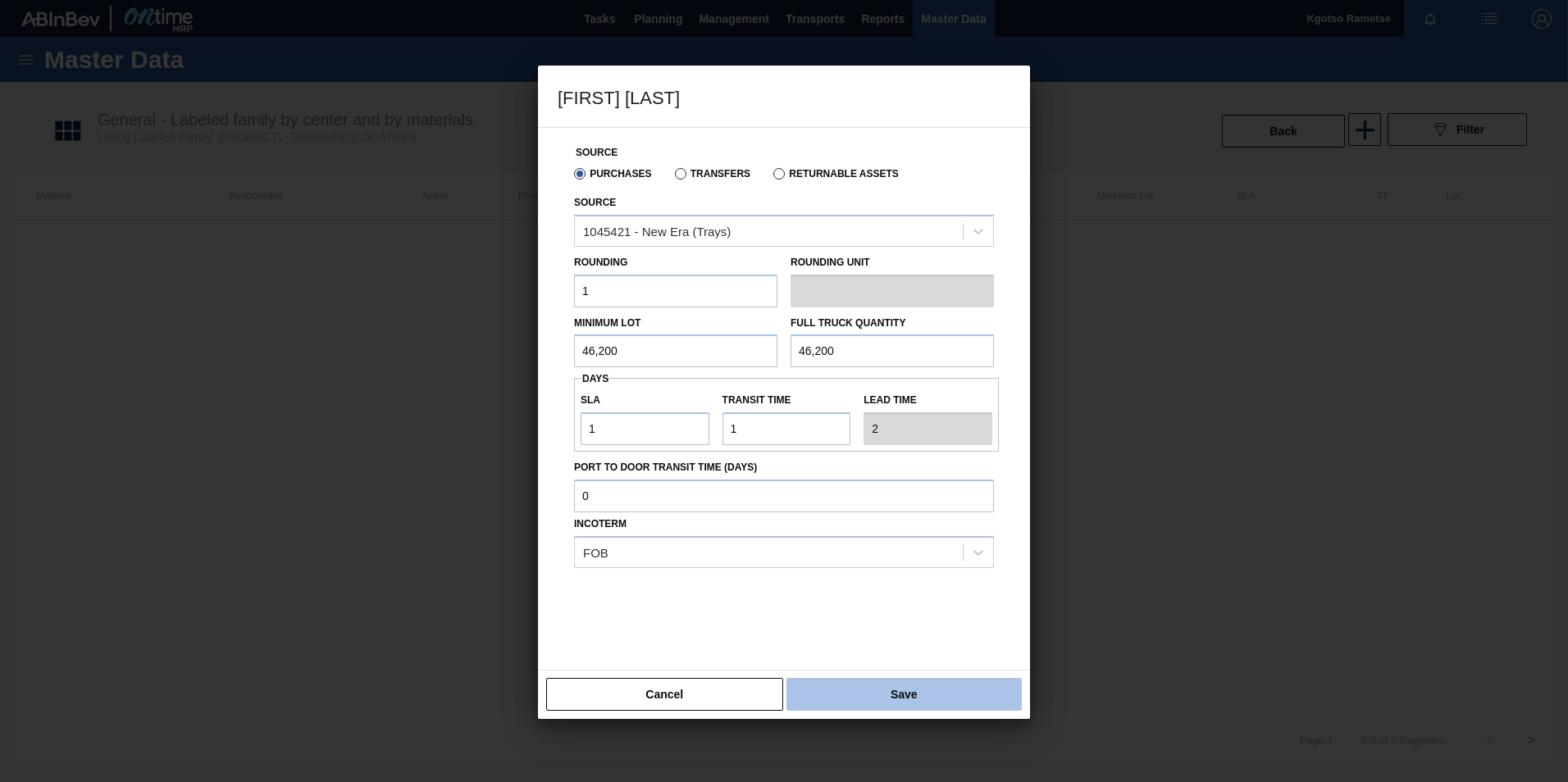 click on "Save" at bounding box center [904, 694] 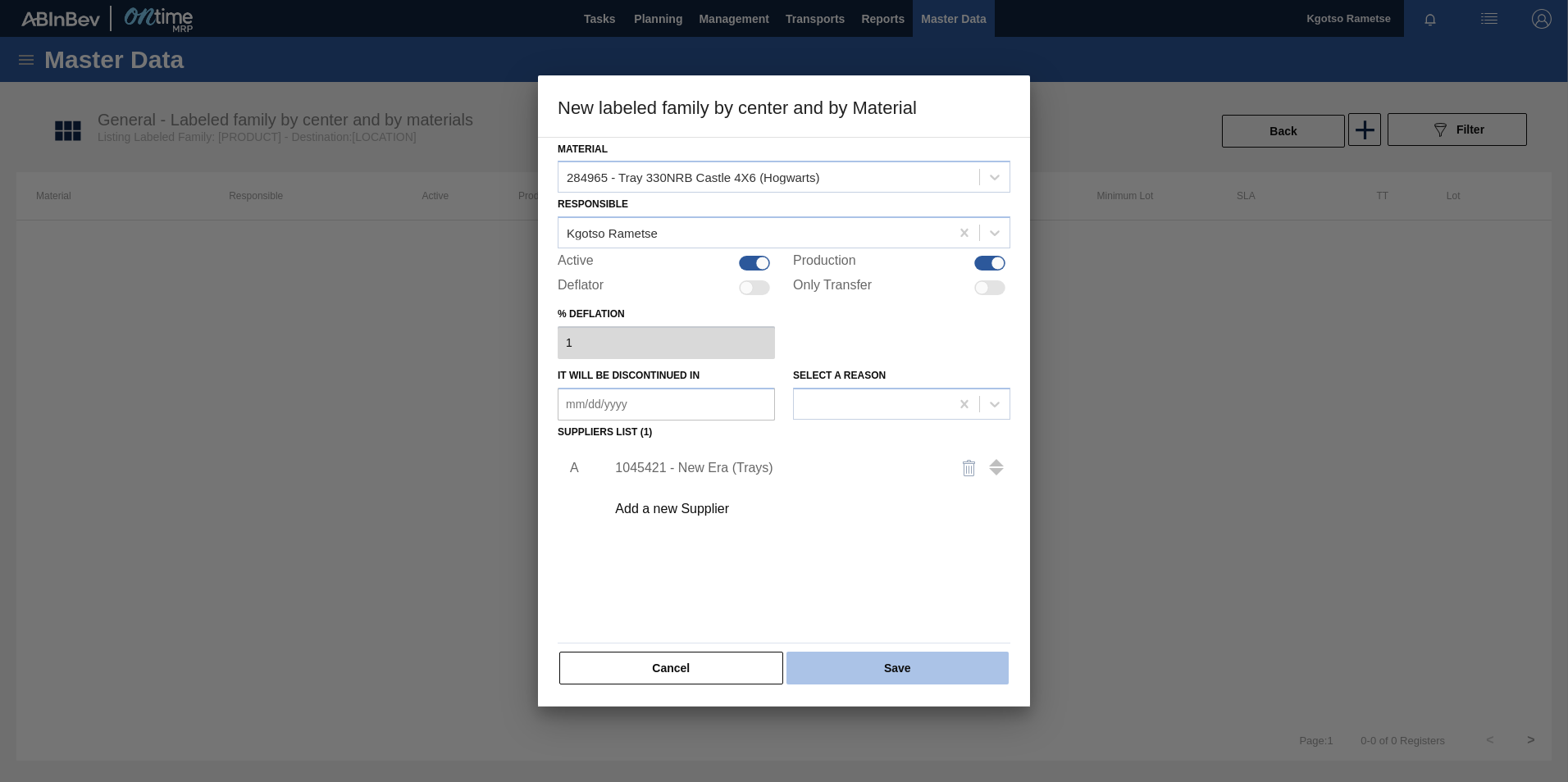 click on "Save" at bounding box center (897, 668) 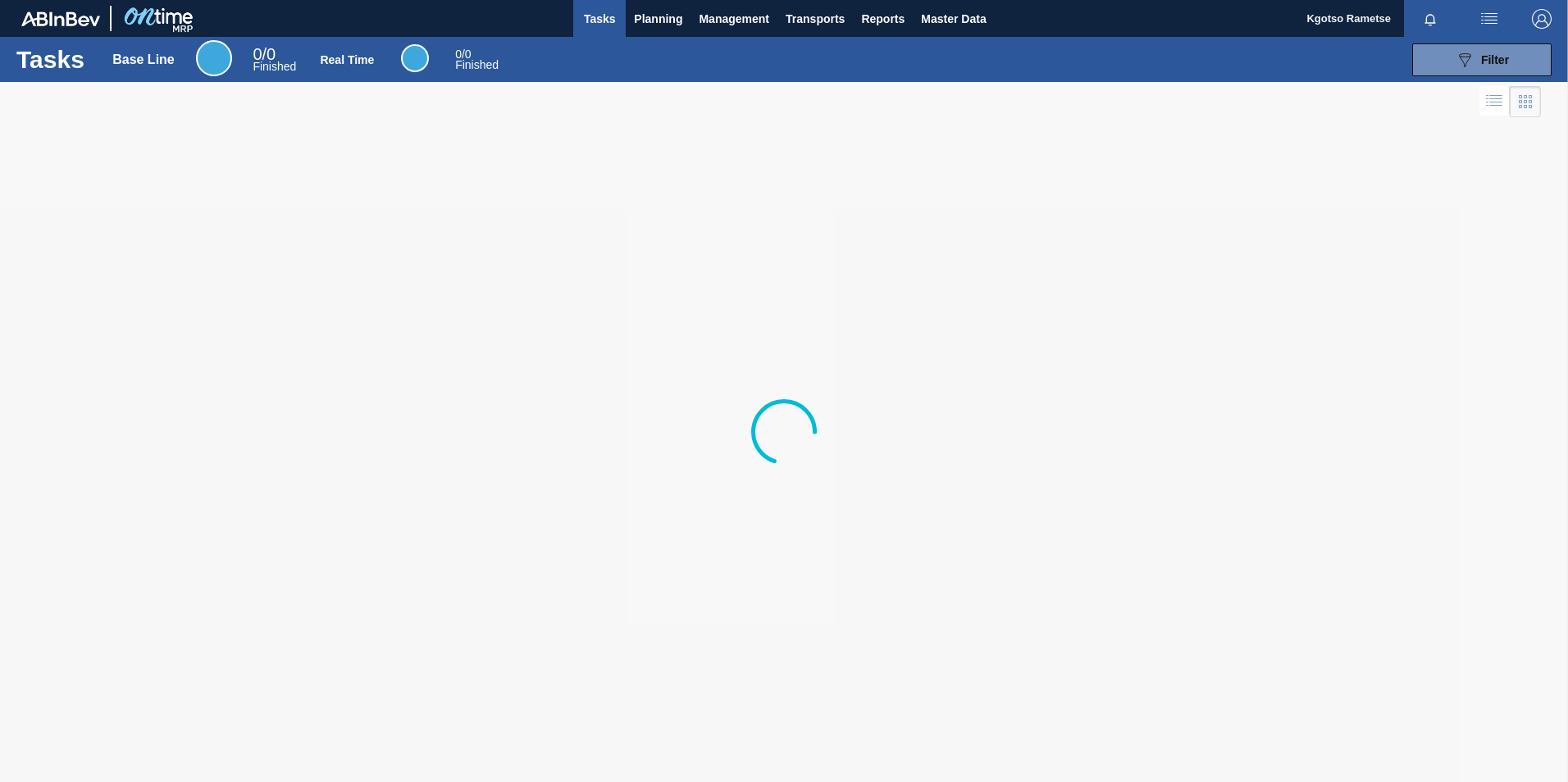 scroll, scrollTop: 0, scrollLeft: 0, axis: both 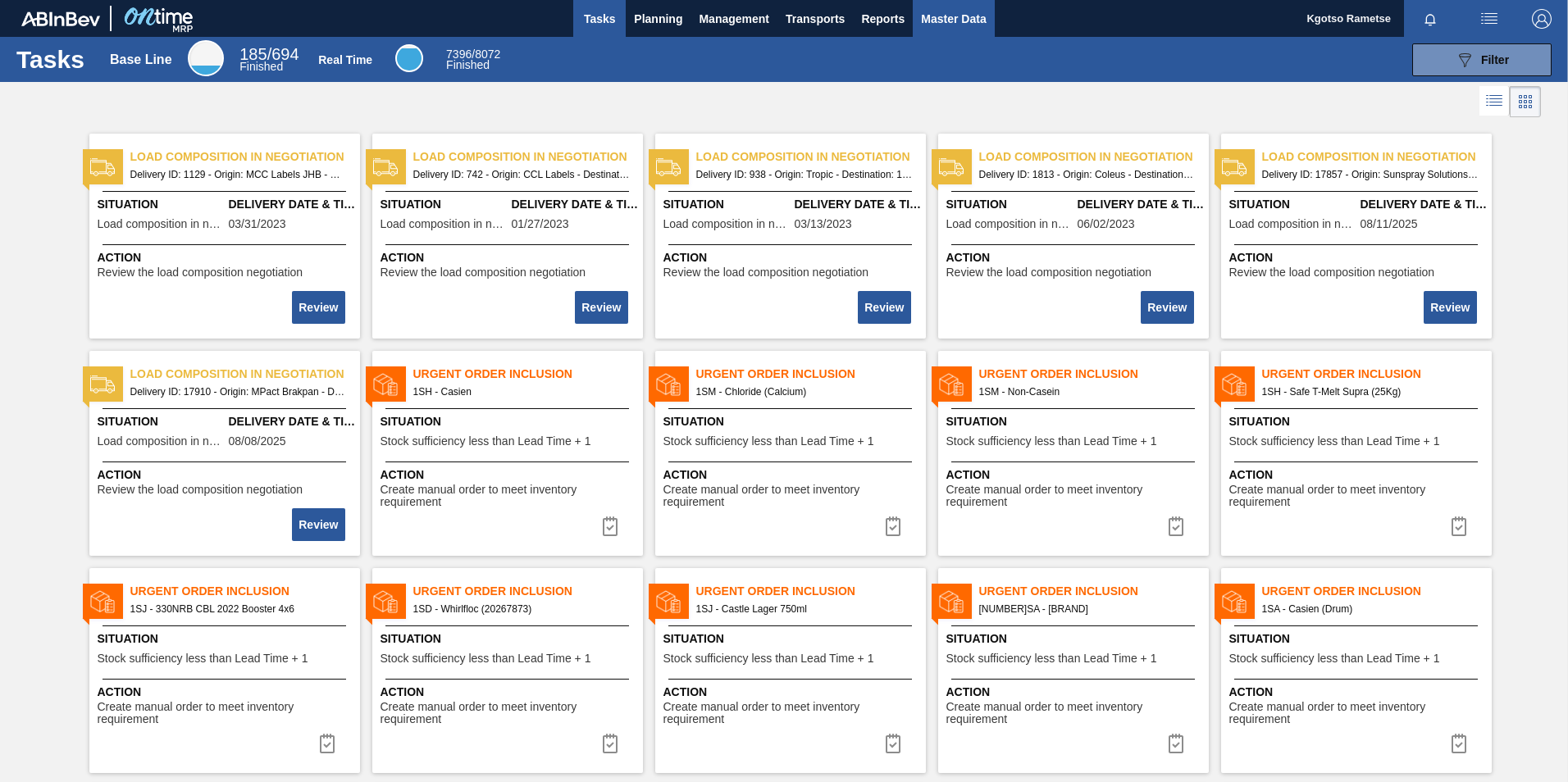 click on "Master Data" at bounding box center [953, 18] 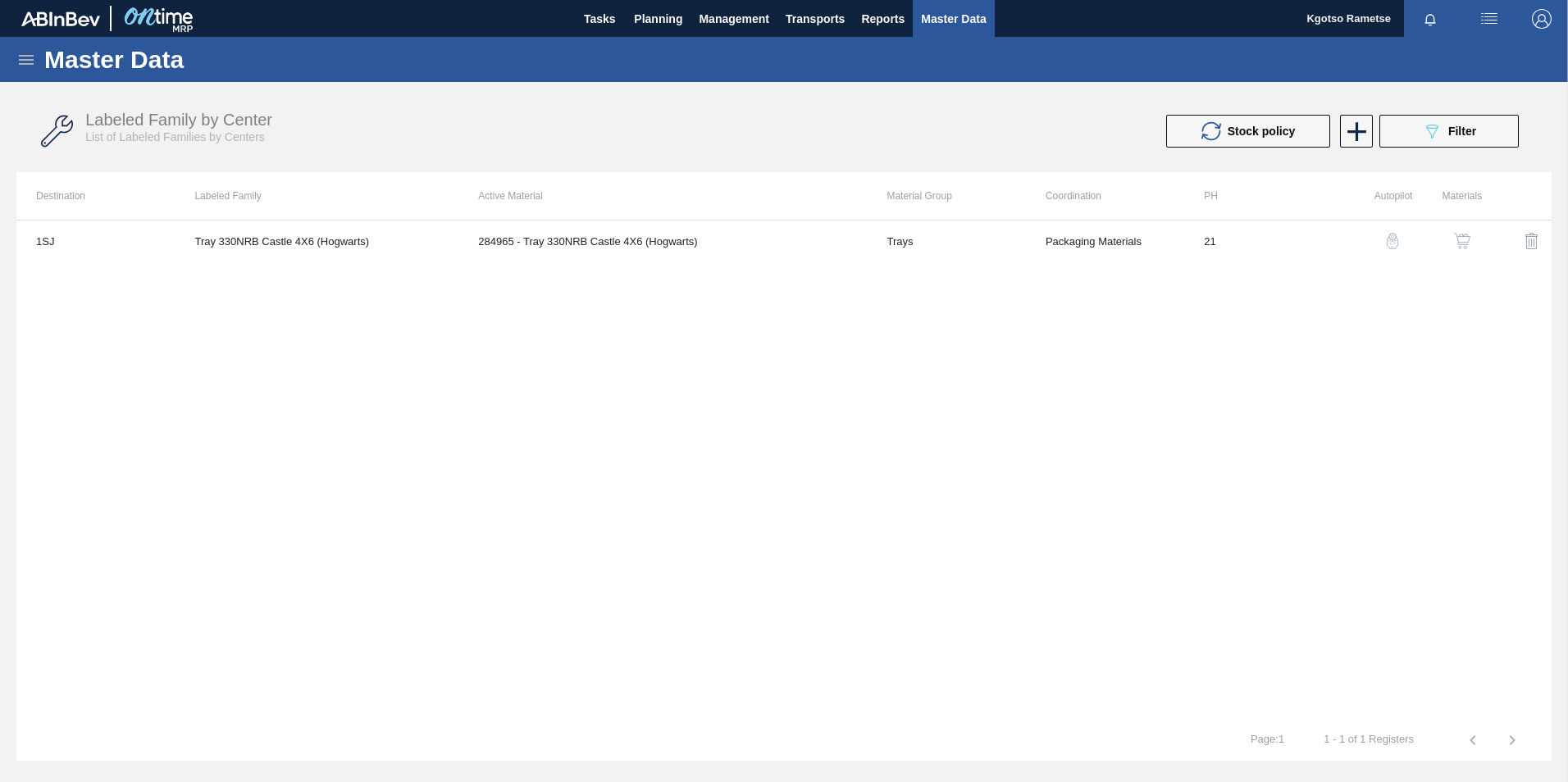 click 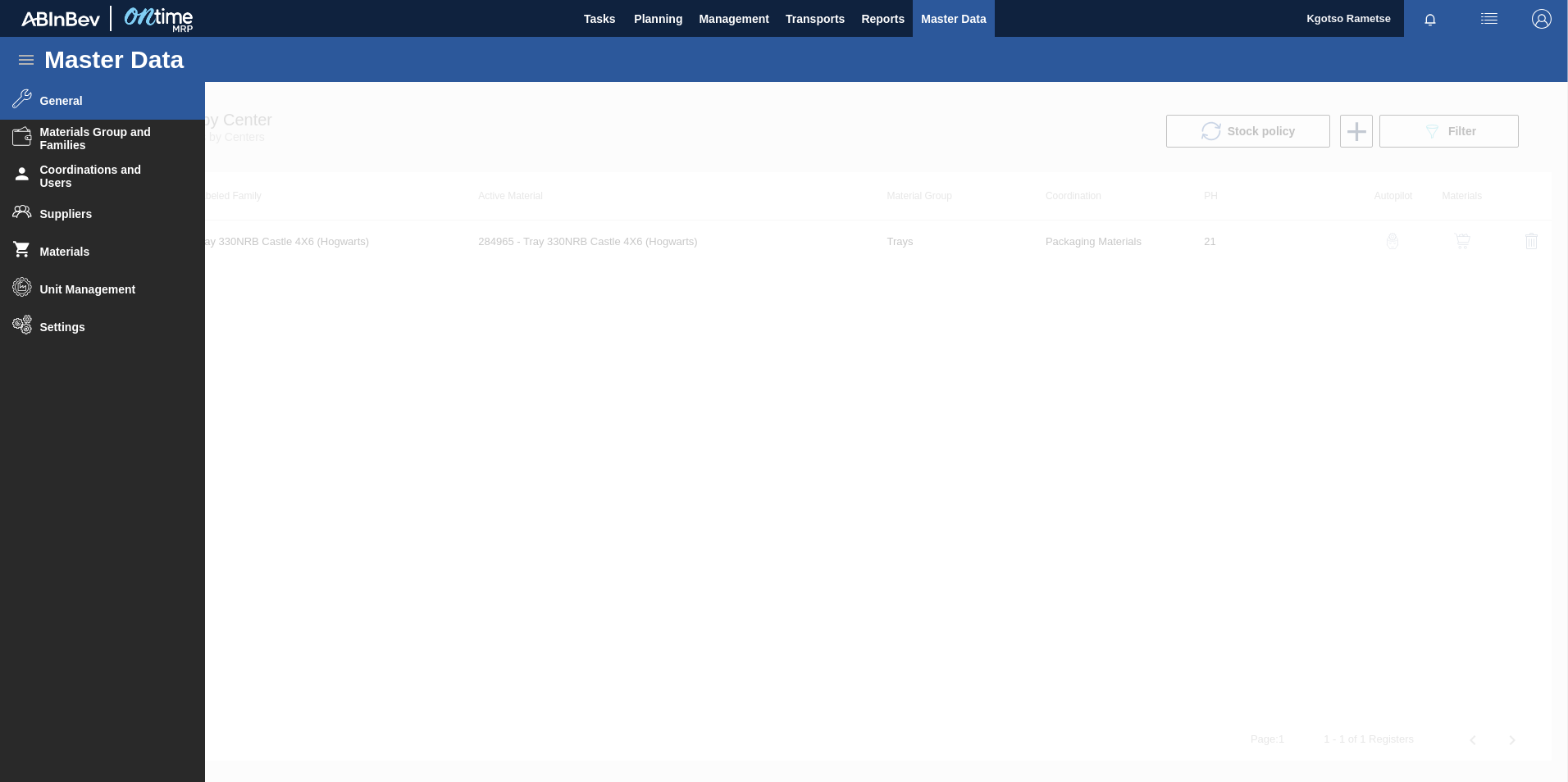 click on "General" at bounding box center [103, 101] 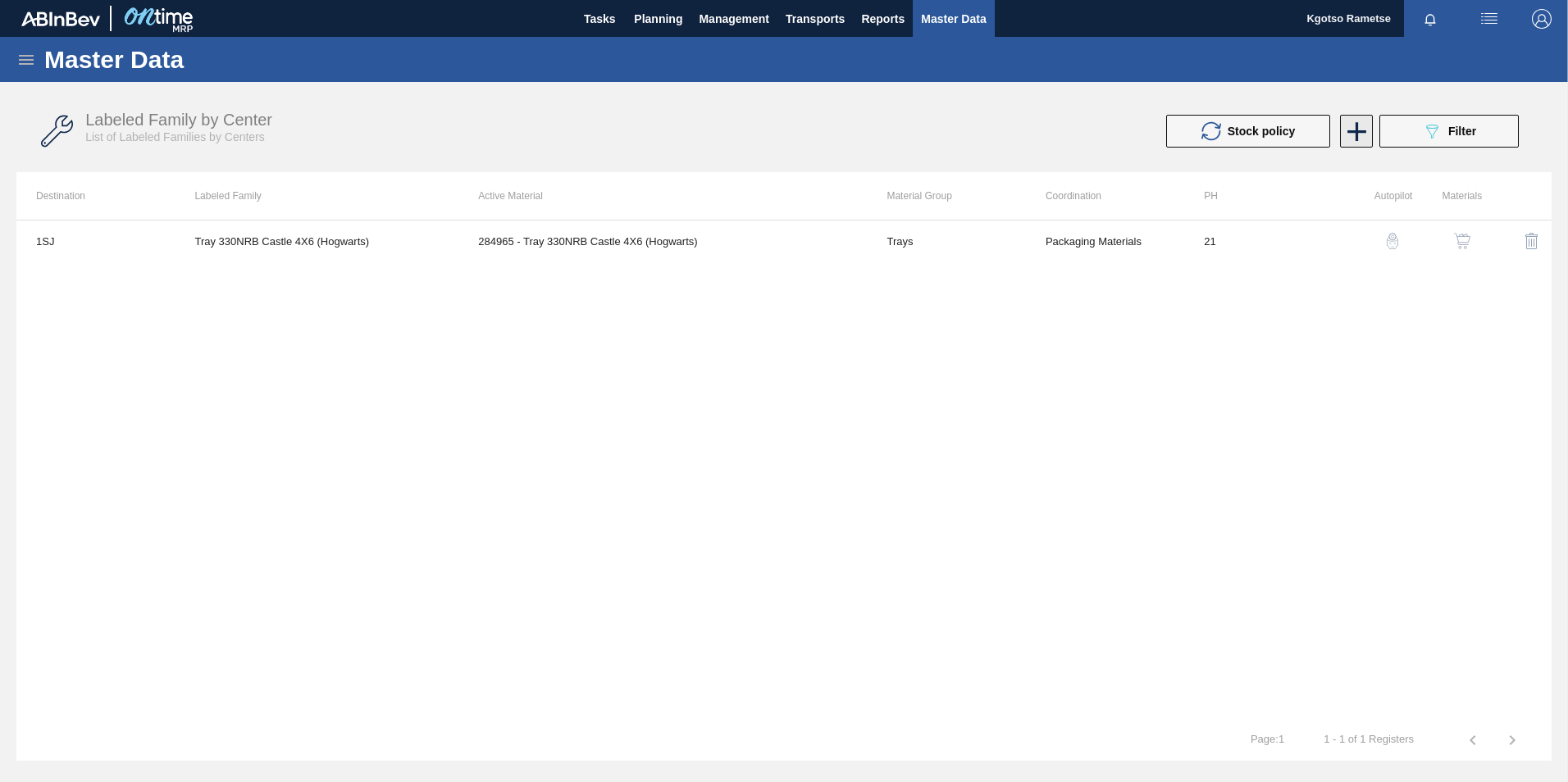 click 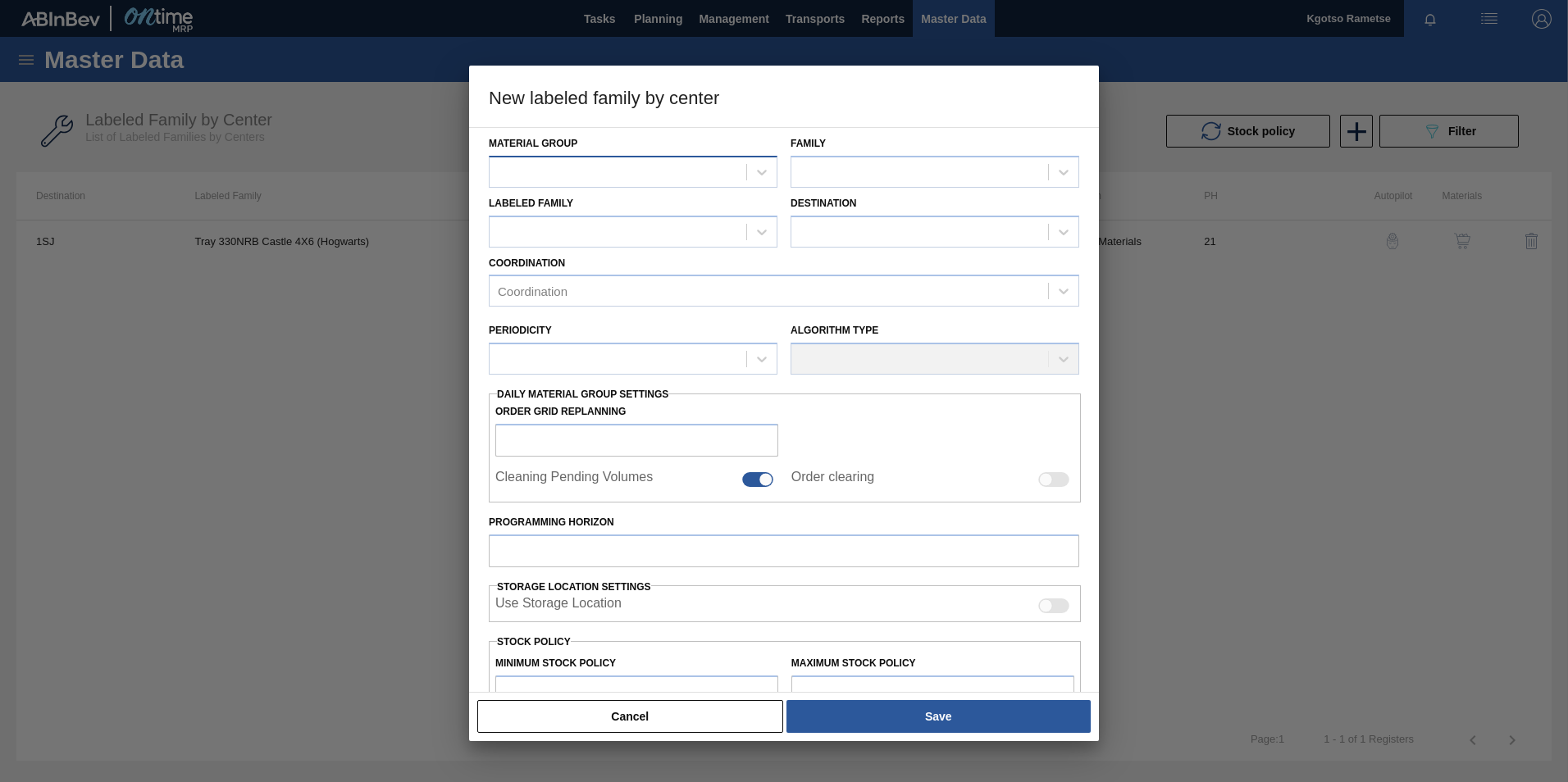 click at bounding box center [618, 171] 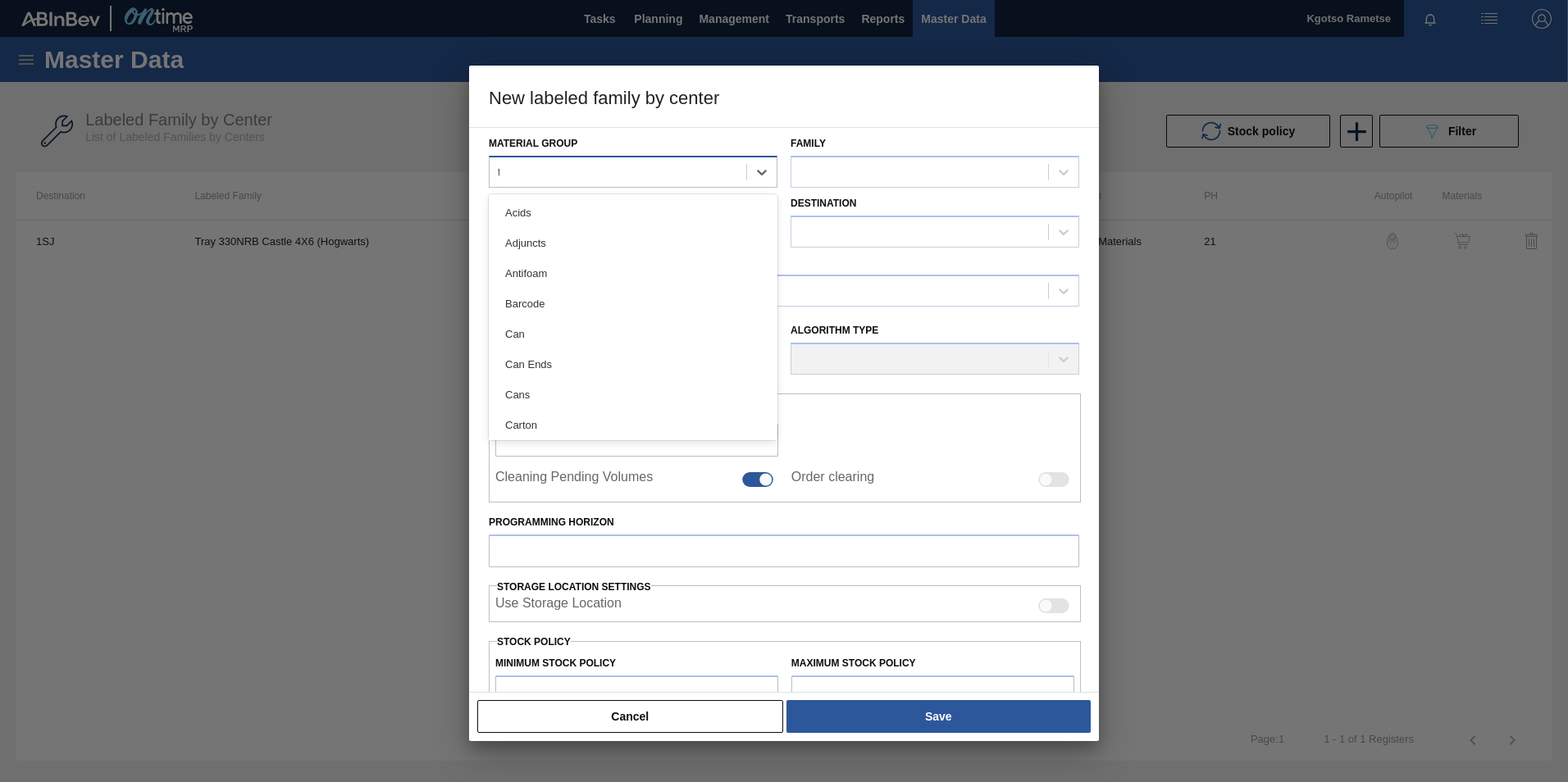 type on "tr" 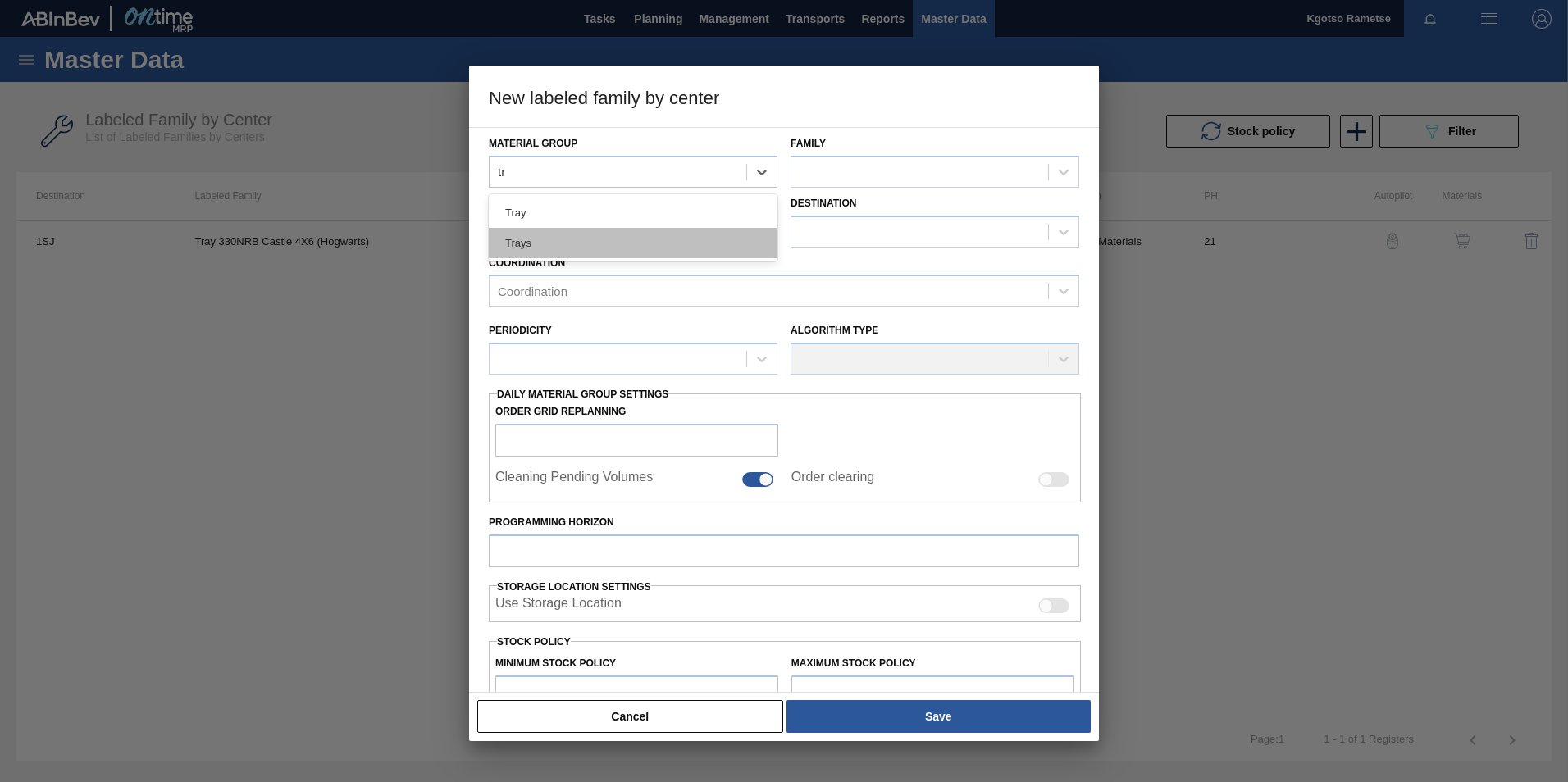 click on "Trays" at bounding box center [633, 243] 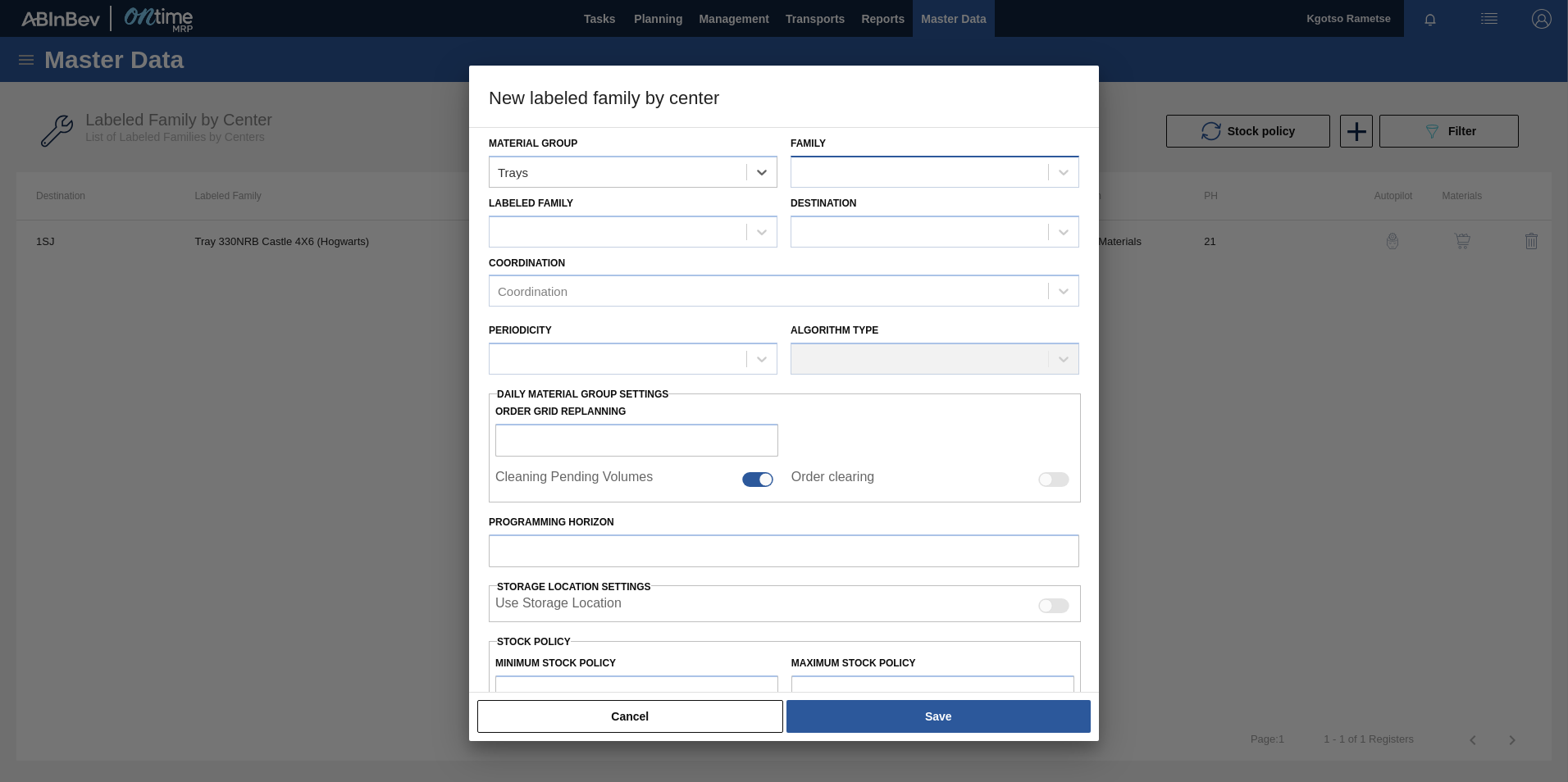 click at bounding box center (919, 171) 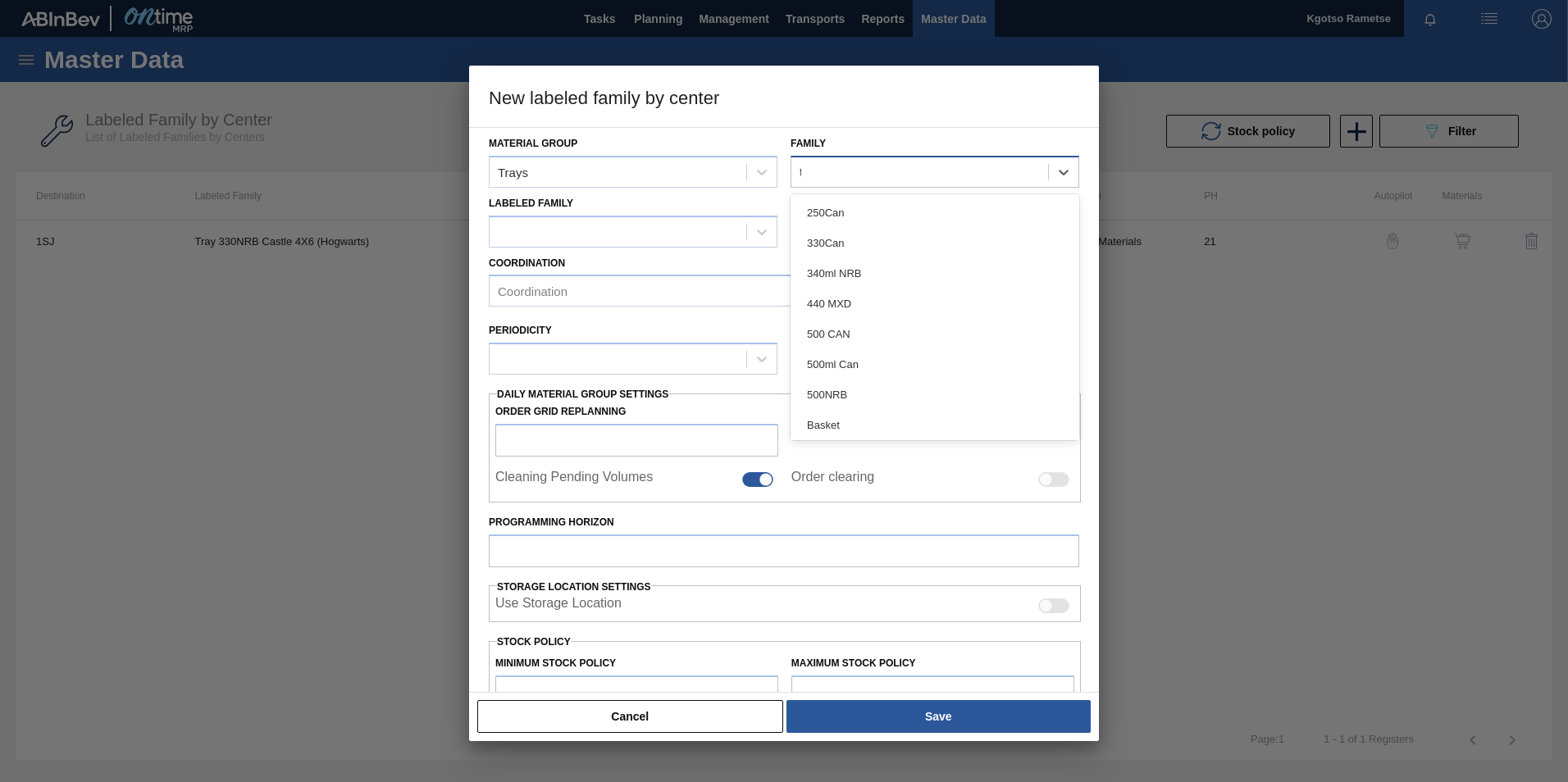 type on "tr" 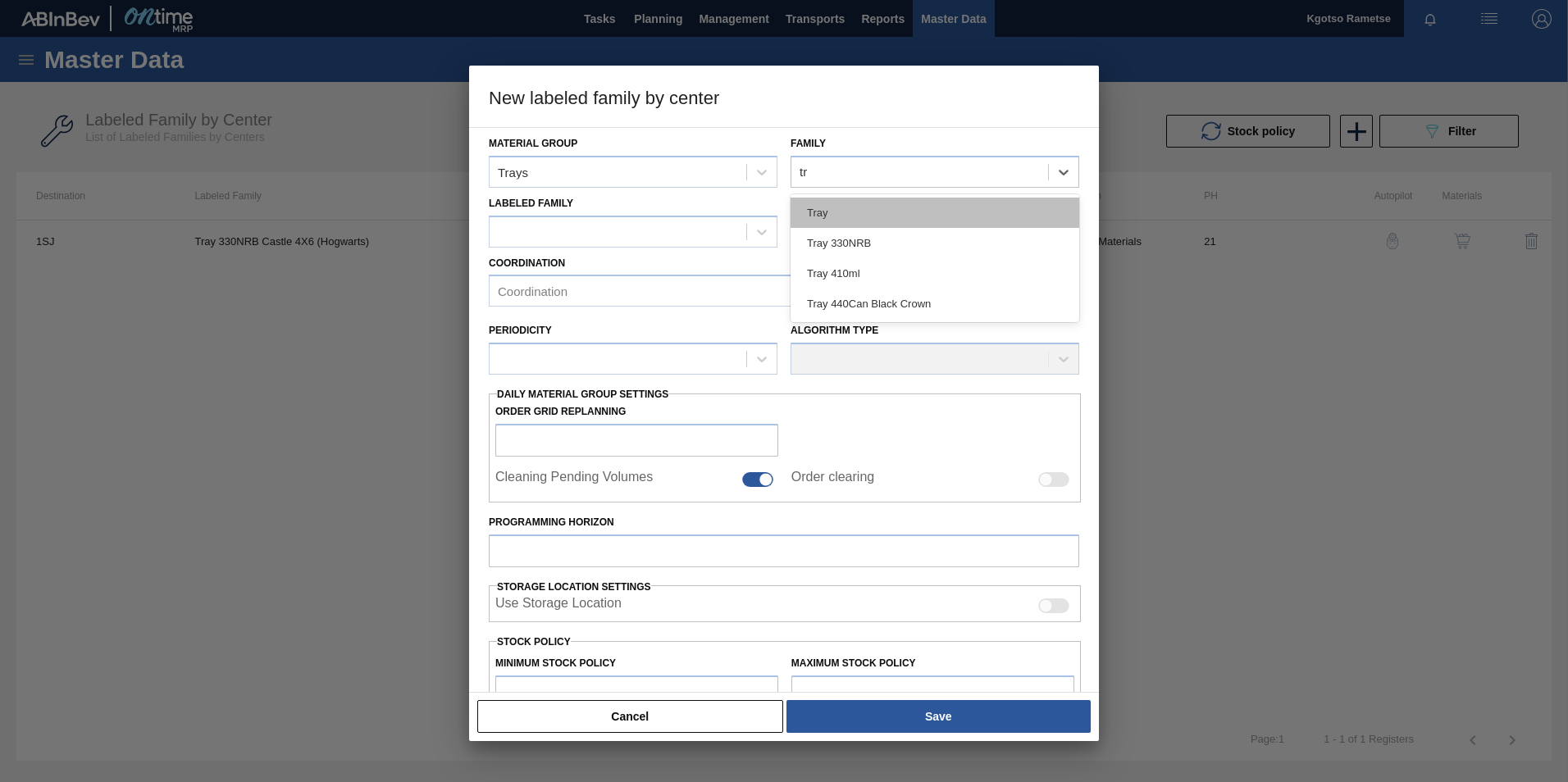 click on "Tray" at bounding box center [935, 212] 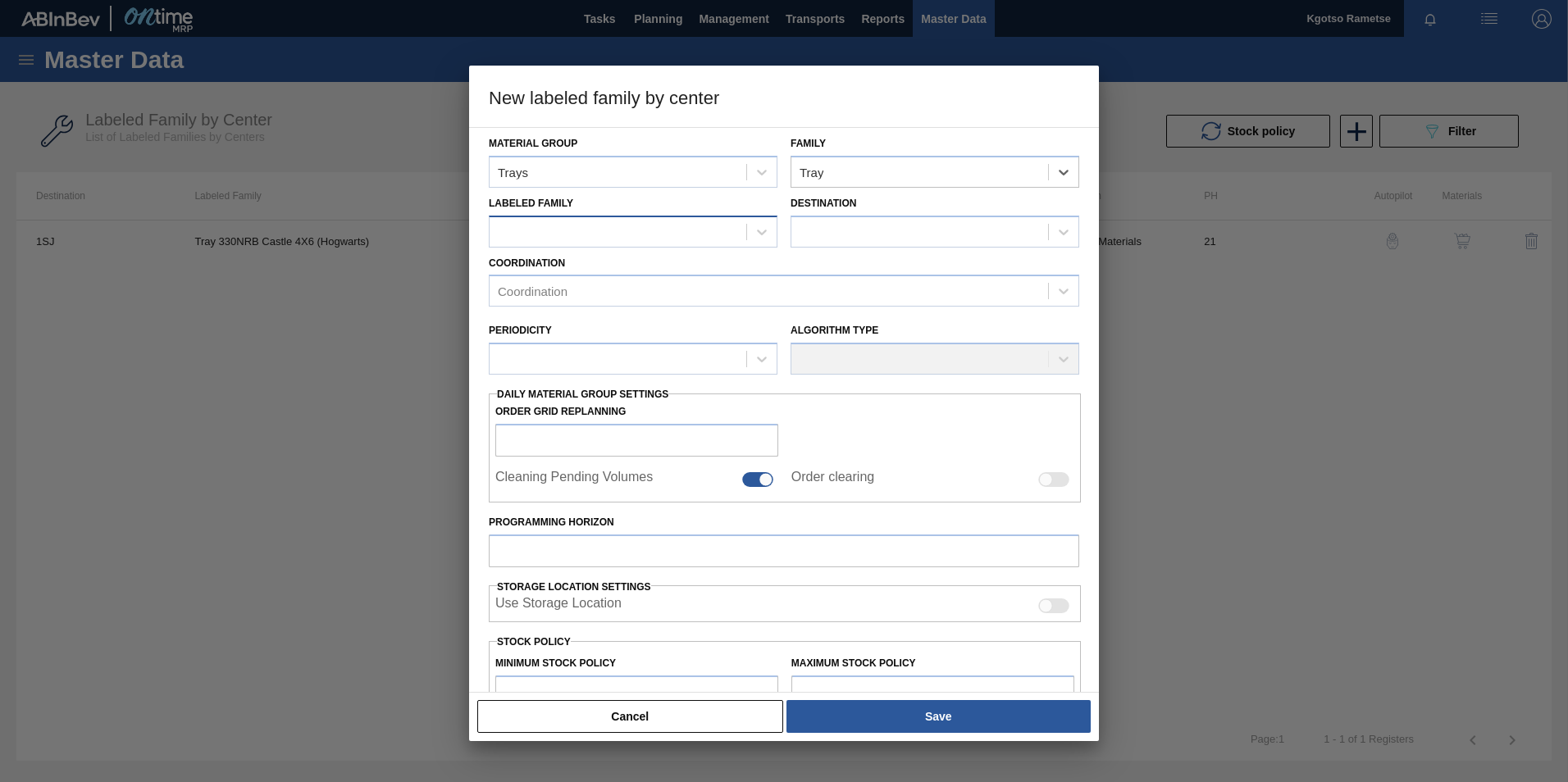 click at bounding box center (618, 231) 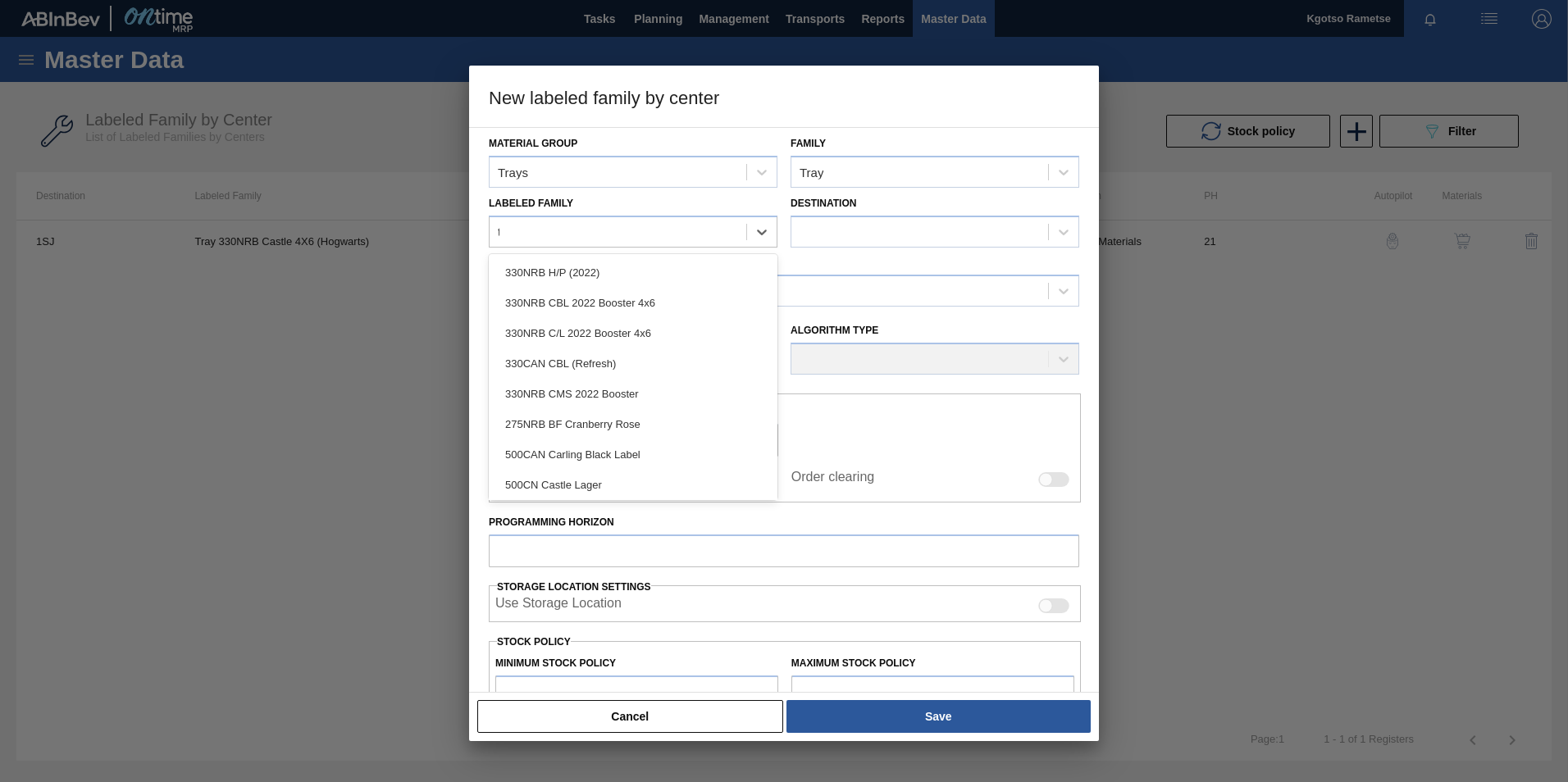 type on "tr" 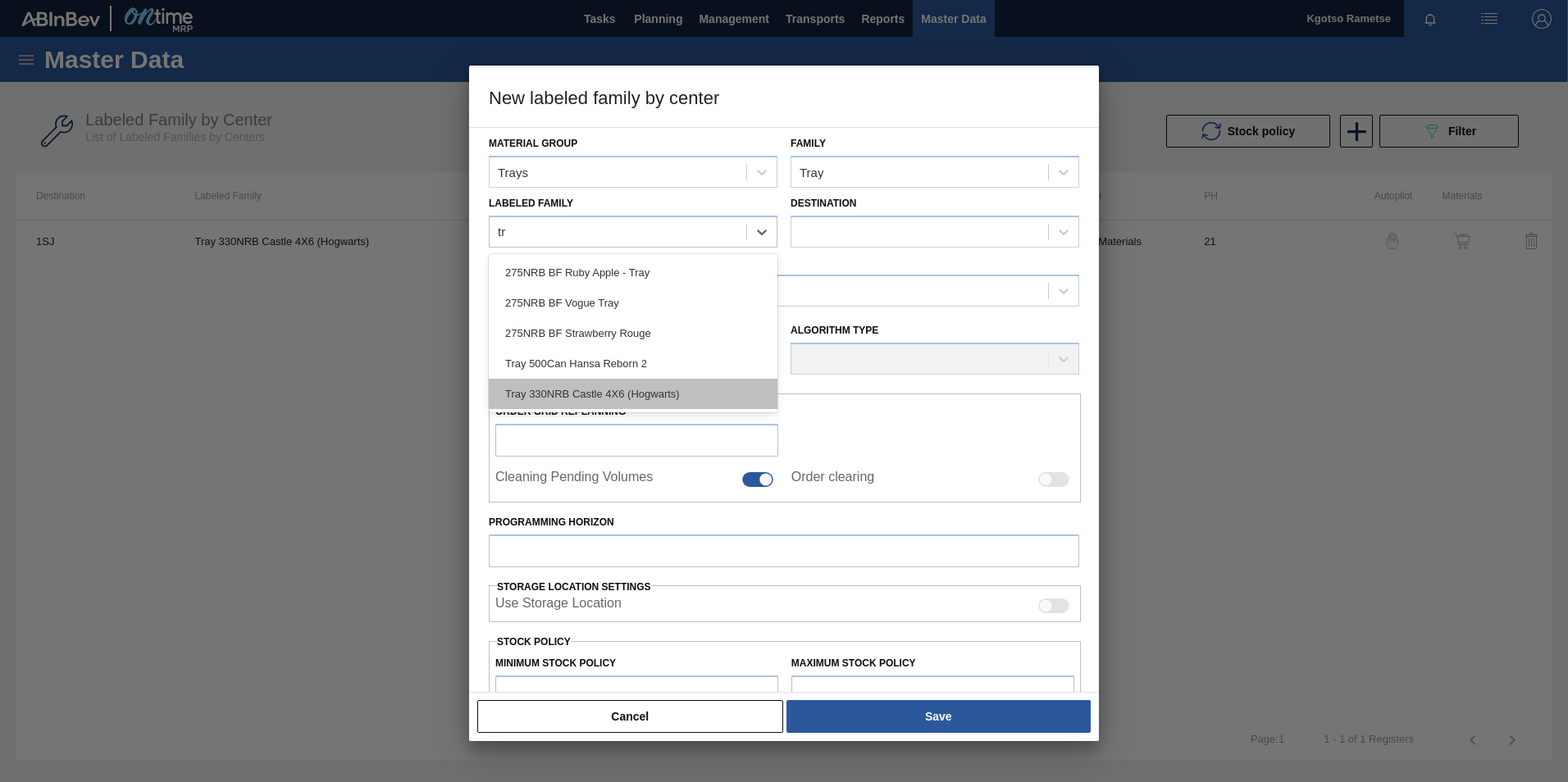 click on "Tray 330NRB Castle 4X6 (Hogwarts)" at bounding box center (633, 393) 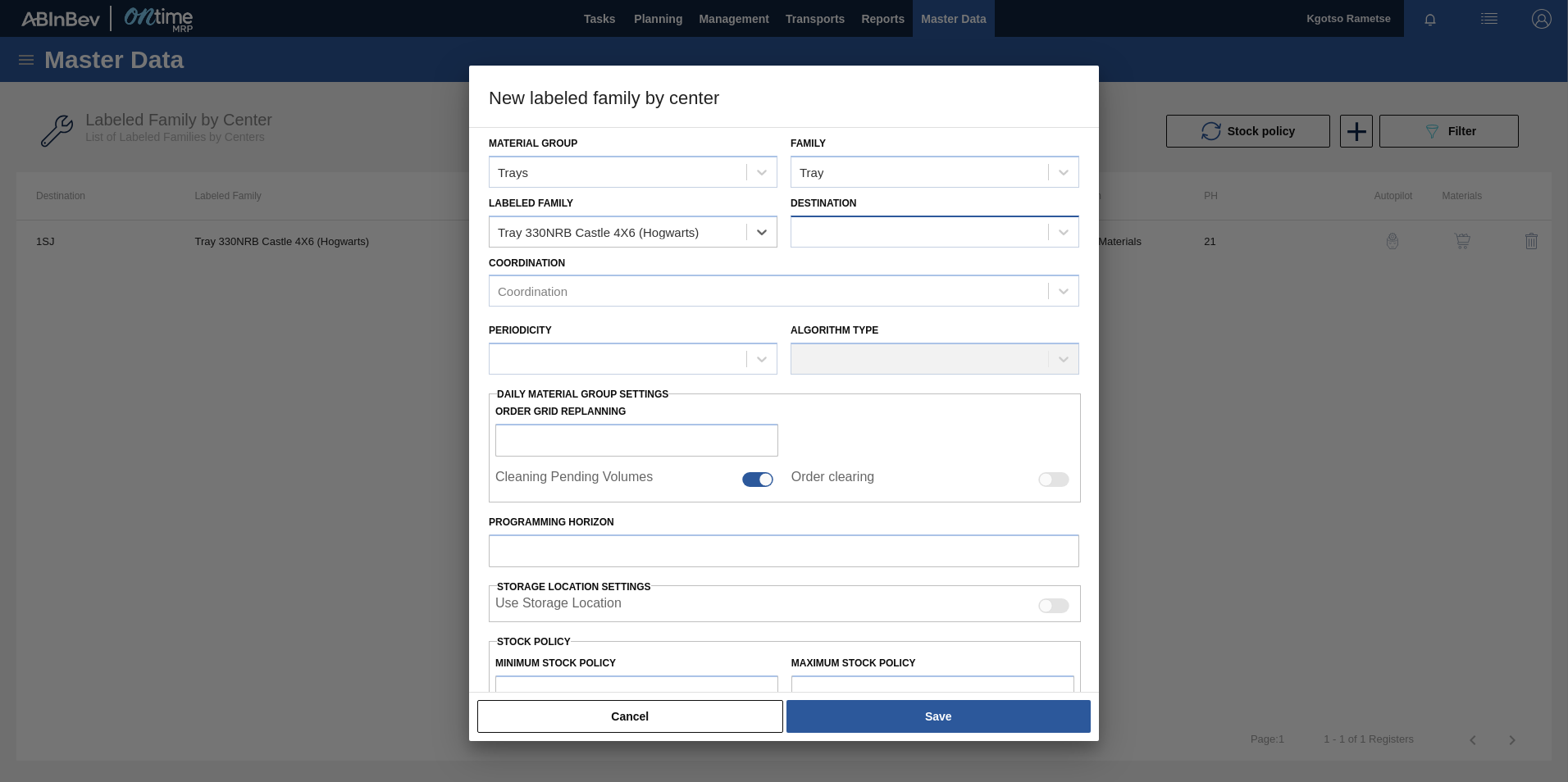 click at bounding box center [919, 231] 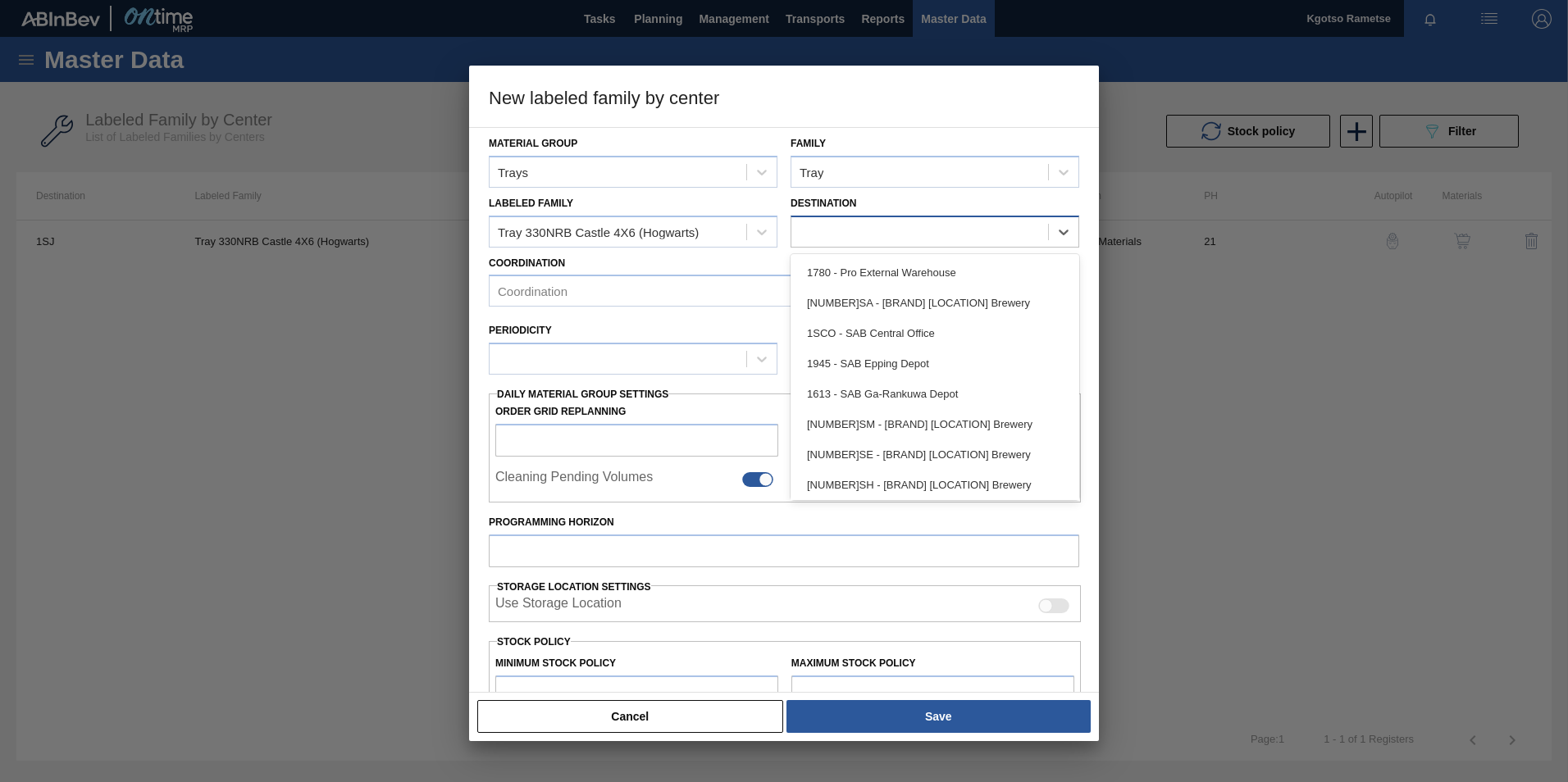 type on "1" 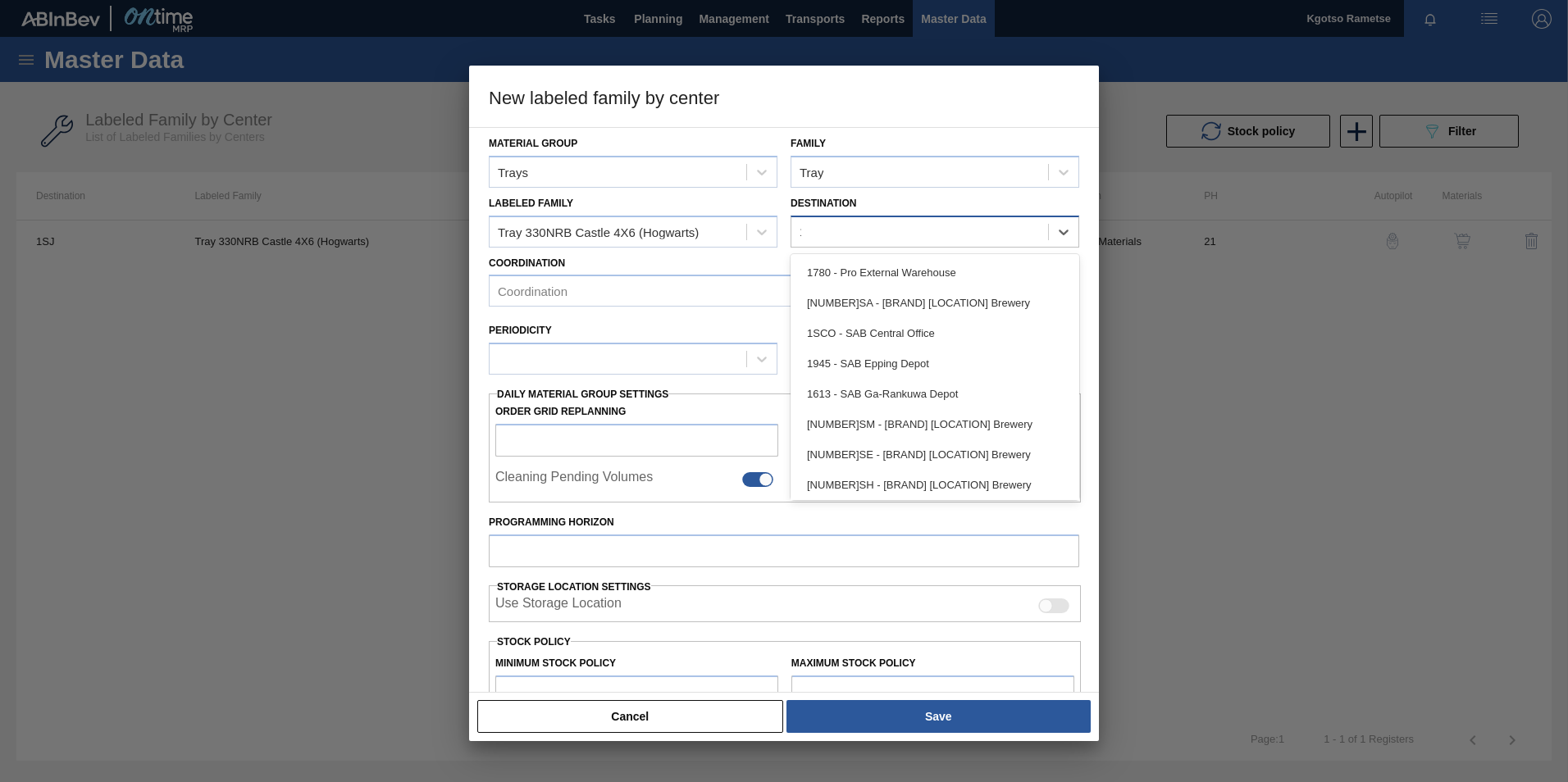 checkbox on "false" 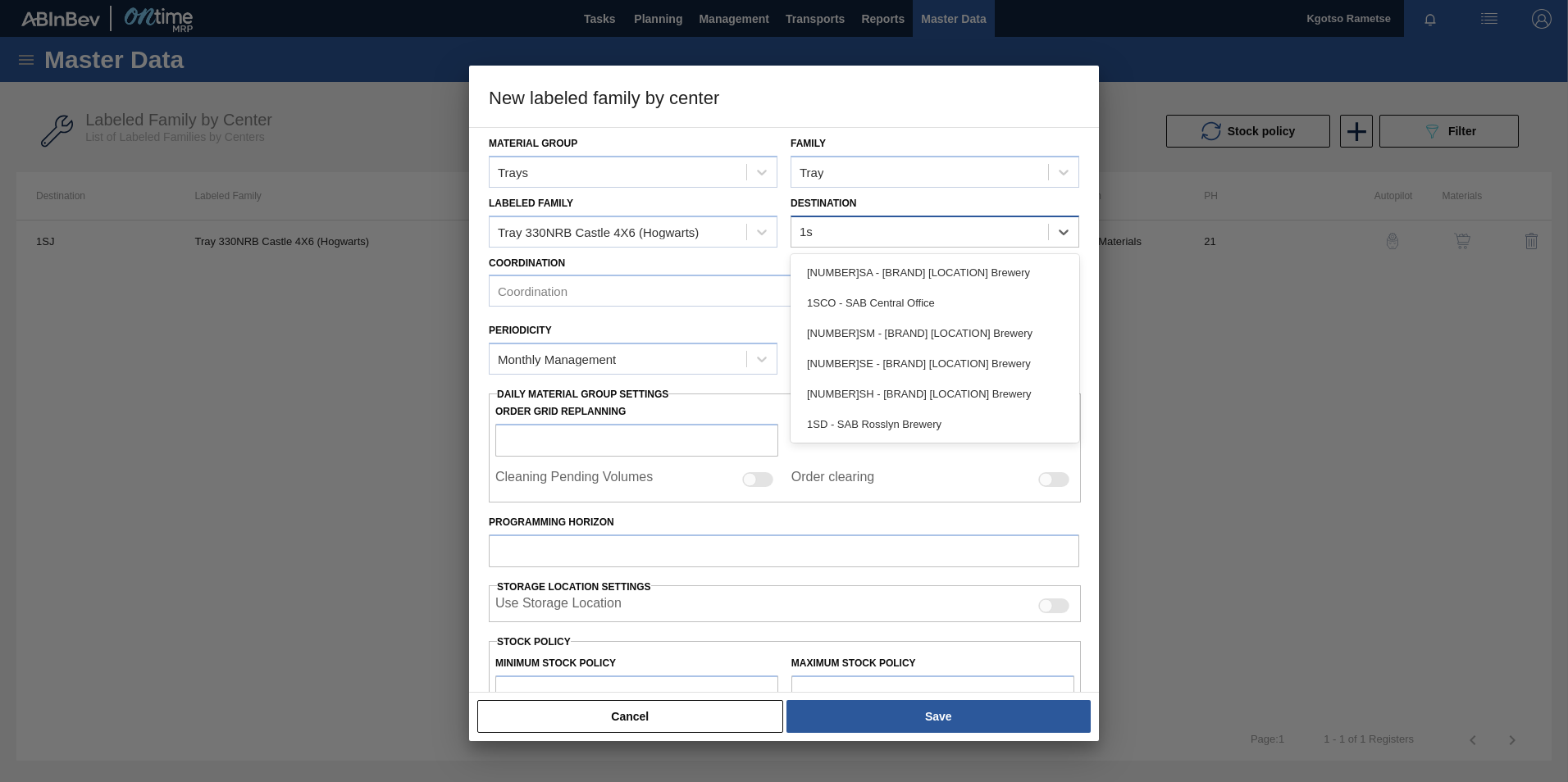 type on "1sa" 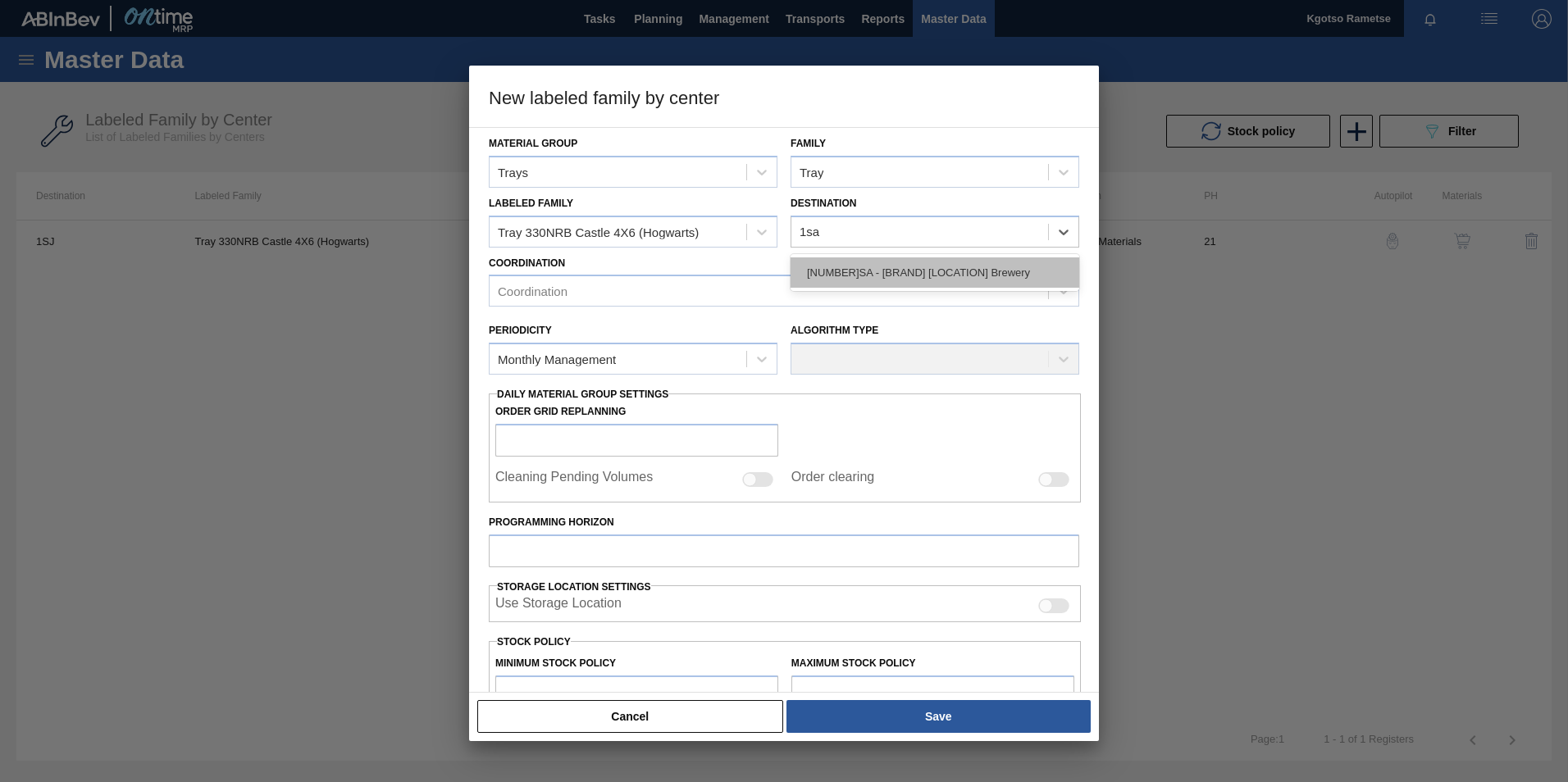 click on "1SA - SAB Alrode Brewery" at bounding box center (935, 272) 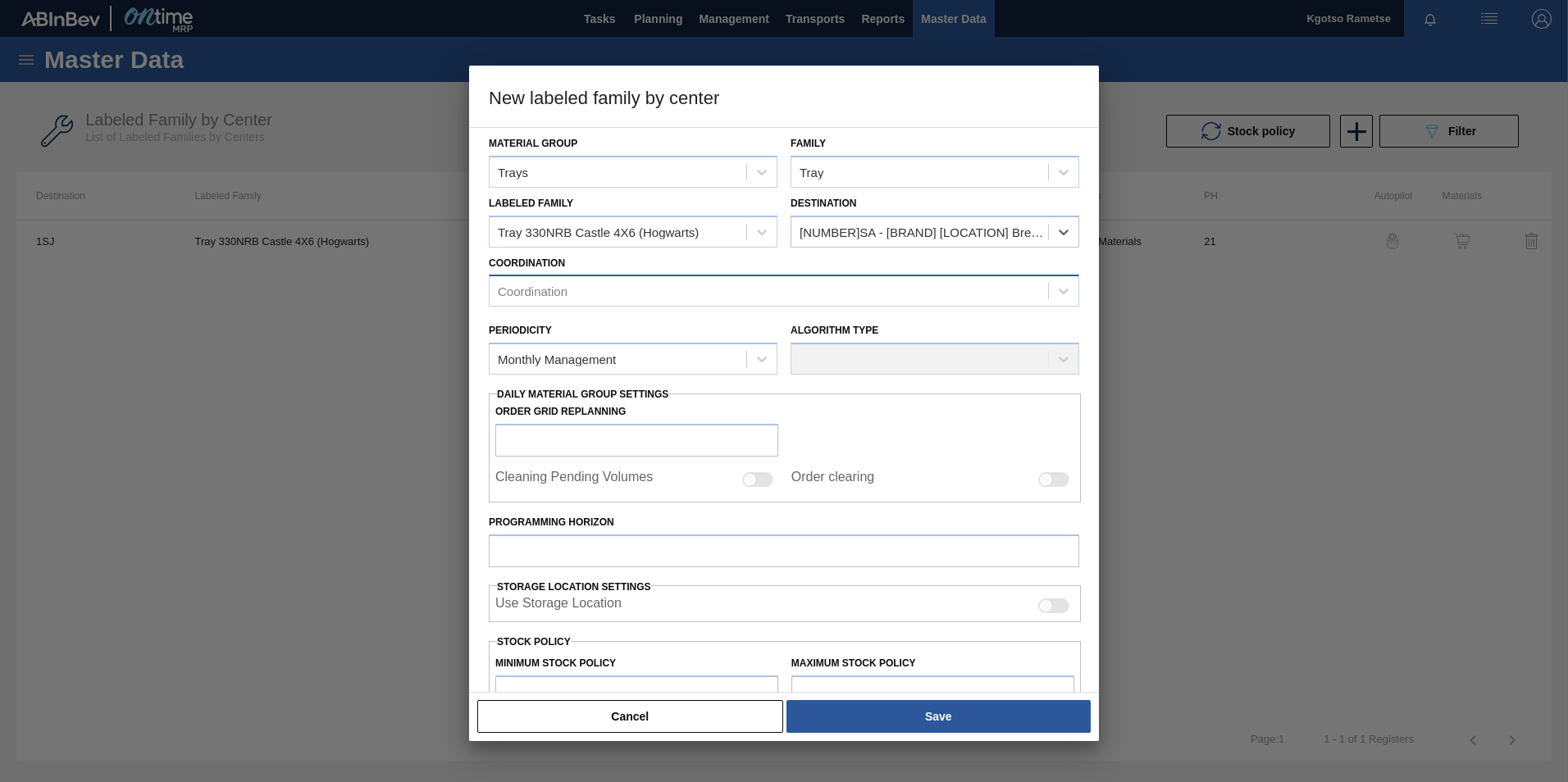 click on "Coordination" at bounding box center [768, 291] 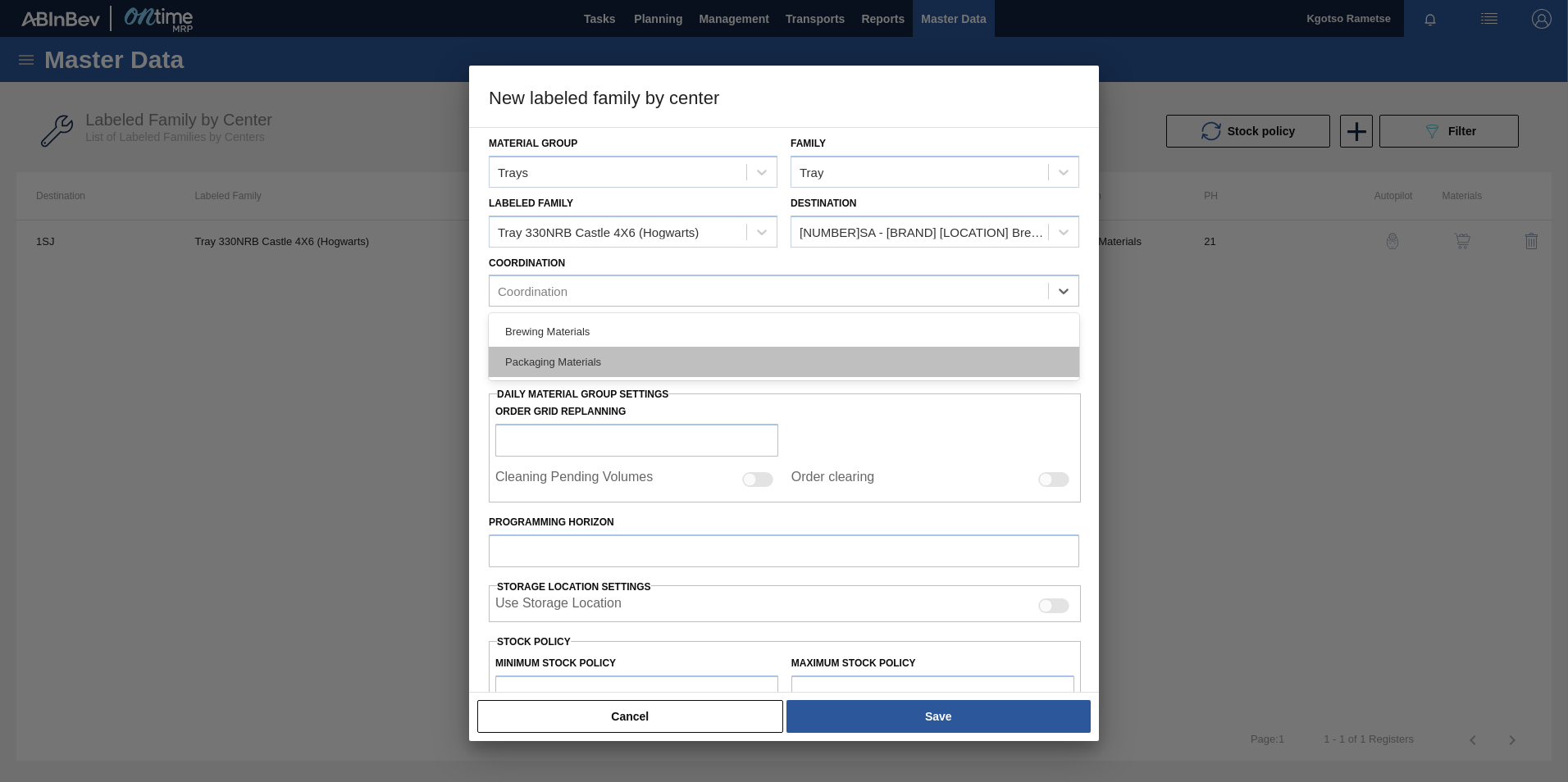 click on "Packaging Materials" at bounding box center (784, 361) 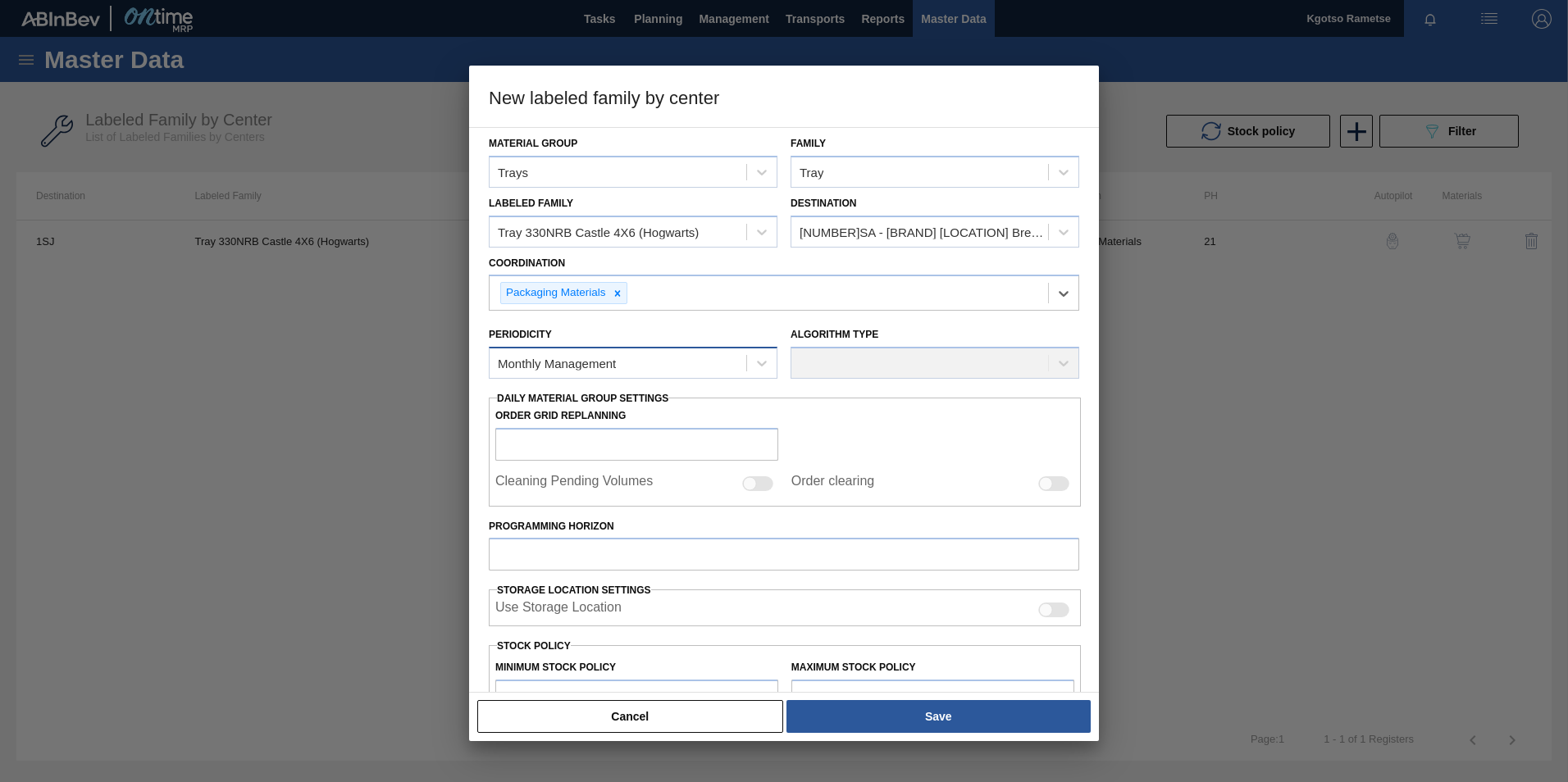 click on "Monthly Management" at bounding box center (557, 363) 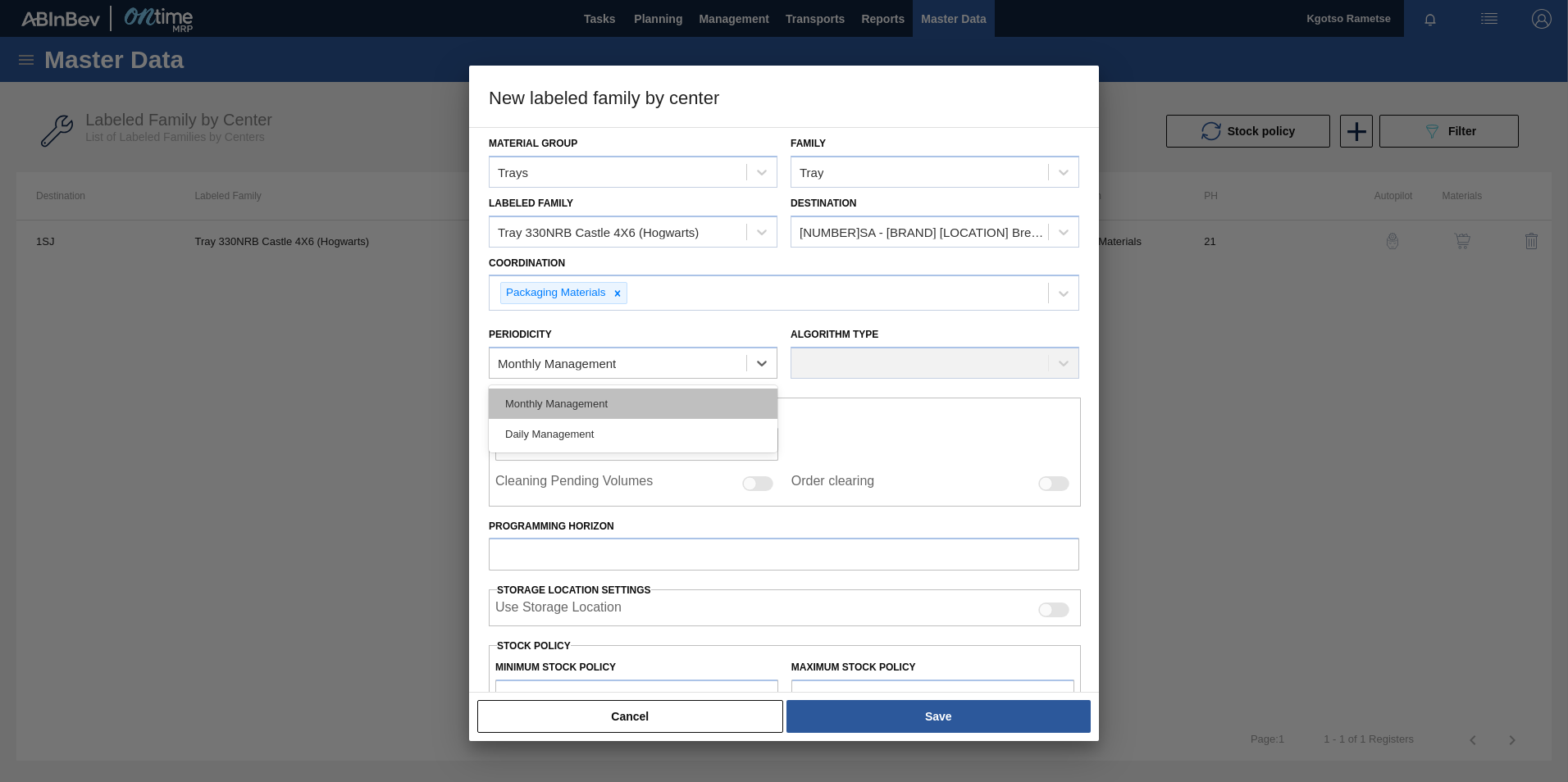 click on "Monthly Management" at bounding box center (633, 403) 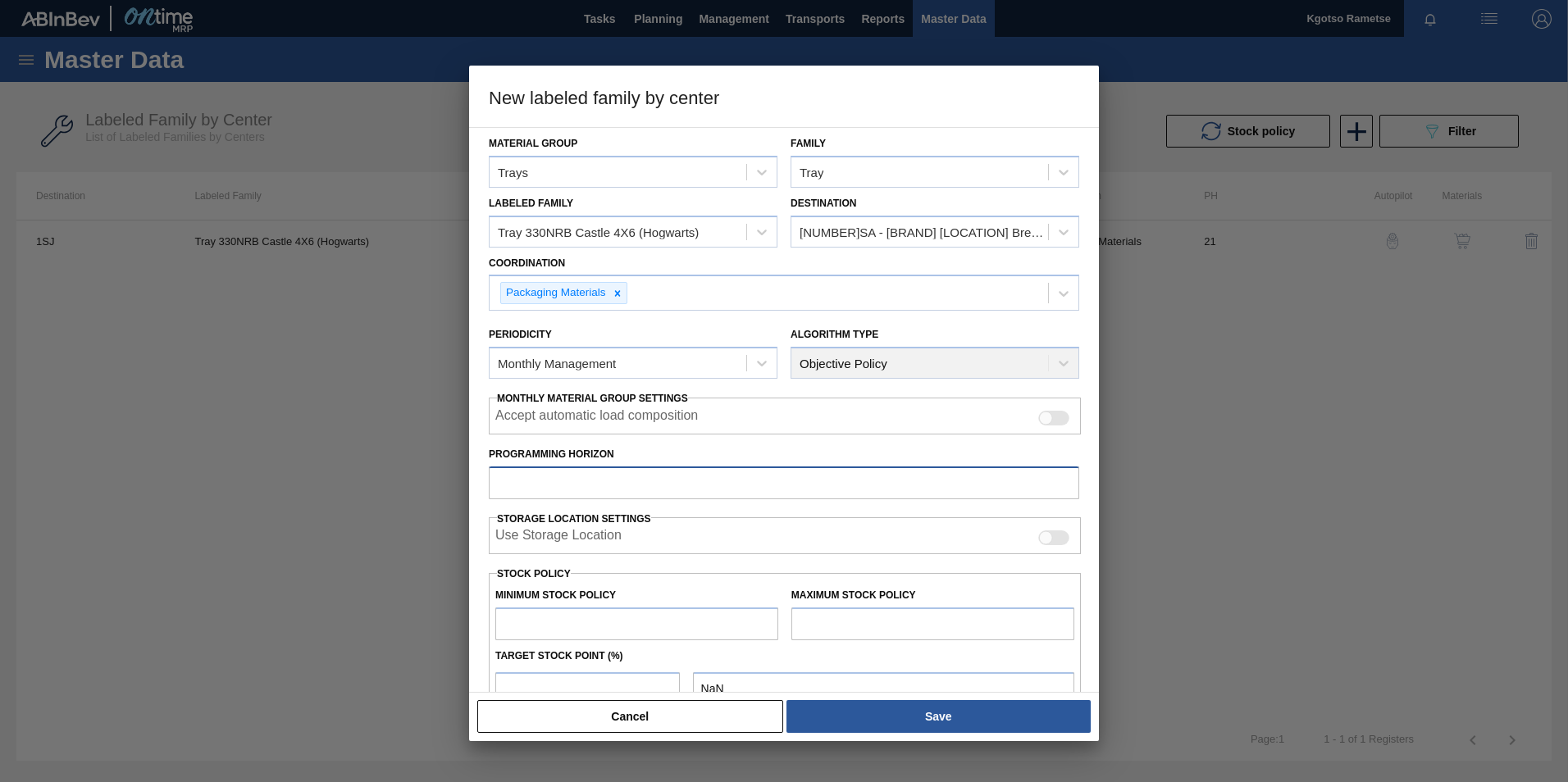 click on "Programming Horizon" at bounding box center (784, 483) 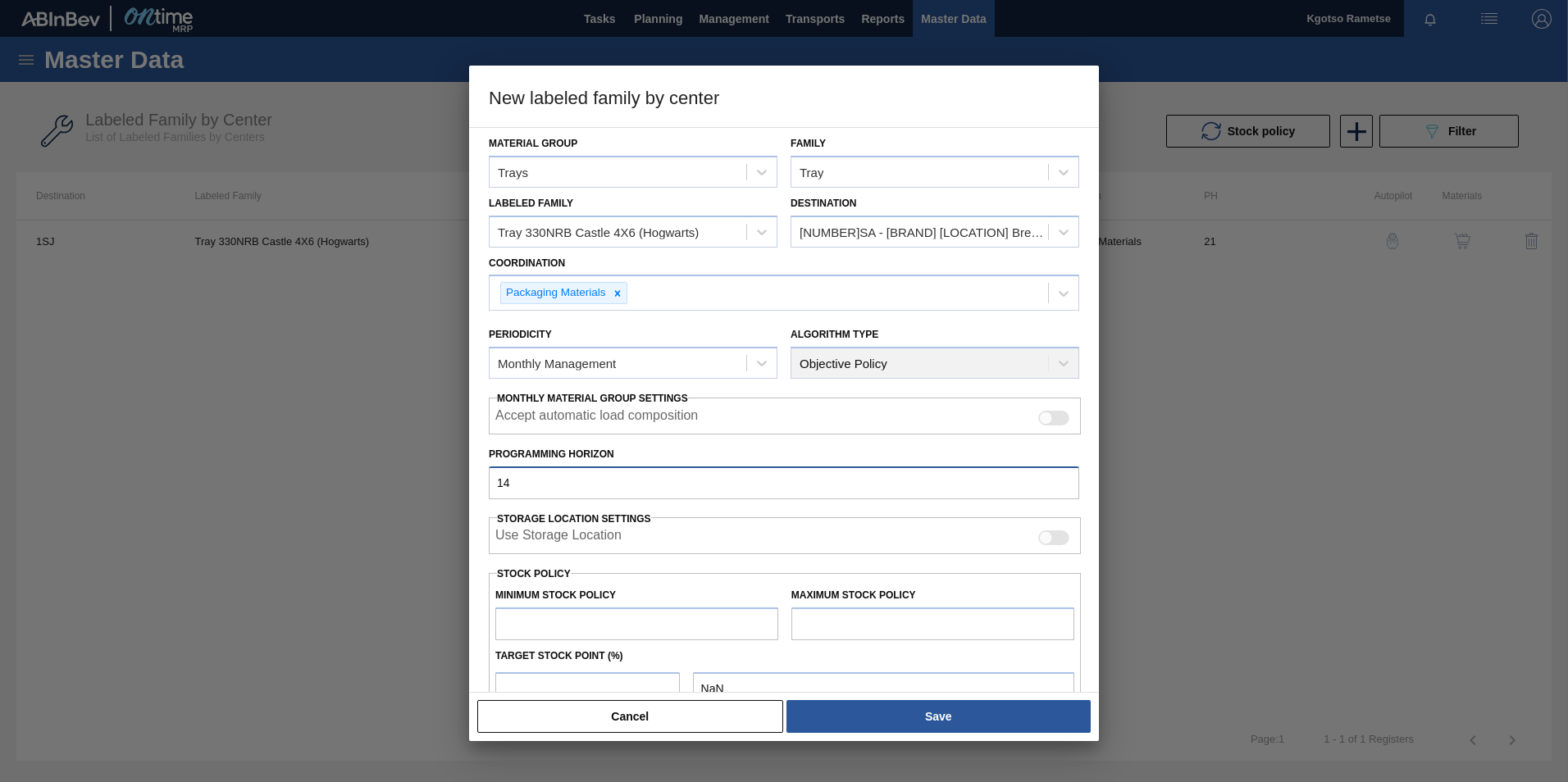 type on "14" 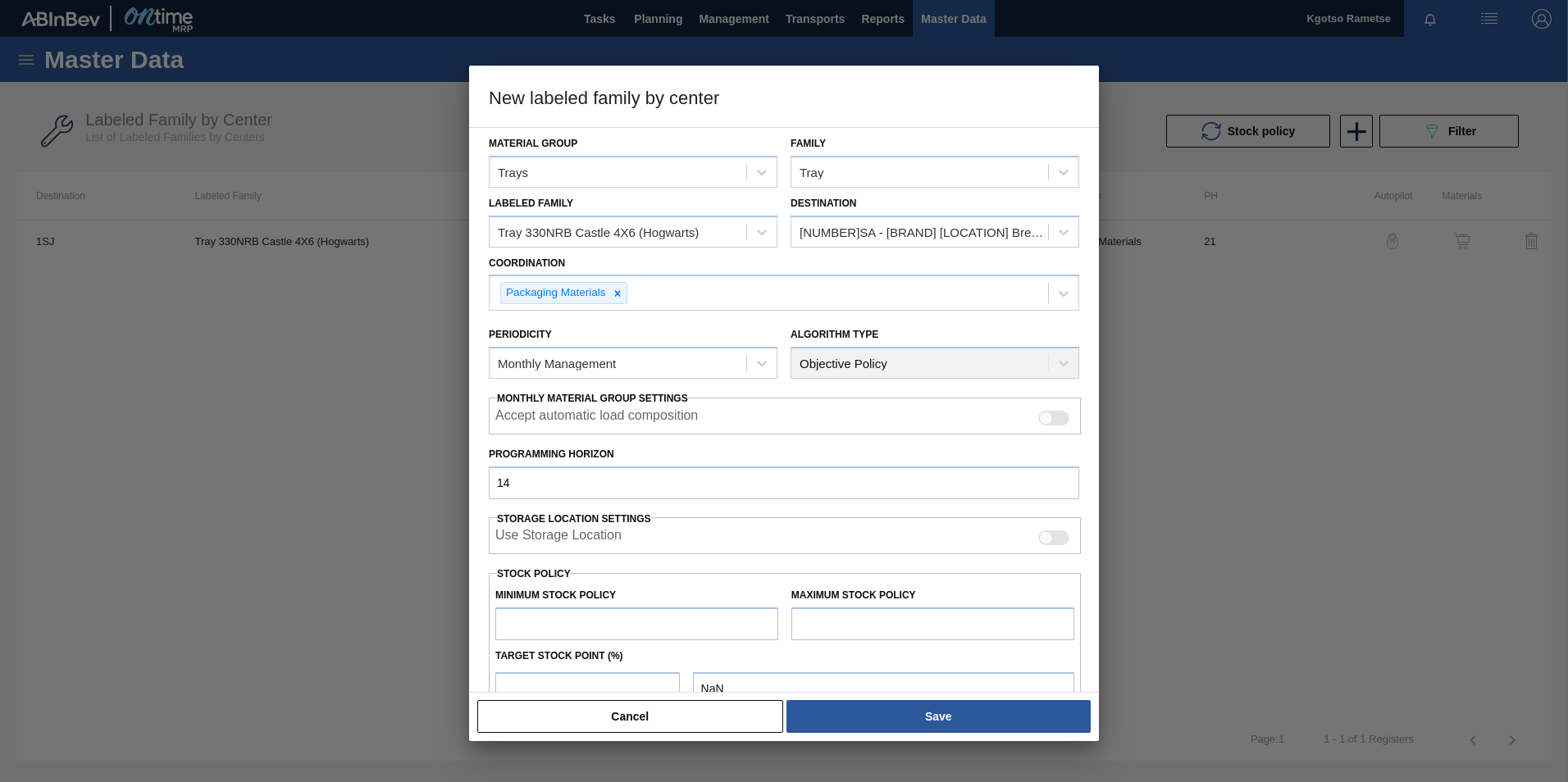 click at bounding box center (636, 624) 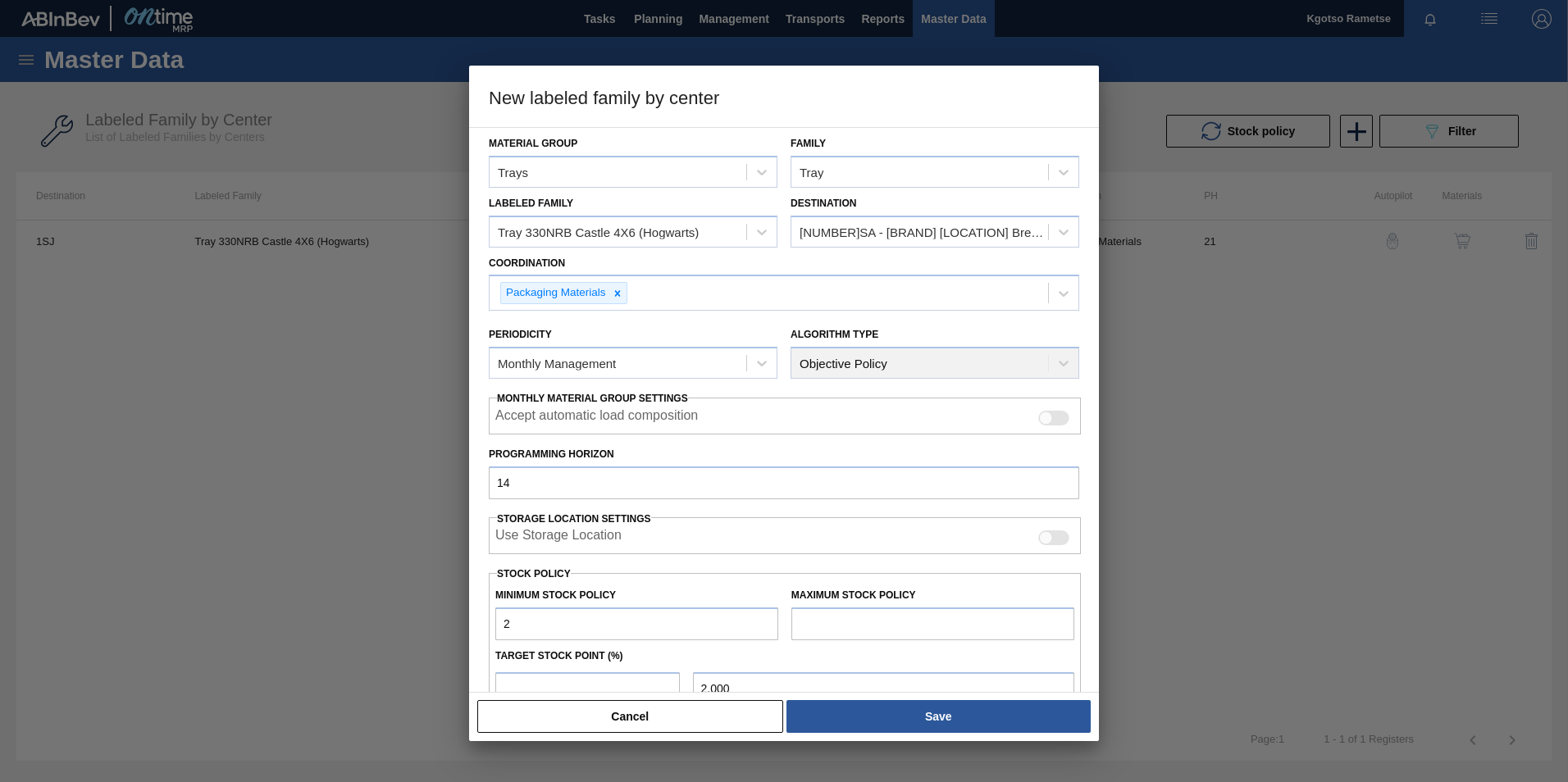 type on "20" 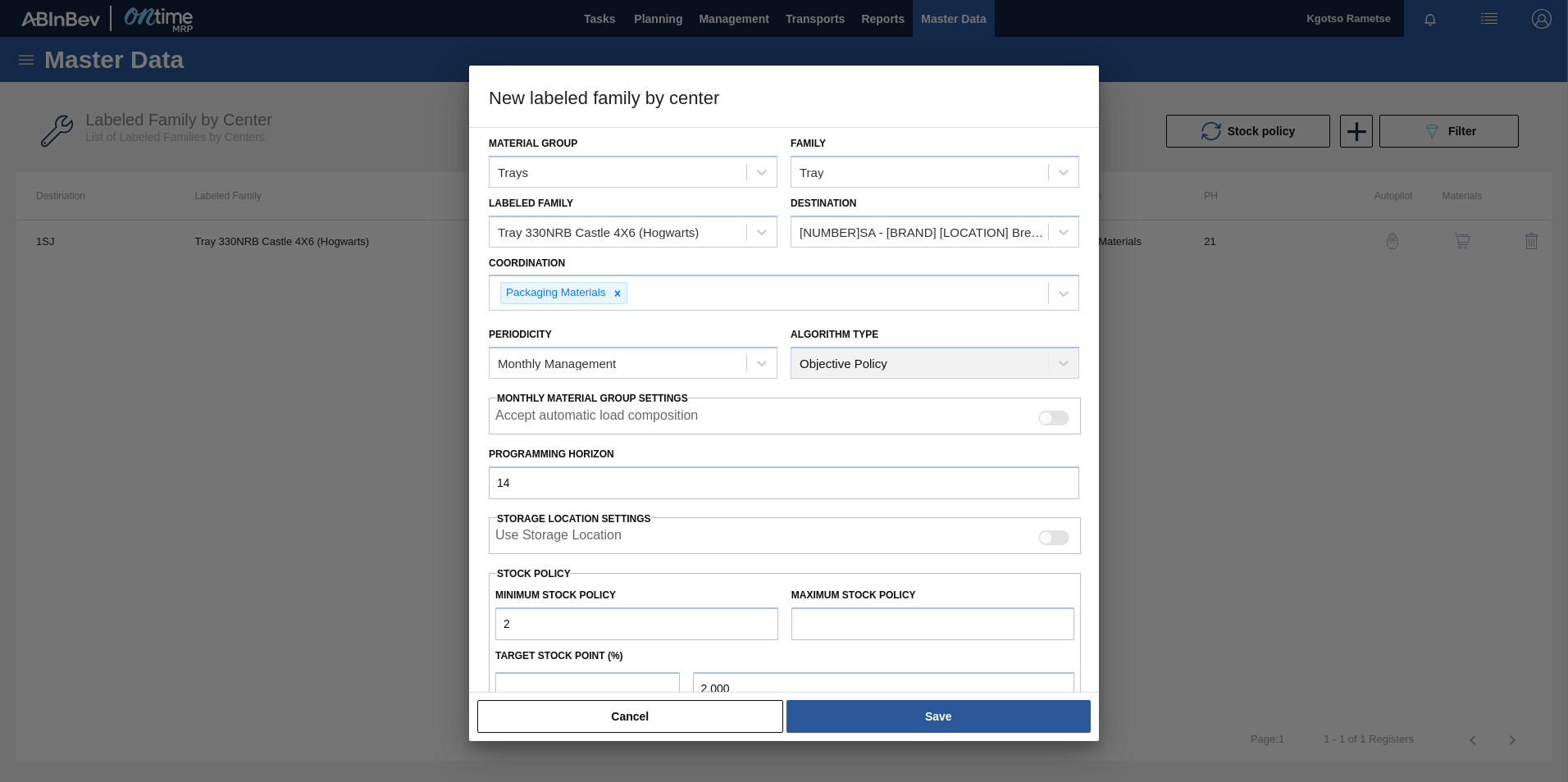 type on "20.000" 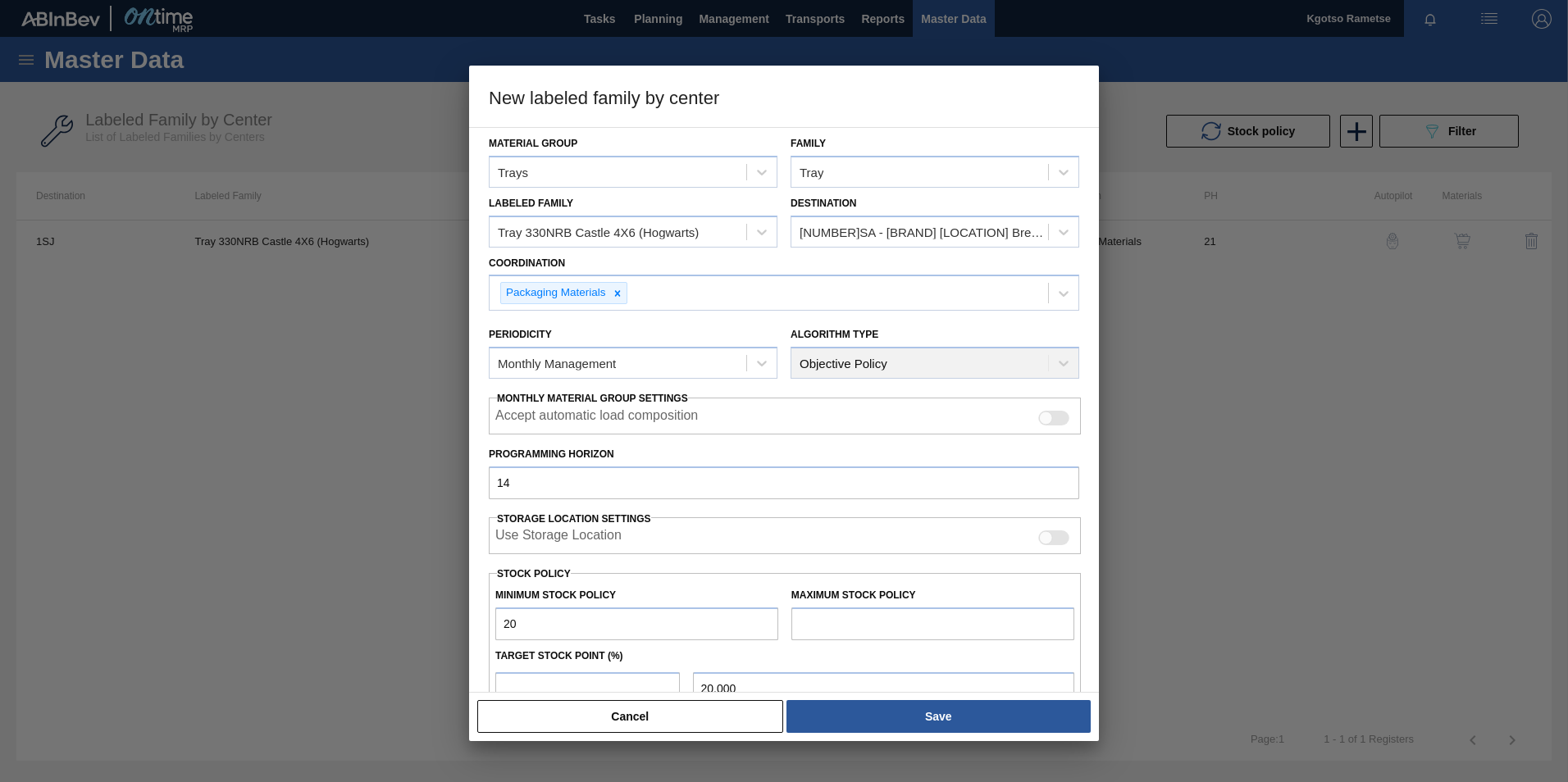 type on "200" 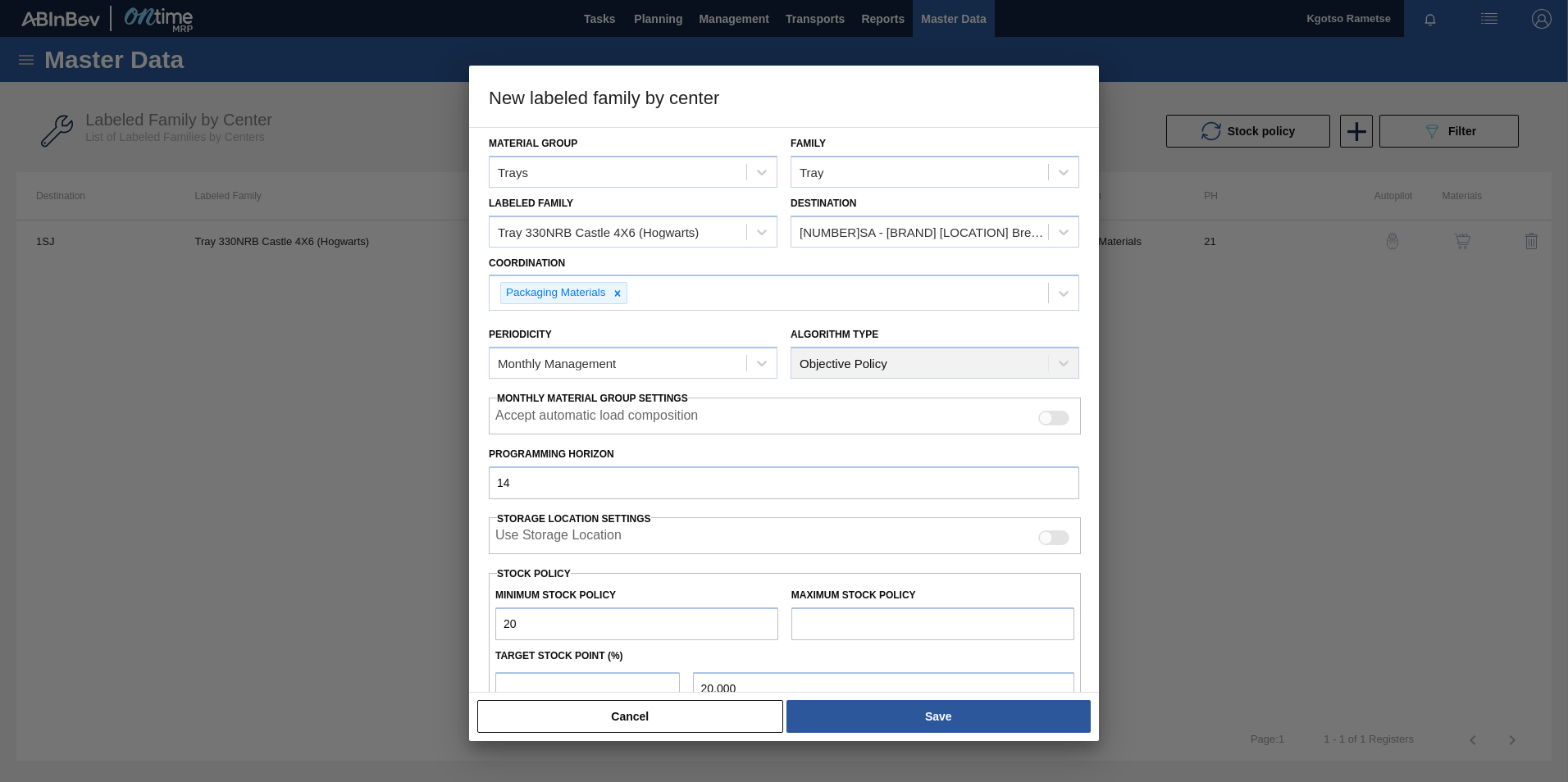 type on "200.000" 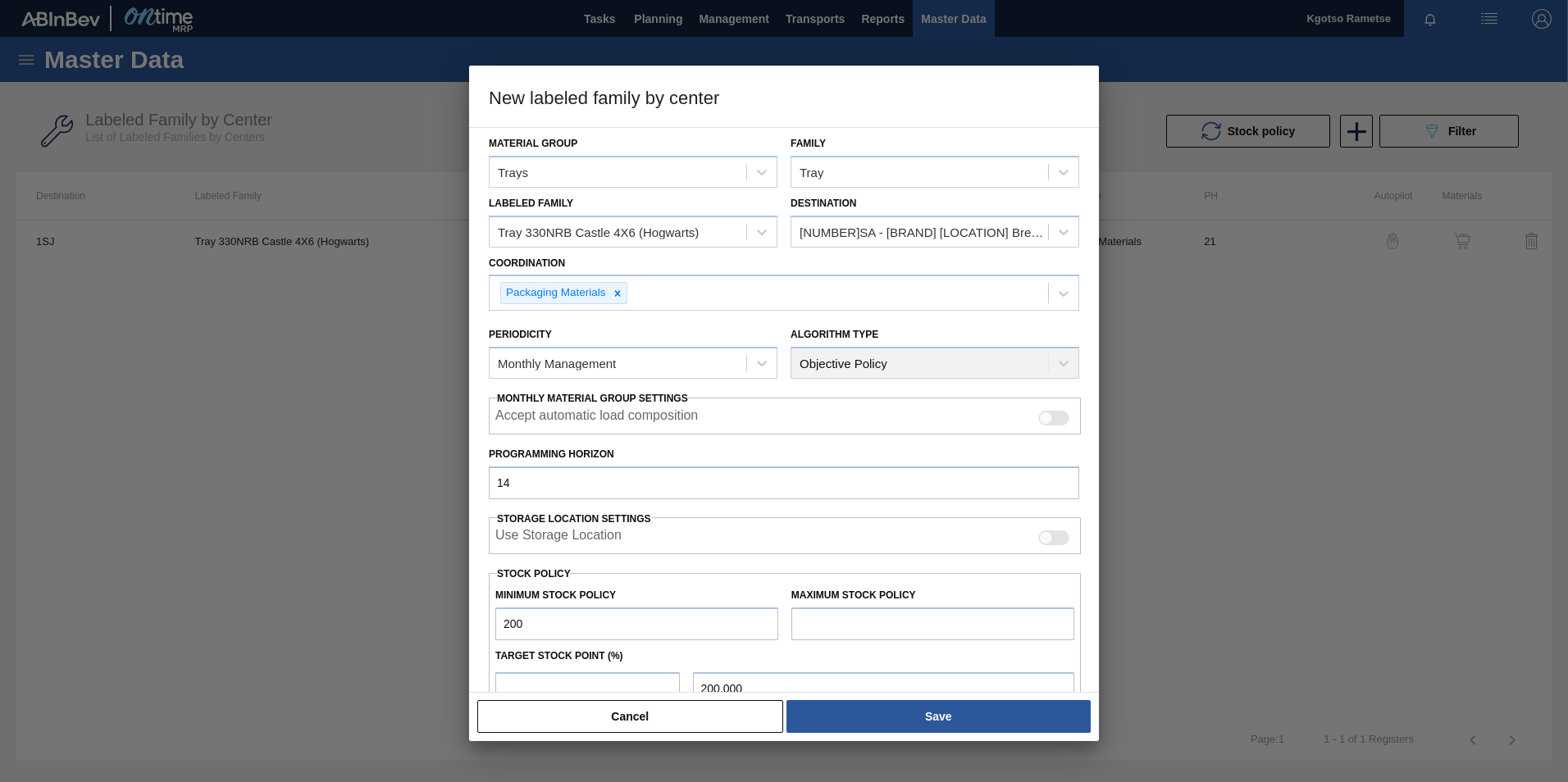 type on "2,000" 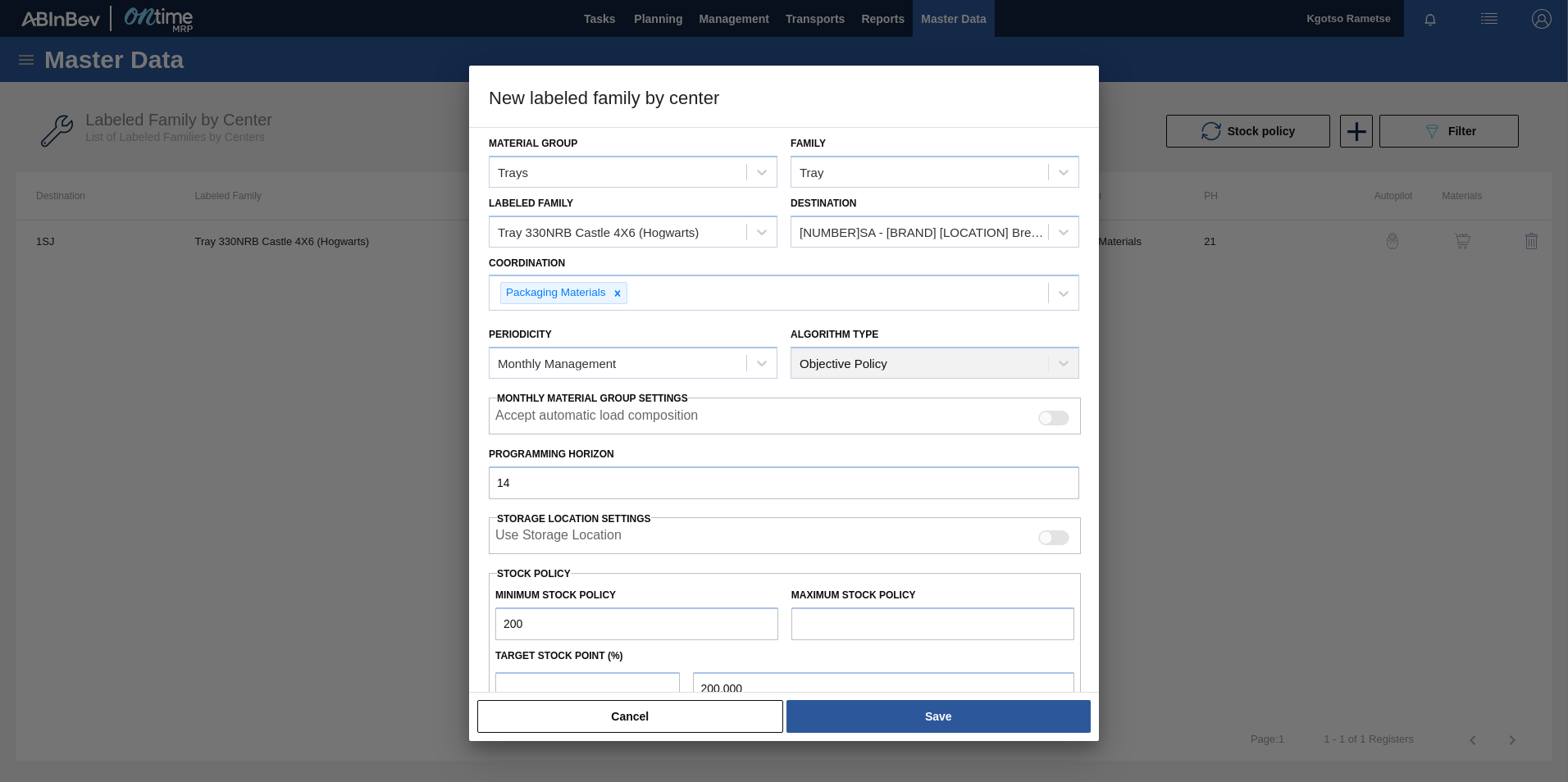 type on "2,000.000" 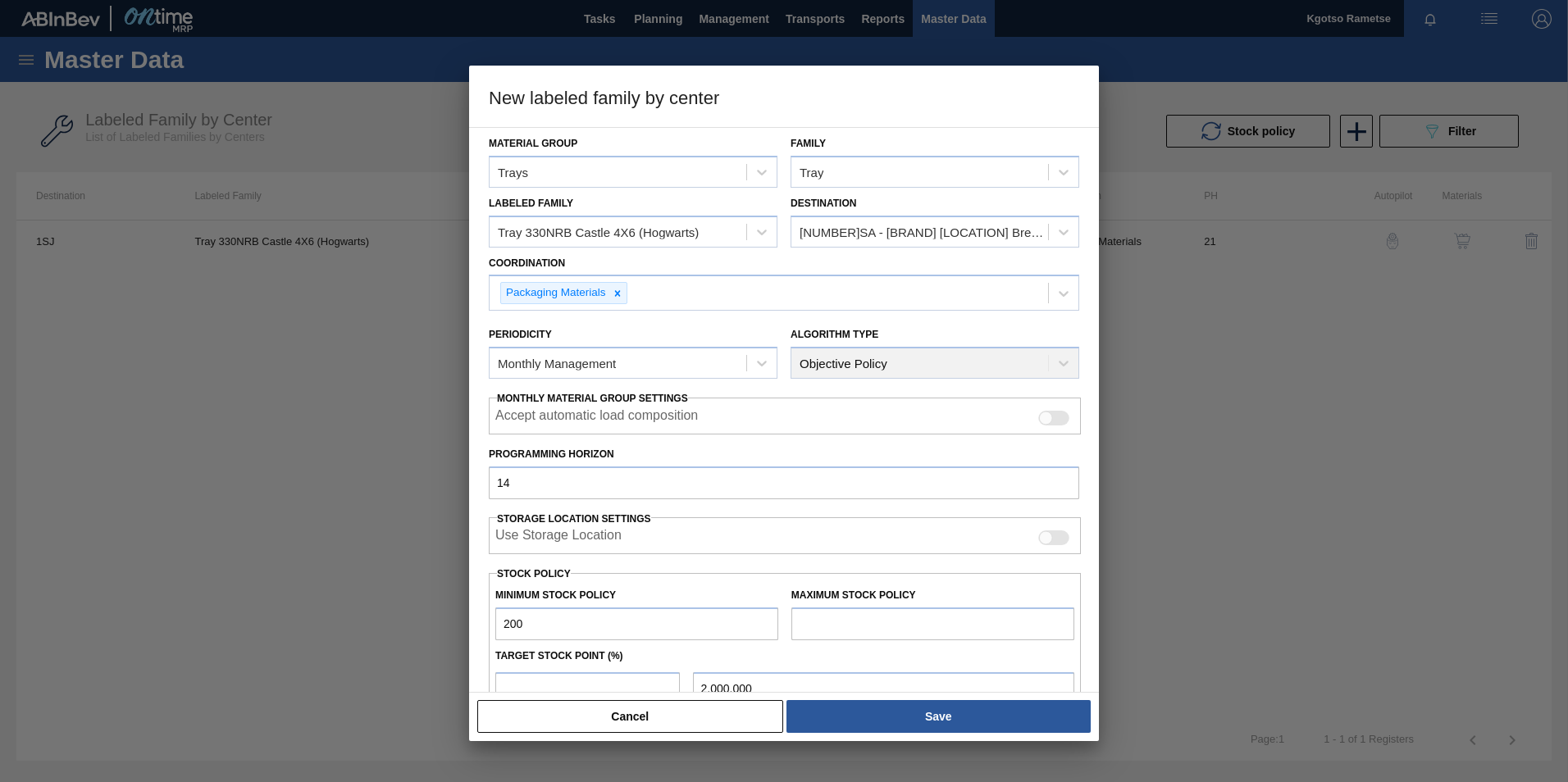 type on "20" 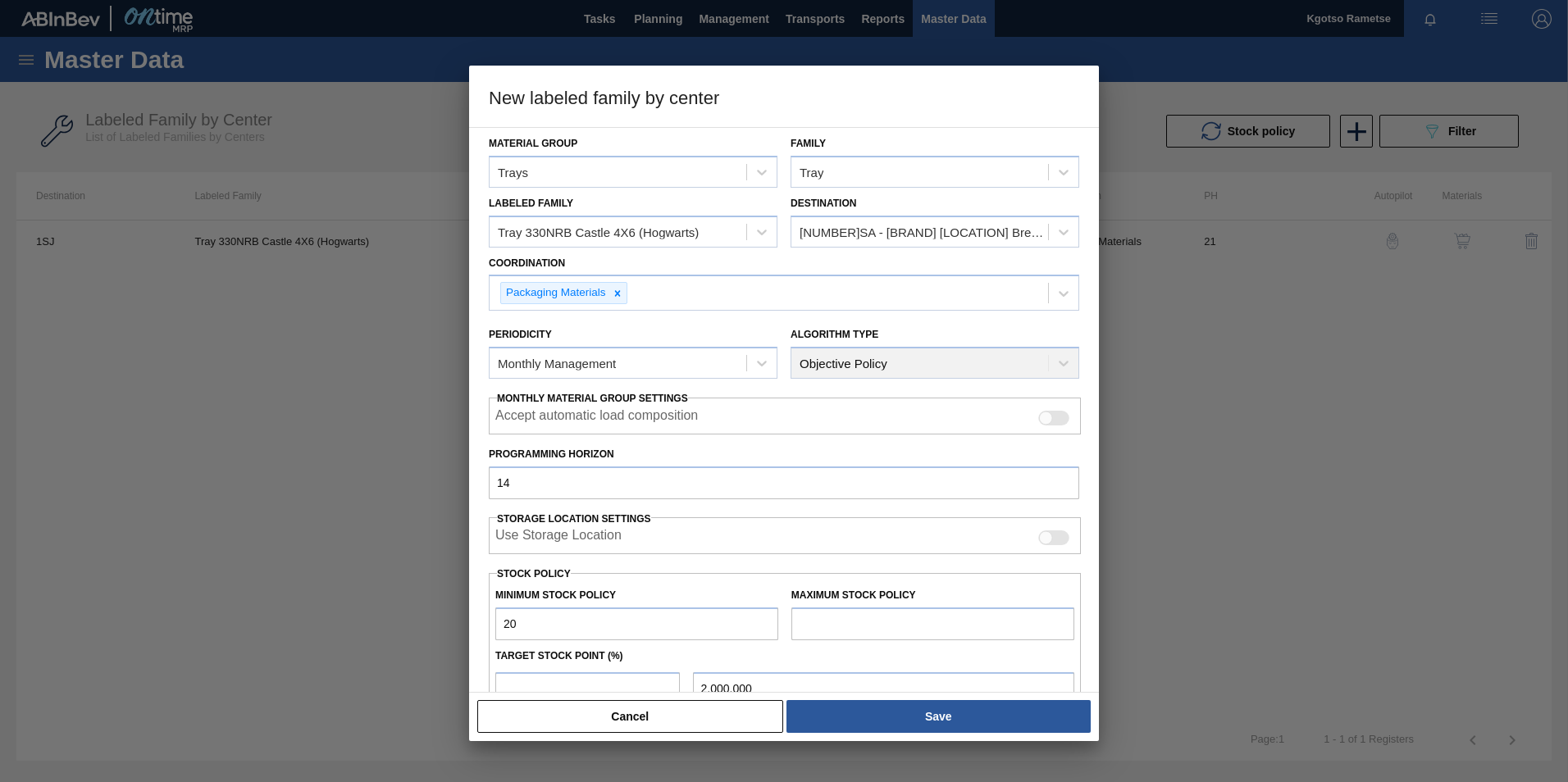 type on "20.000" 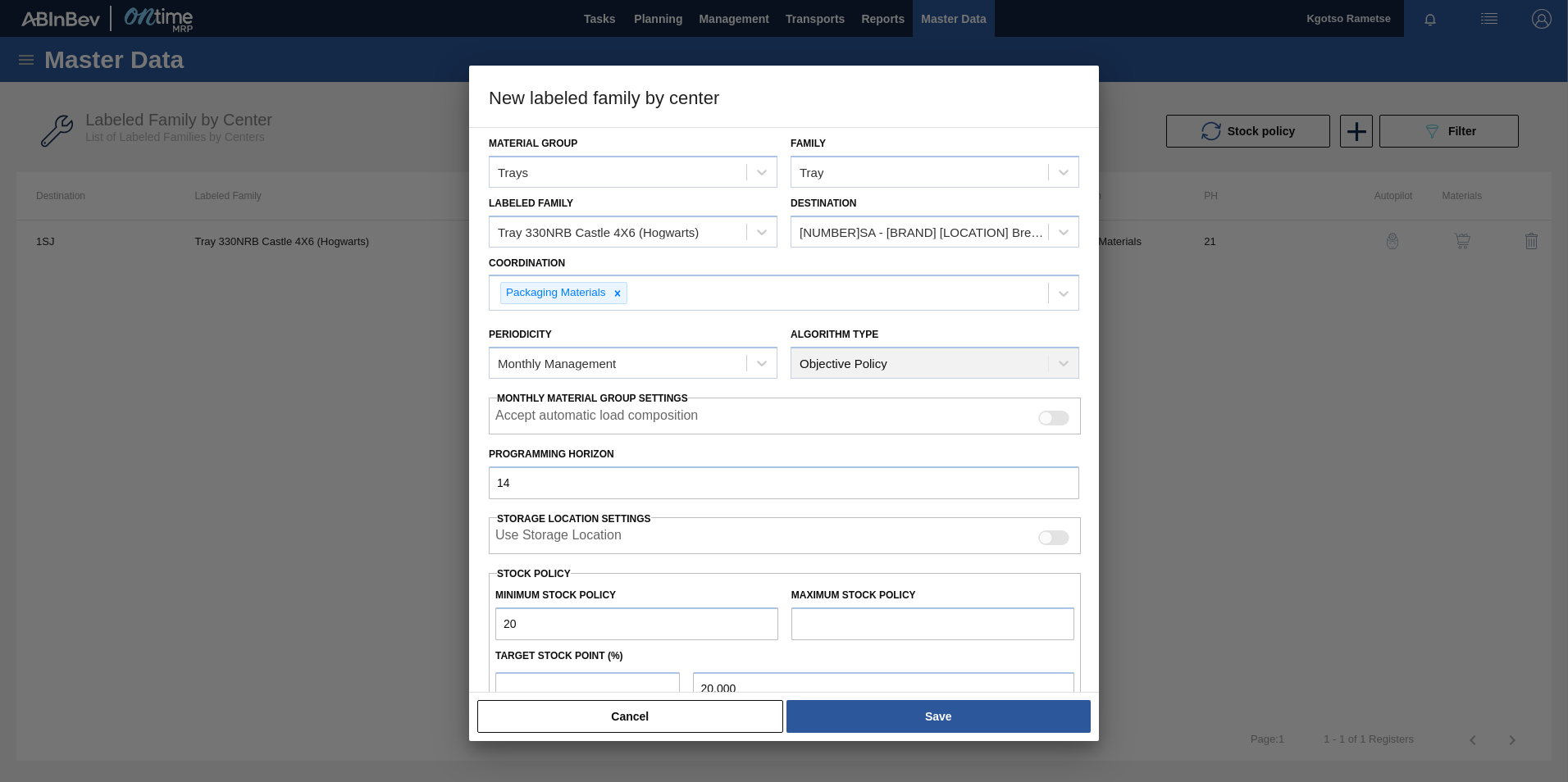 type on "2" 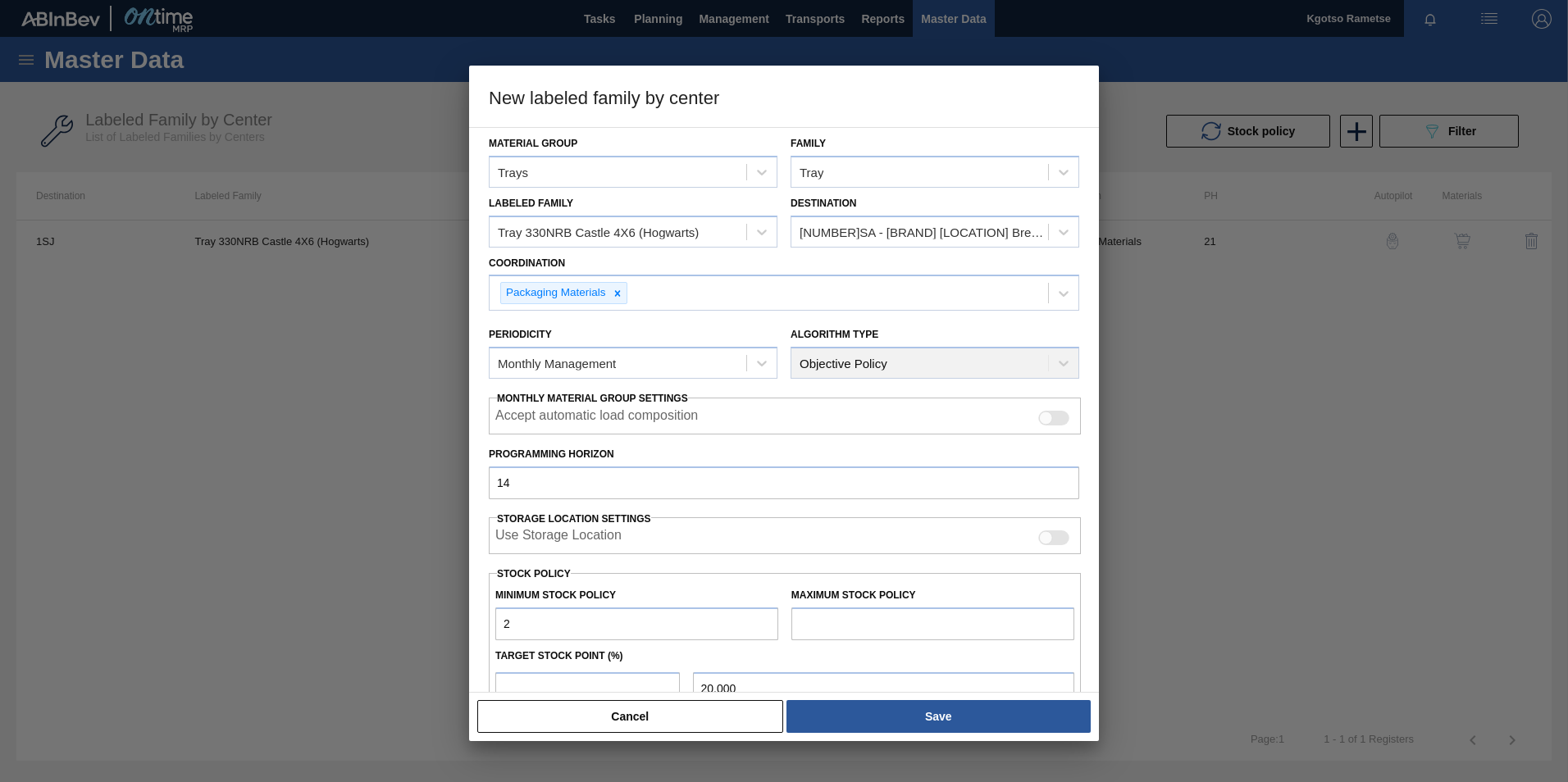 type on "2.000" 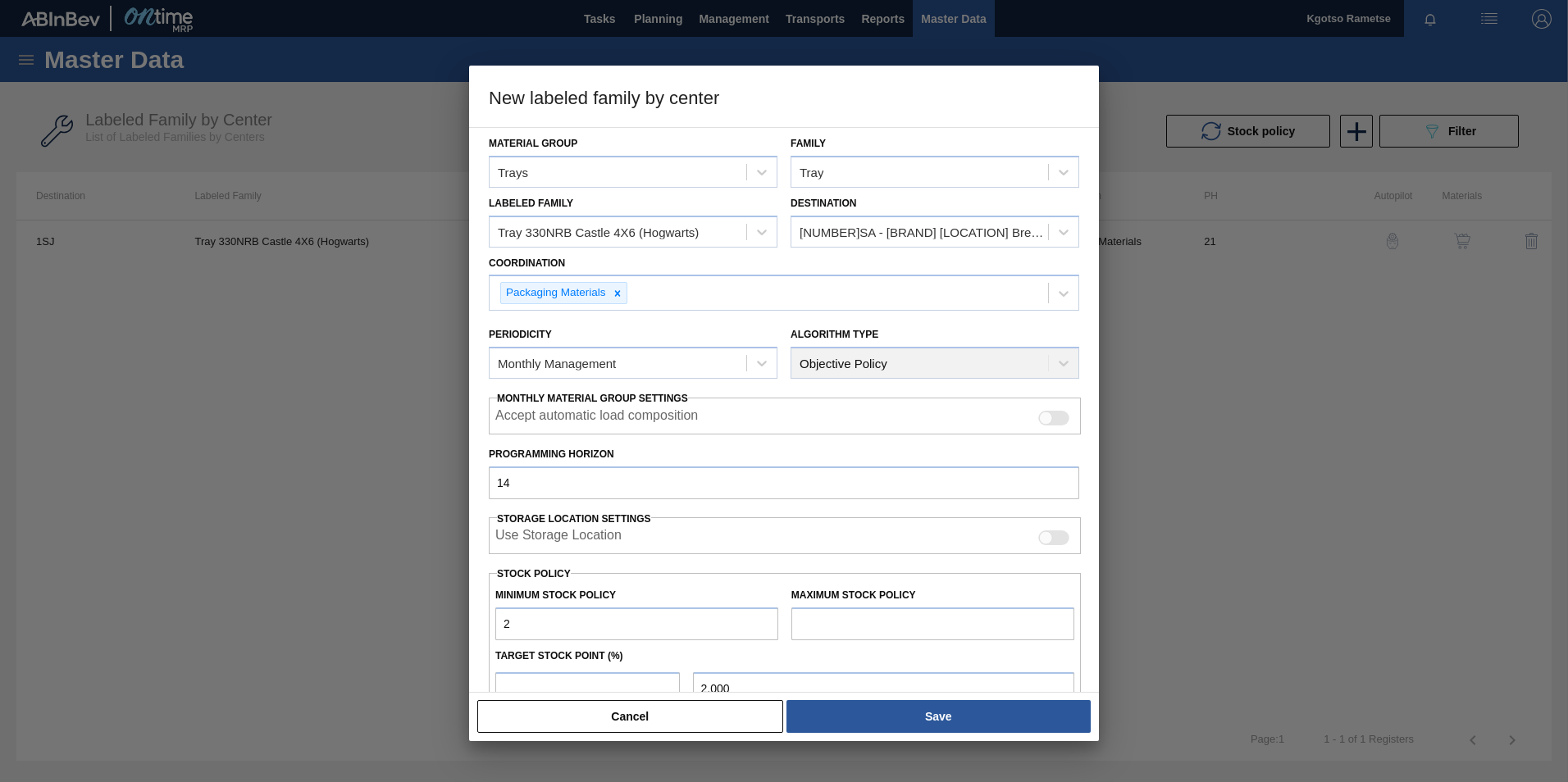 type 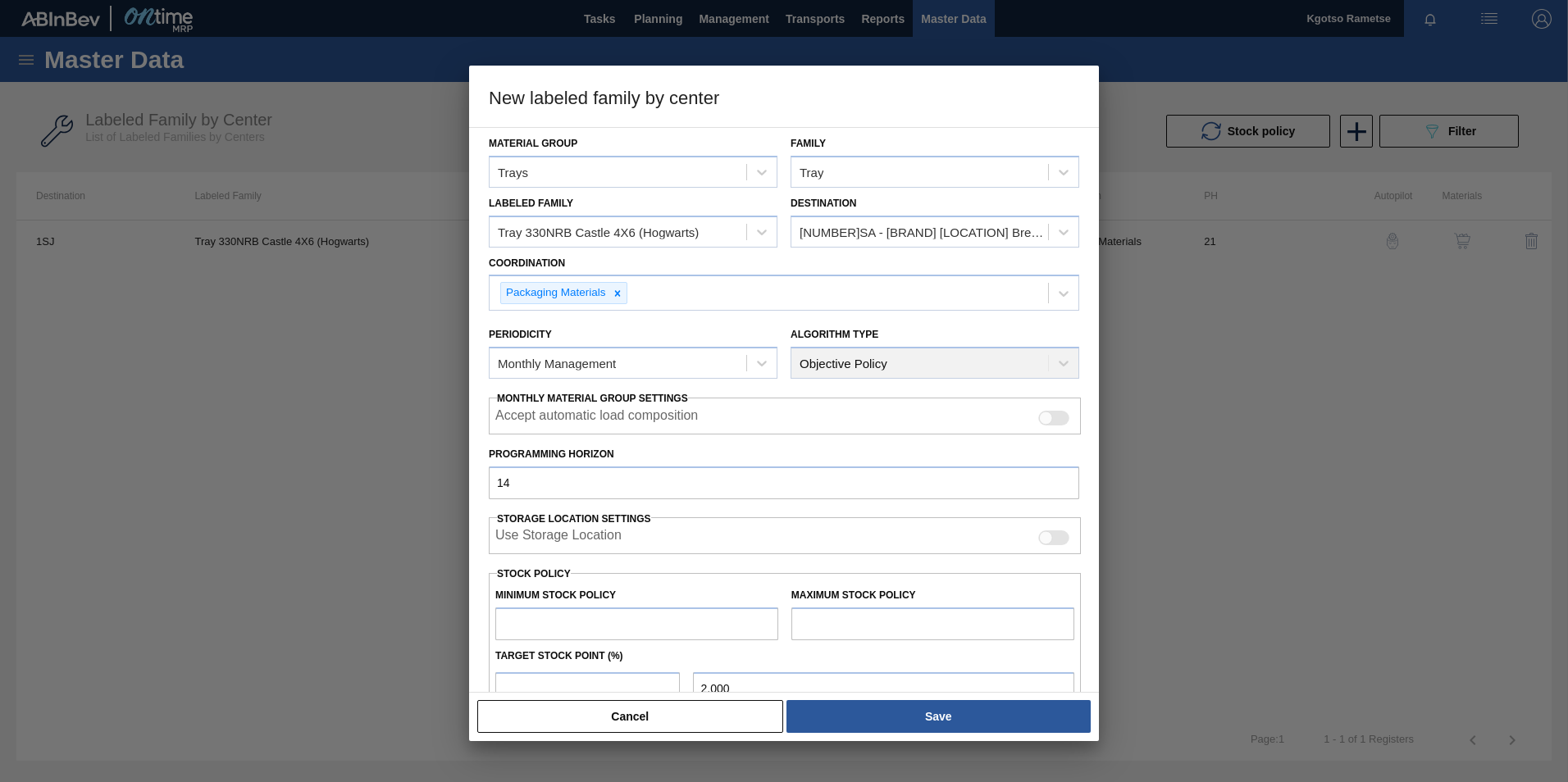 type on "0.000" 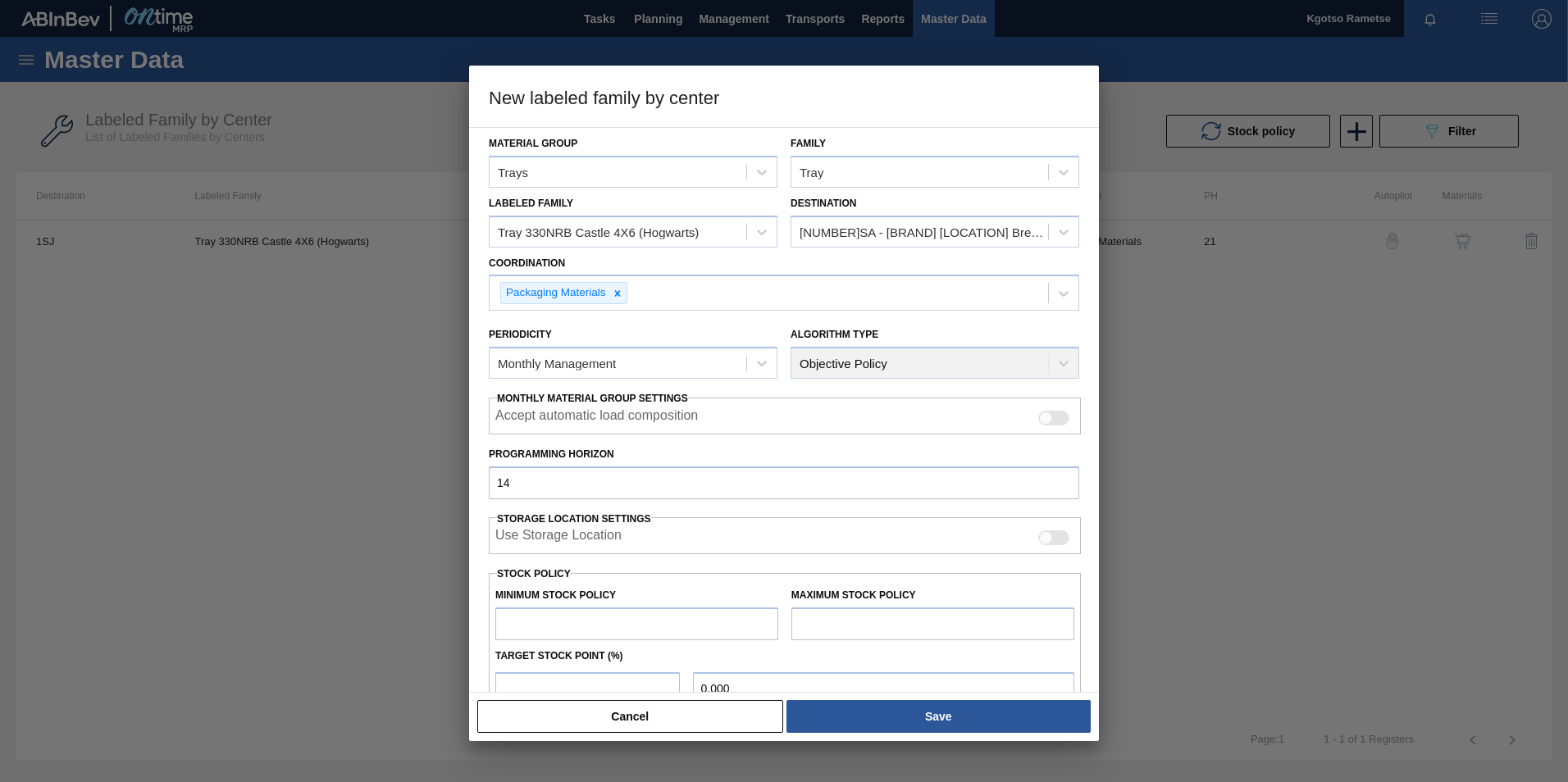 type on "5" 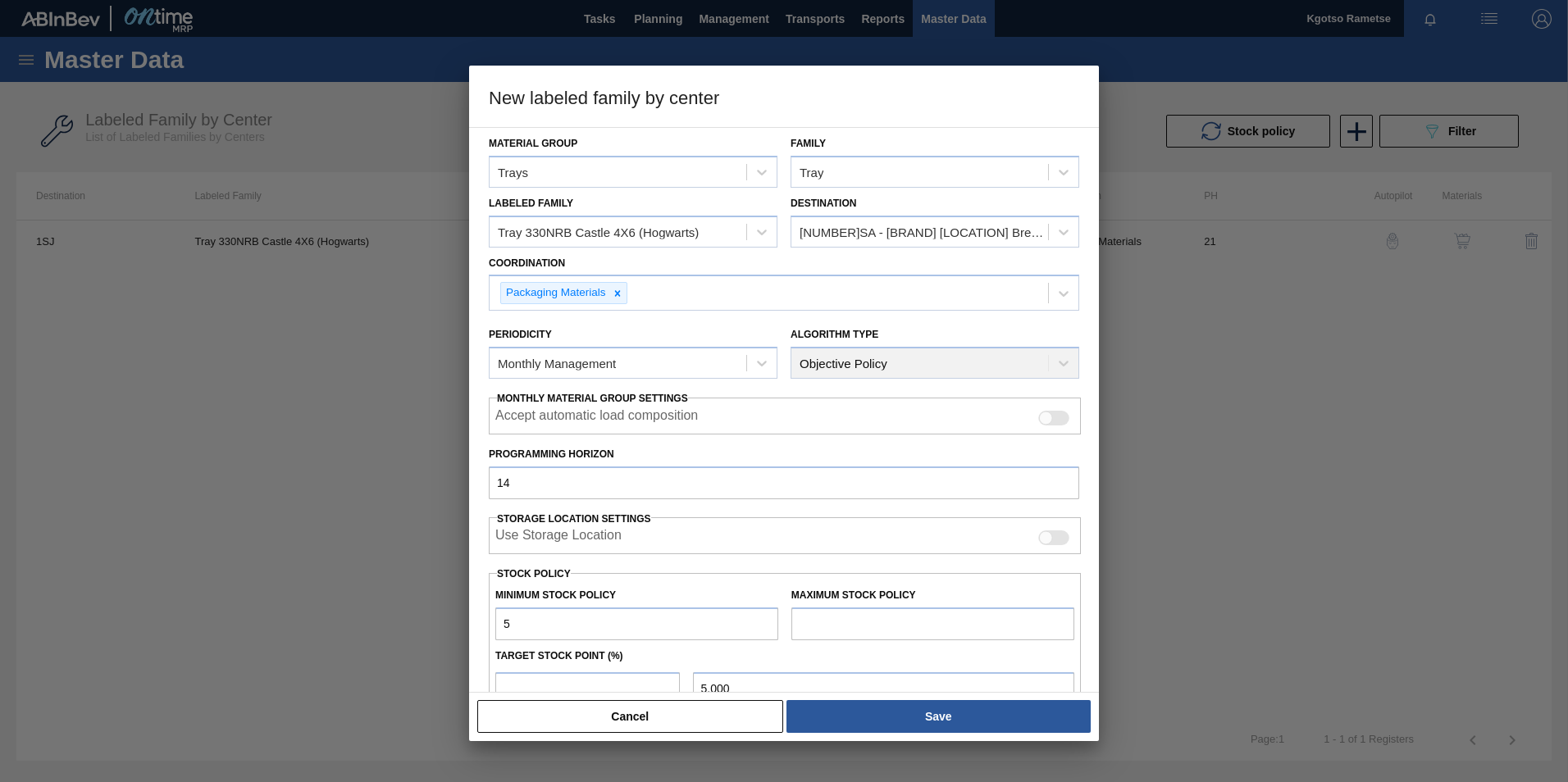 type on "50" 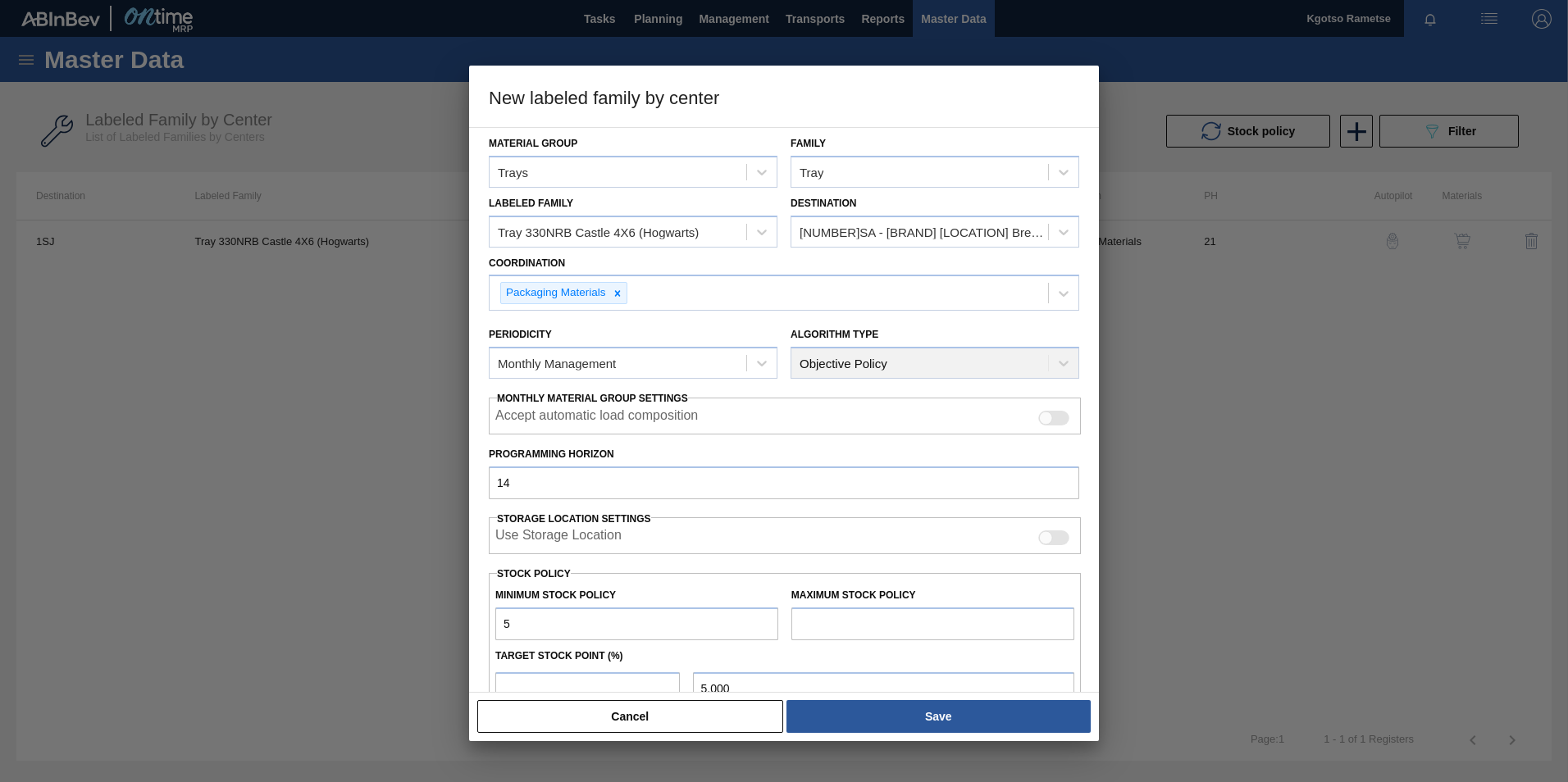 type on "50.000" 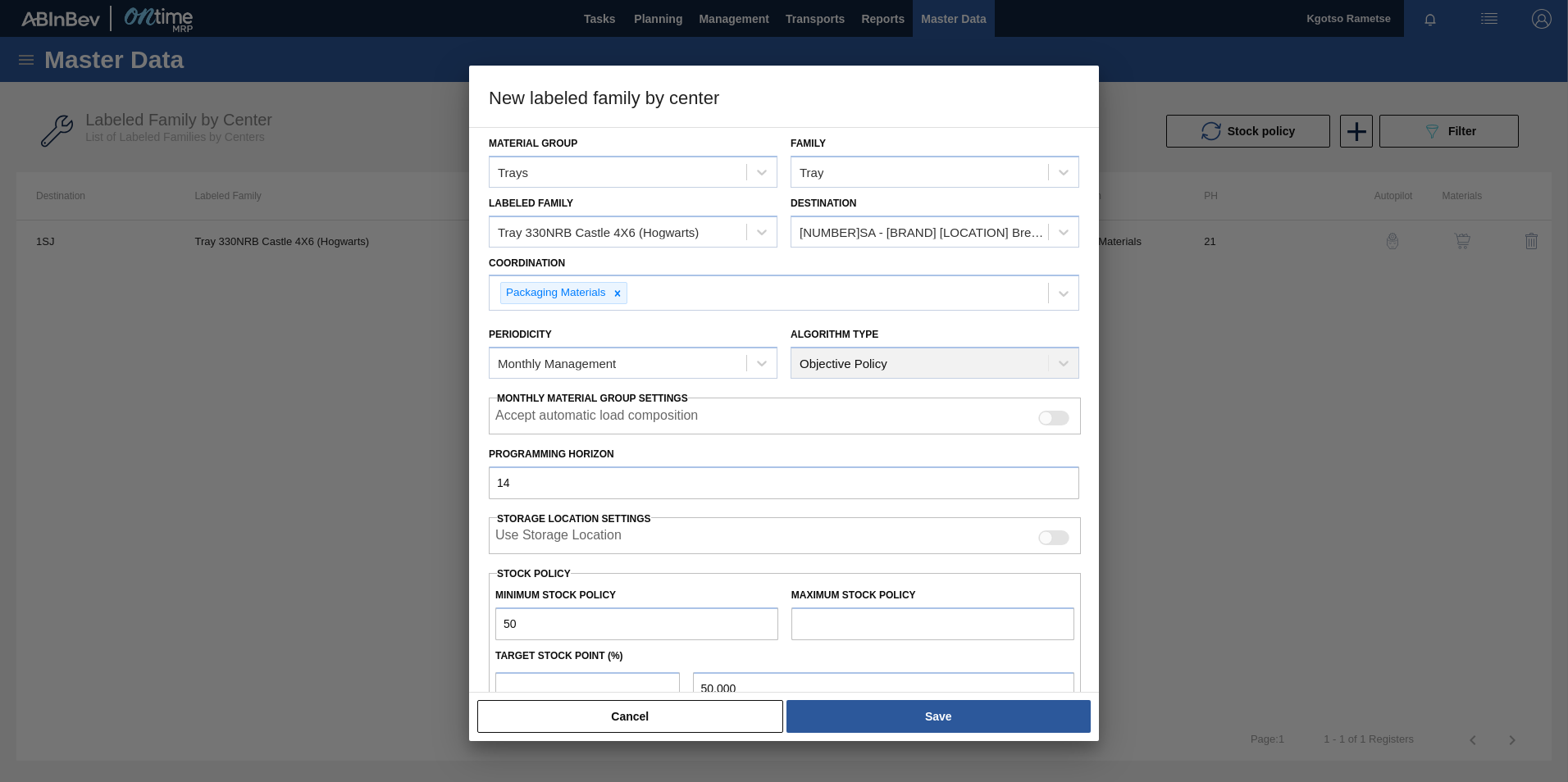 type on "500" 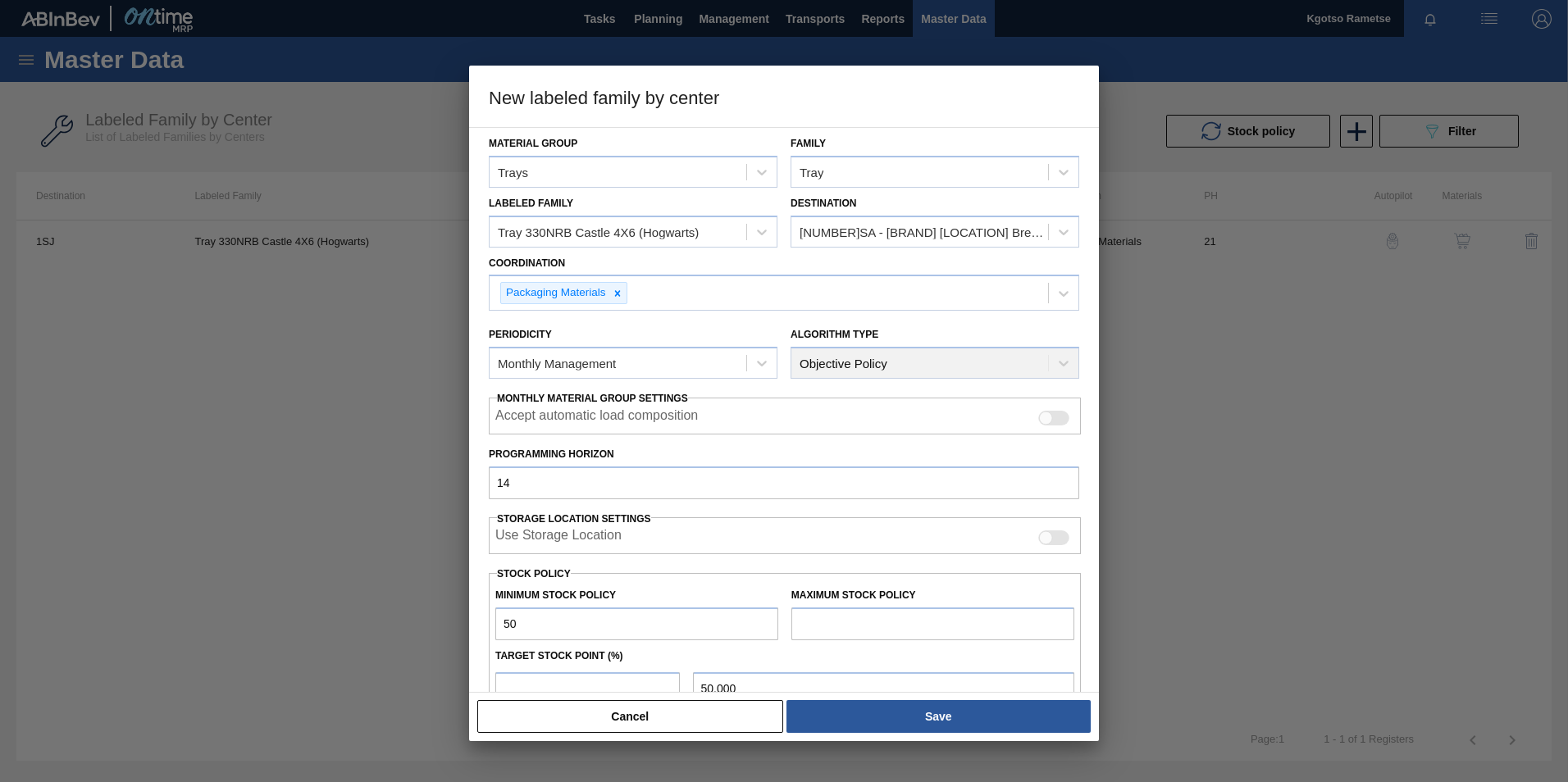 type on "500.000" 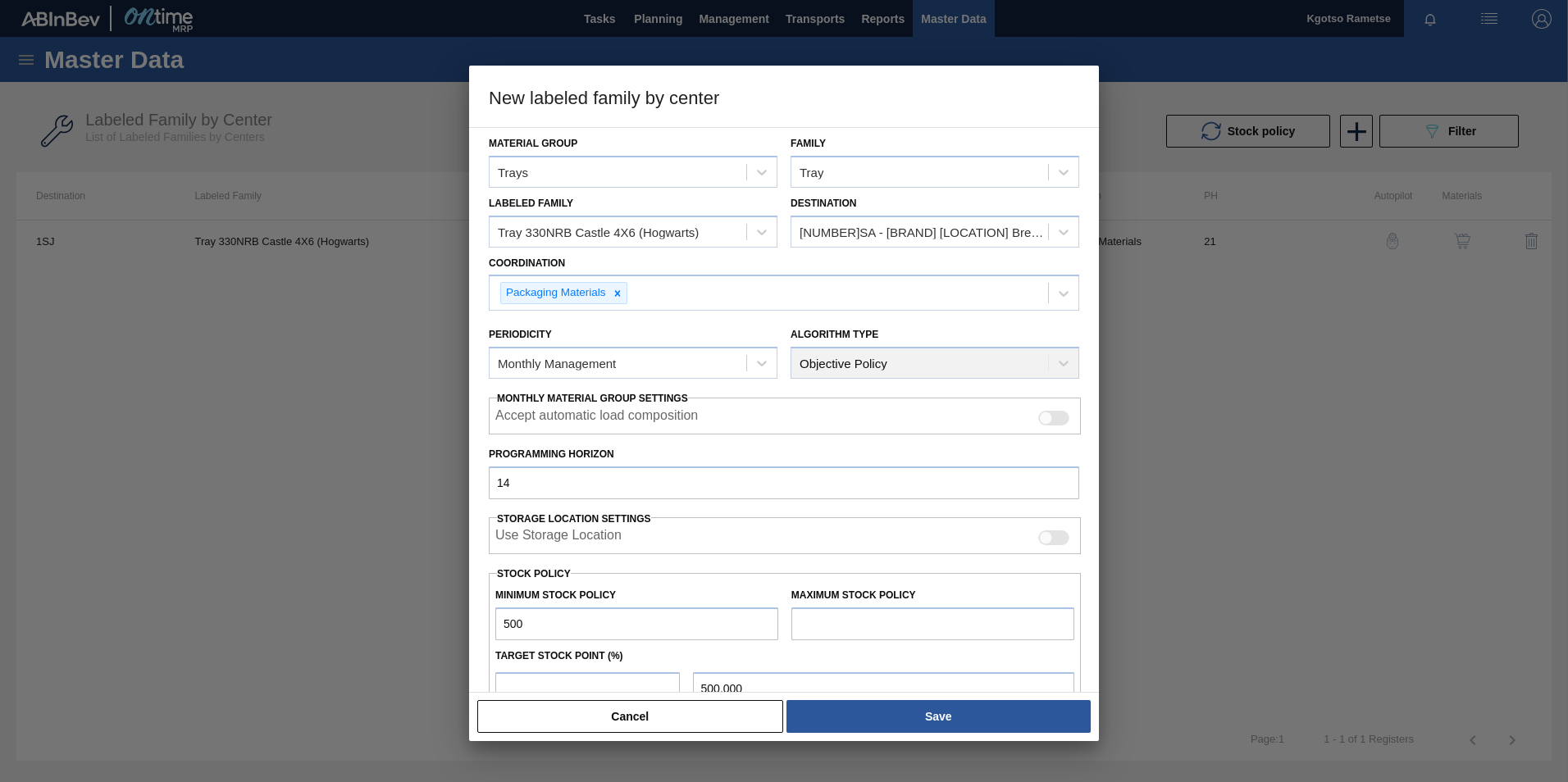 type on "5,000" 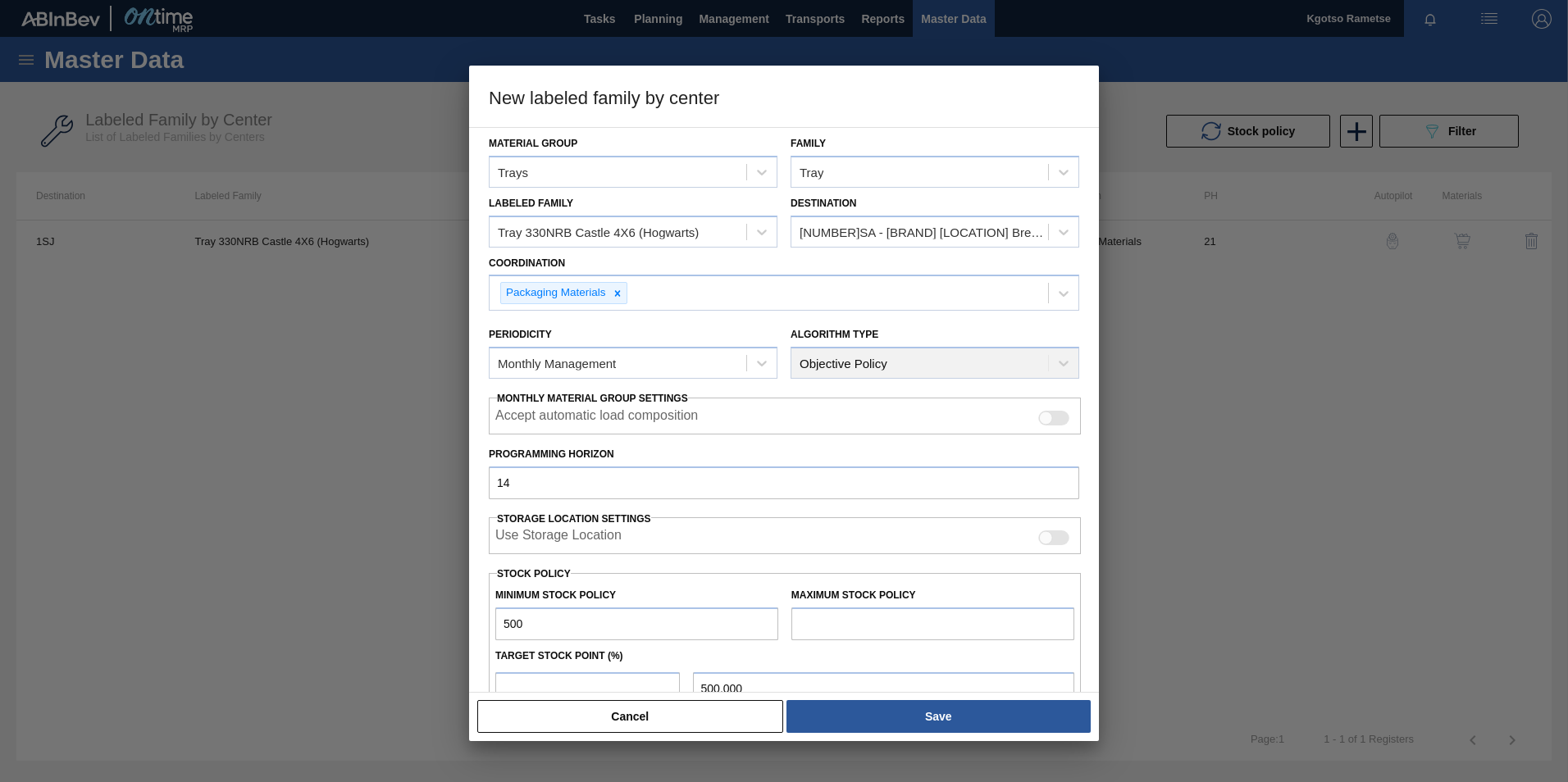 type on "5,000.000" 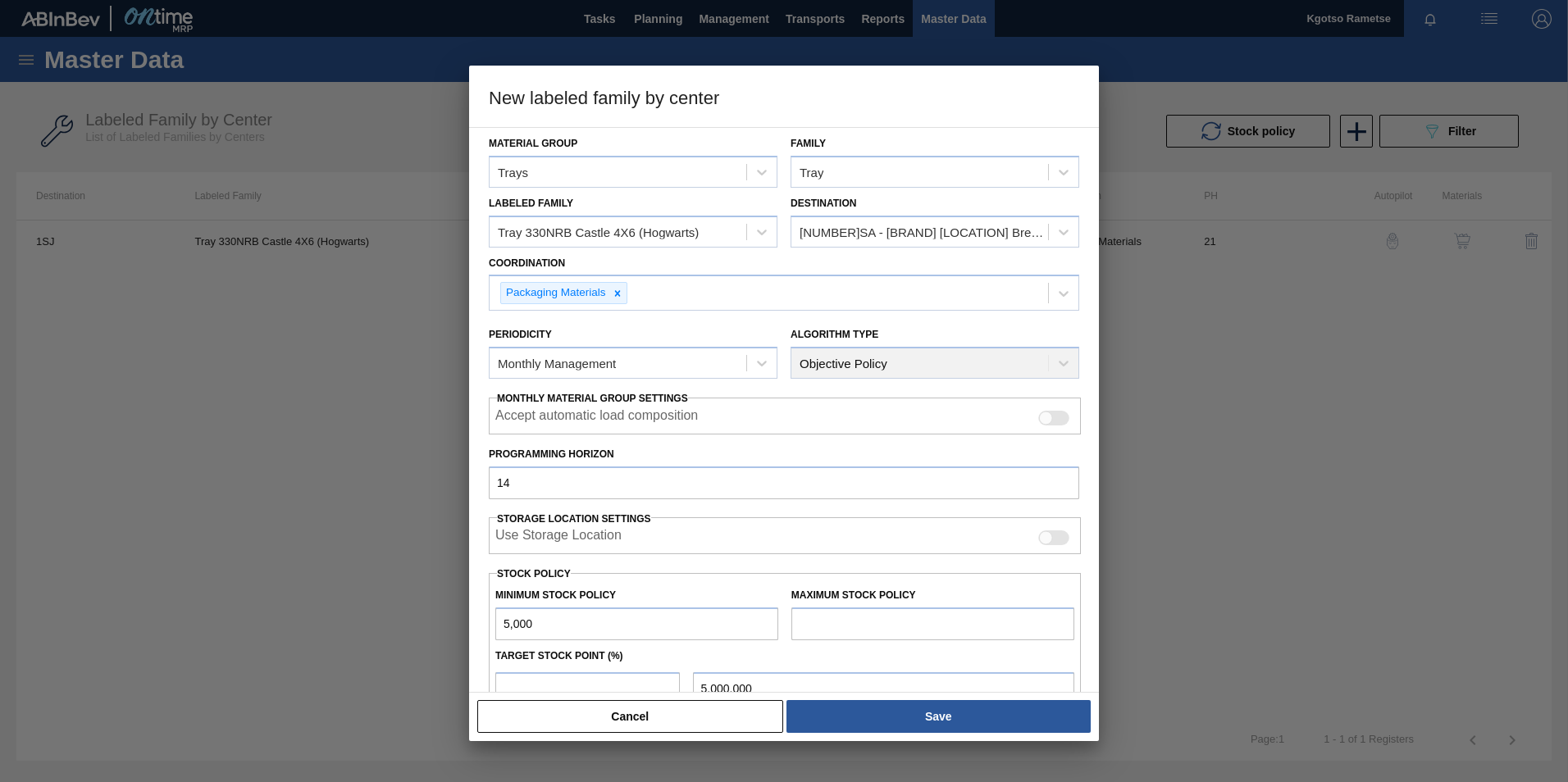 type on "50,000" 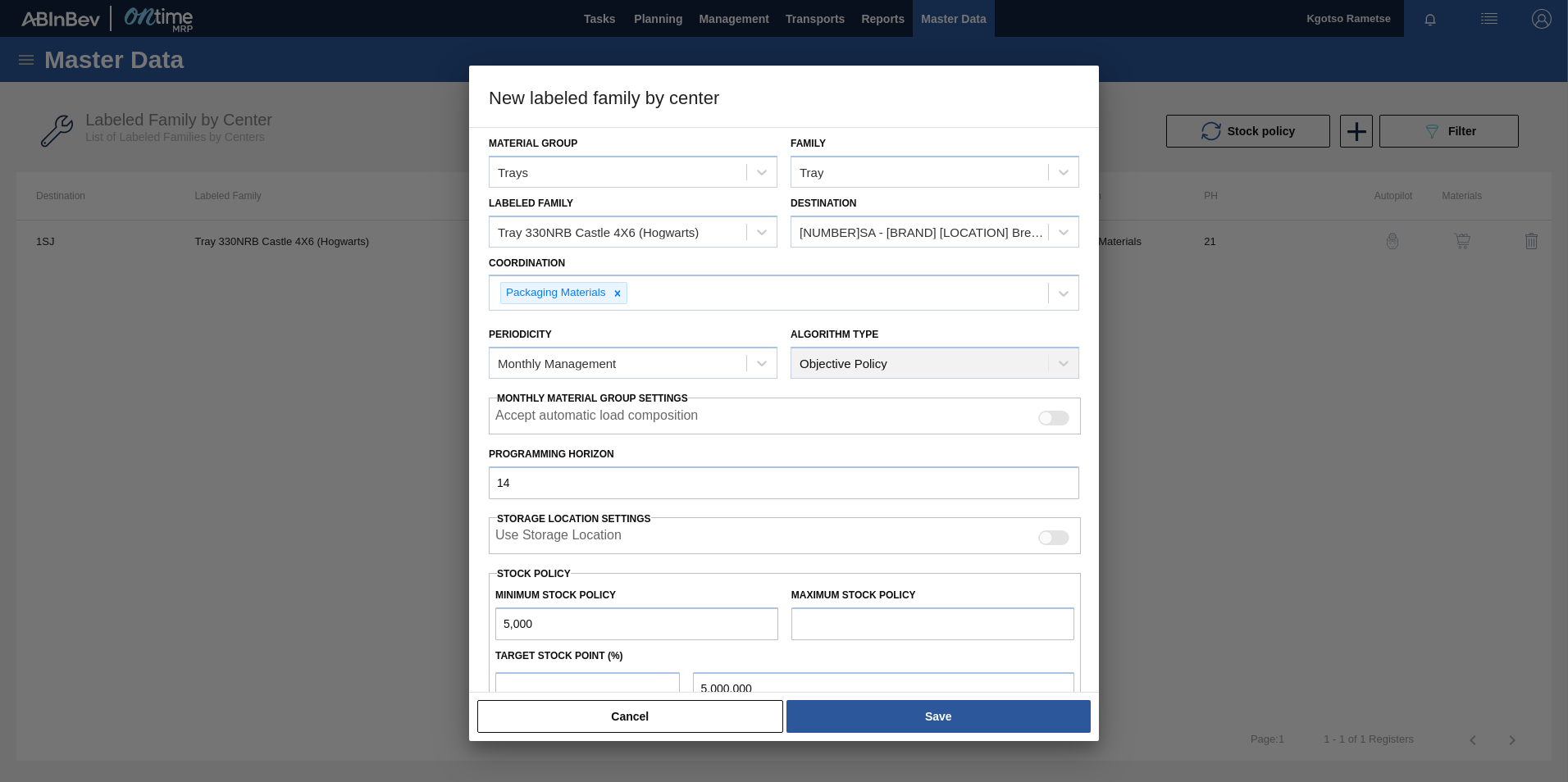 type on "50,000.000" 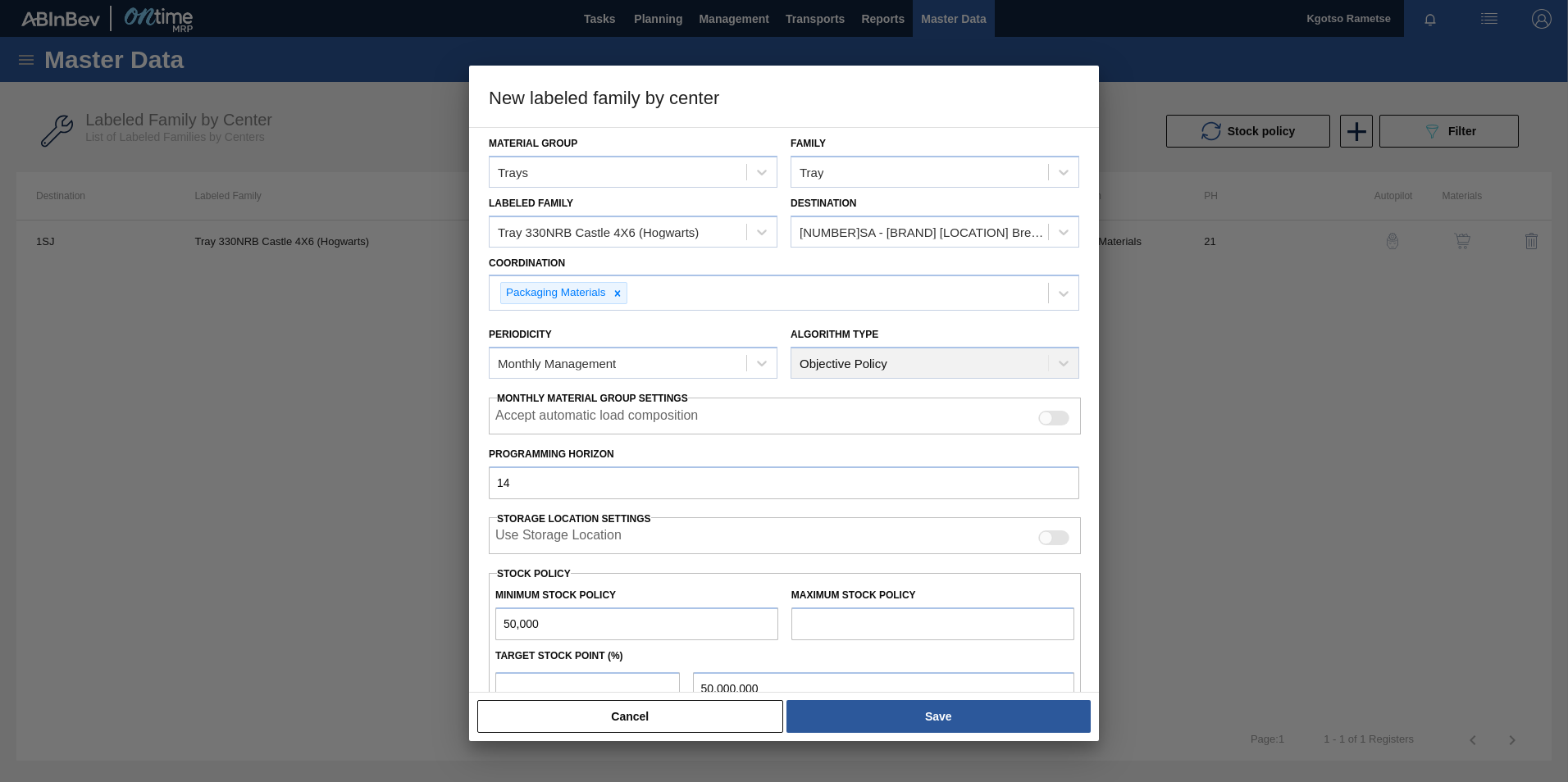 type on "50,000" 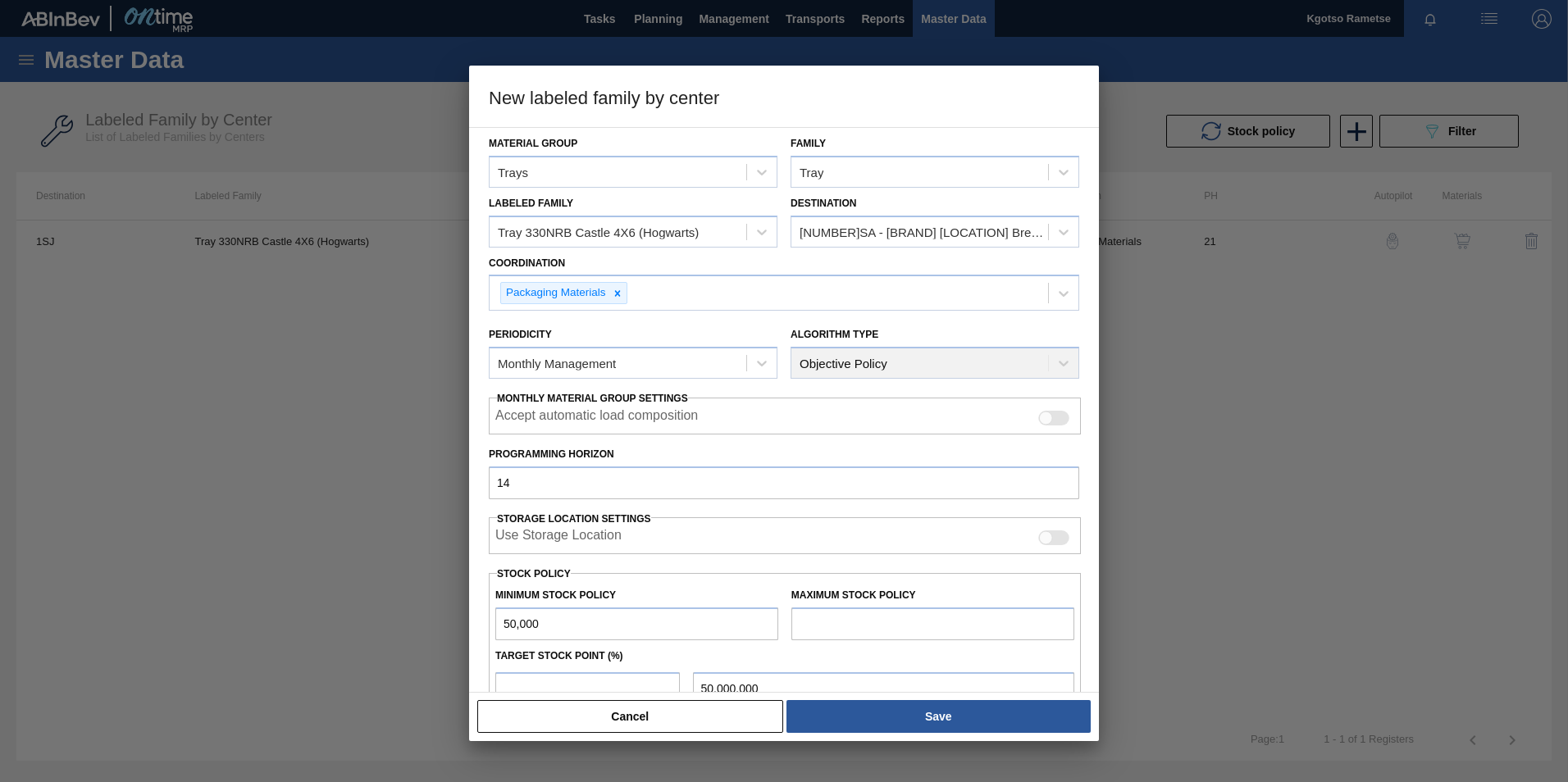 click on "Maximum Stock Policy" at bounding box center (932, 612) 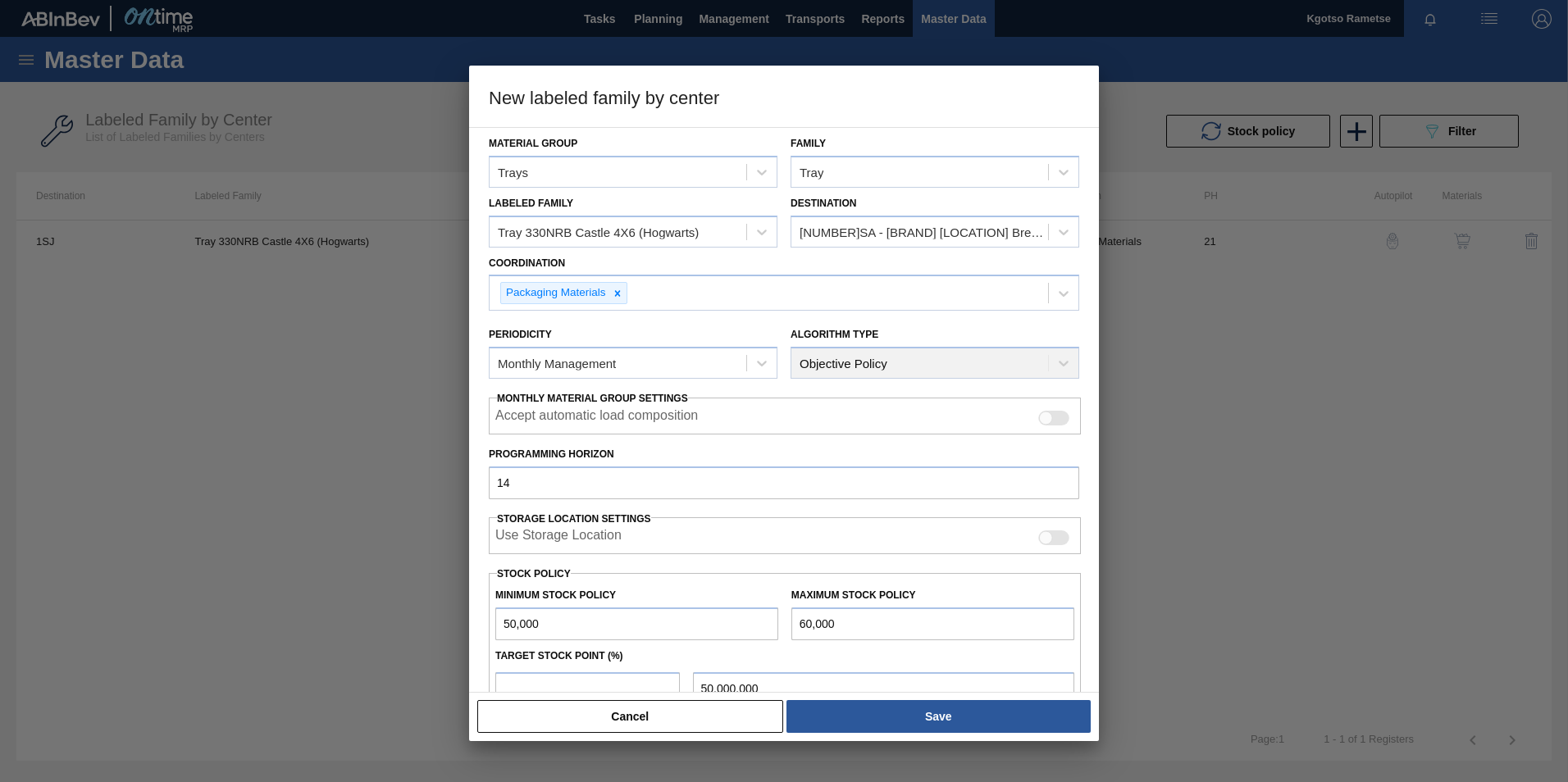 type on "60,000" 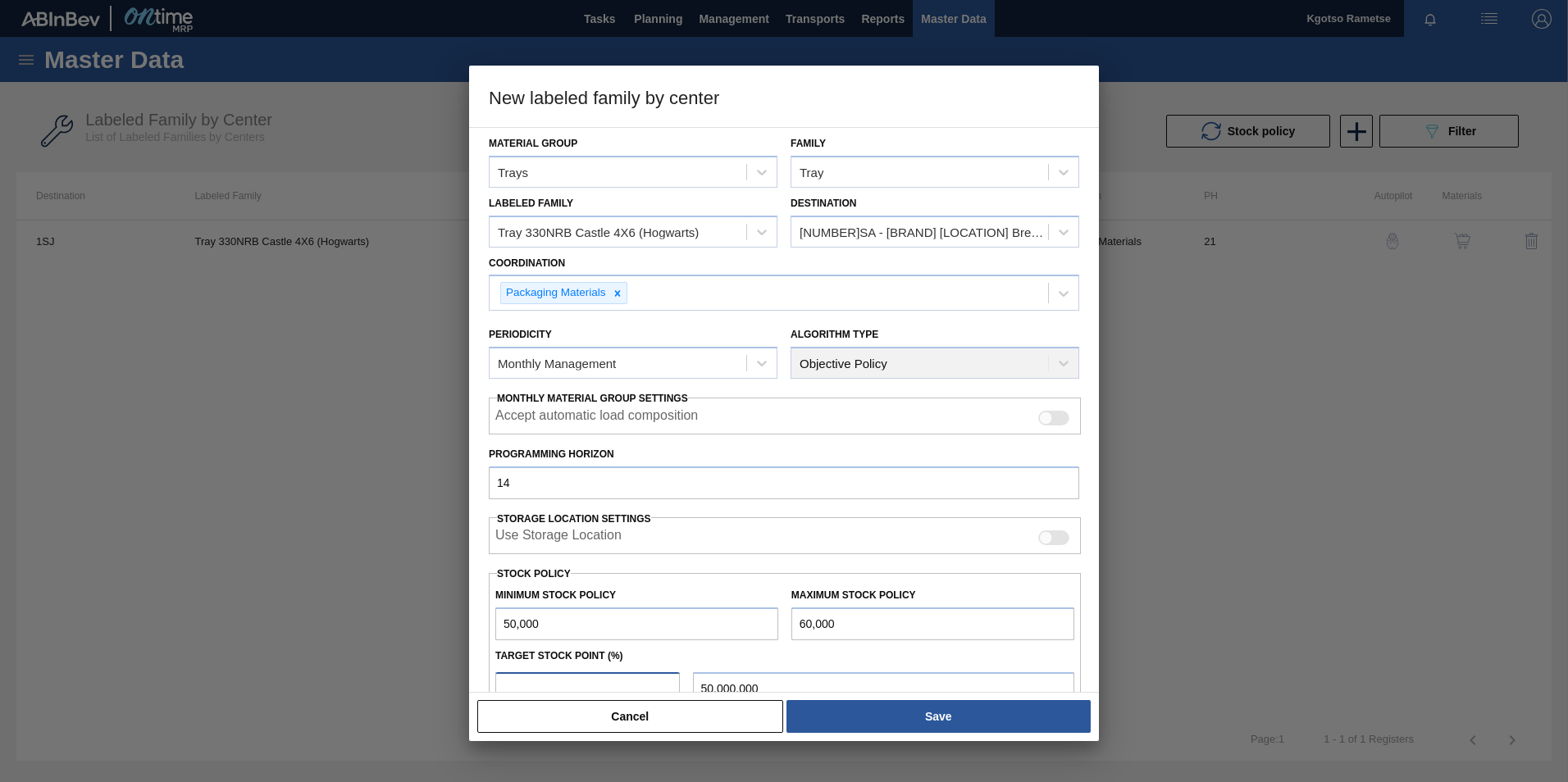 click at bounding box center [587, 689] 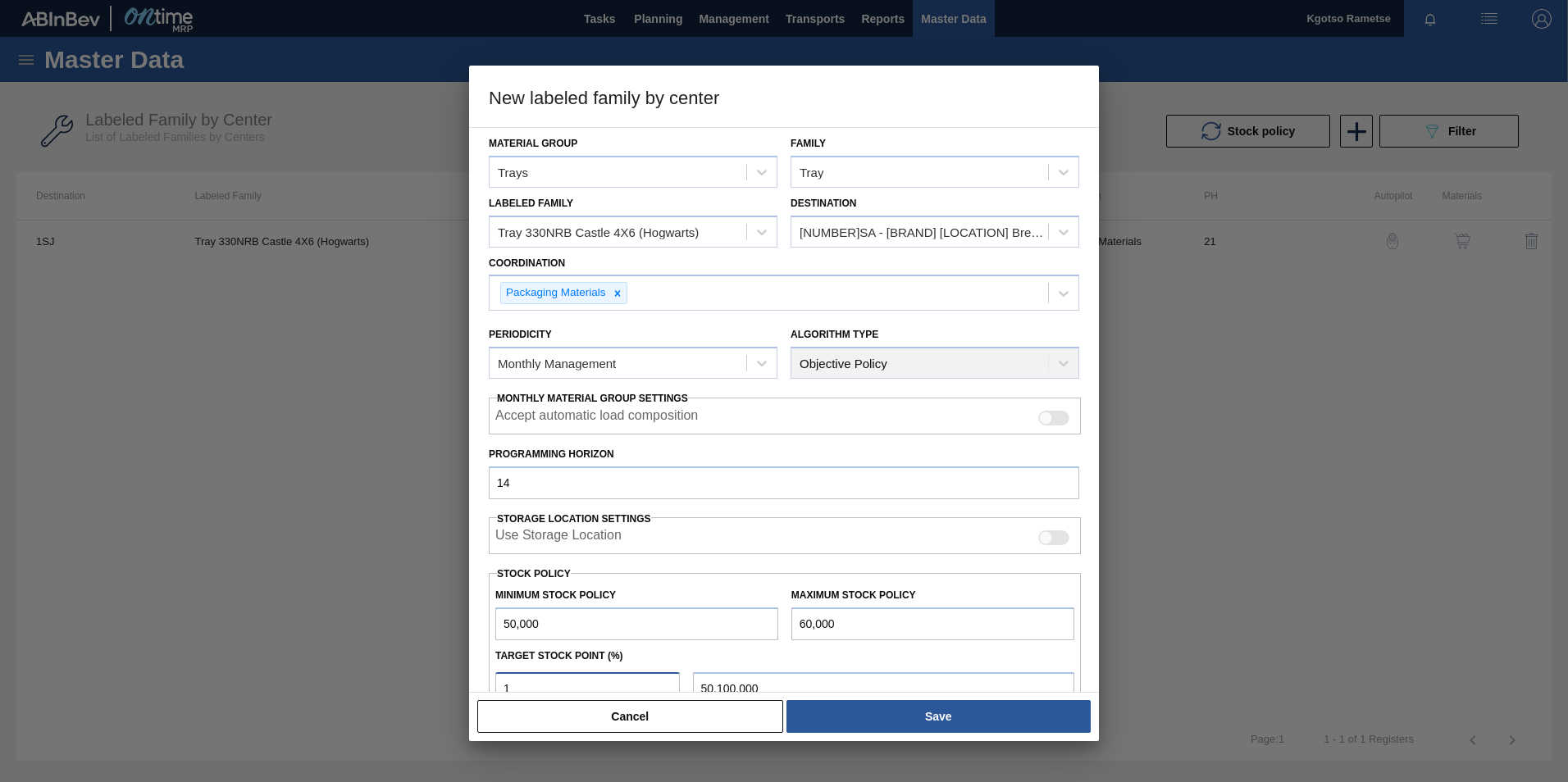 scroll, scrollTop: 3, scrollLeft: 0, axis: vertical 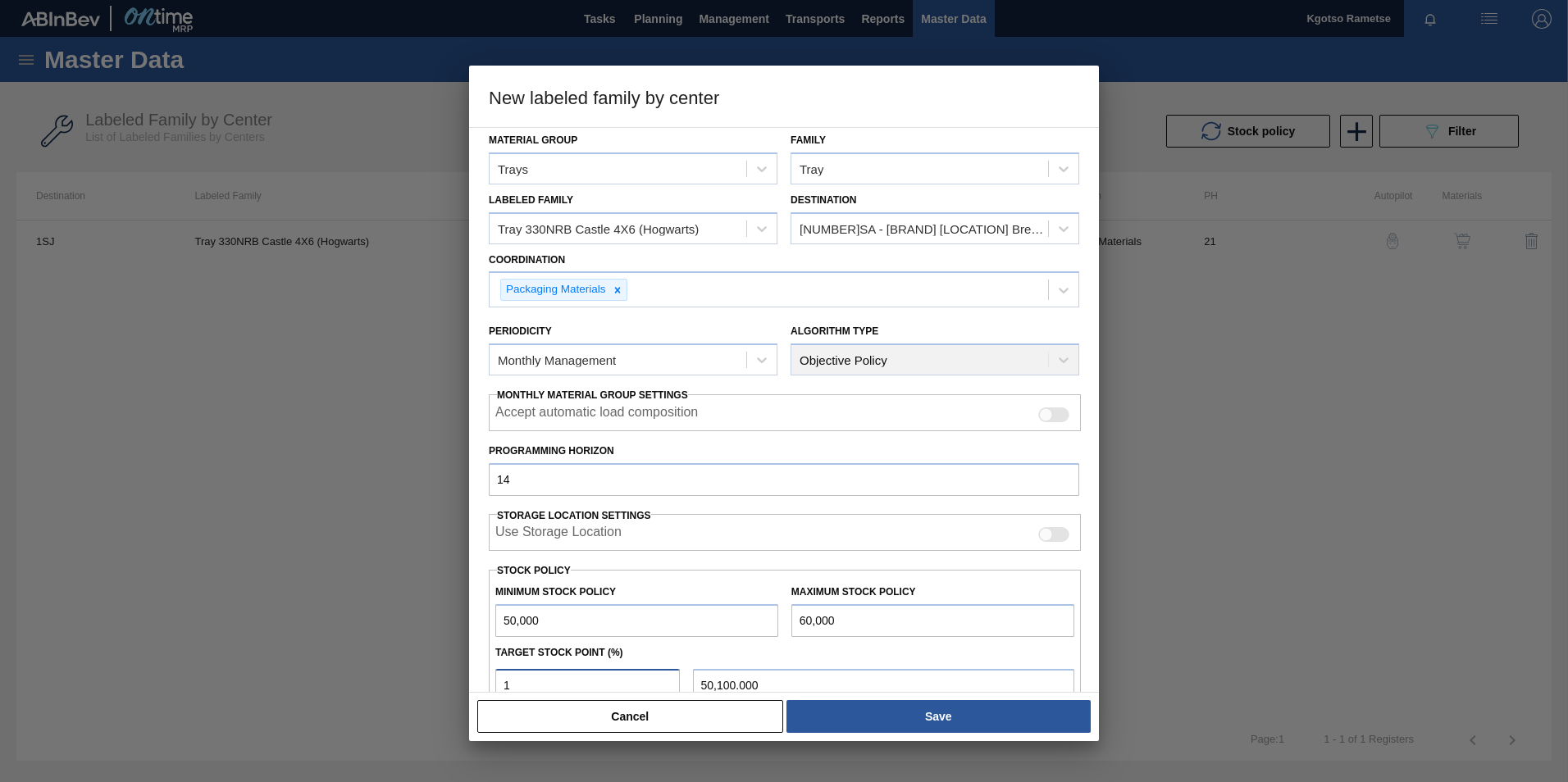 type on "10" 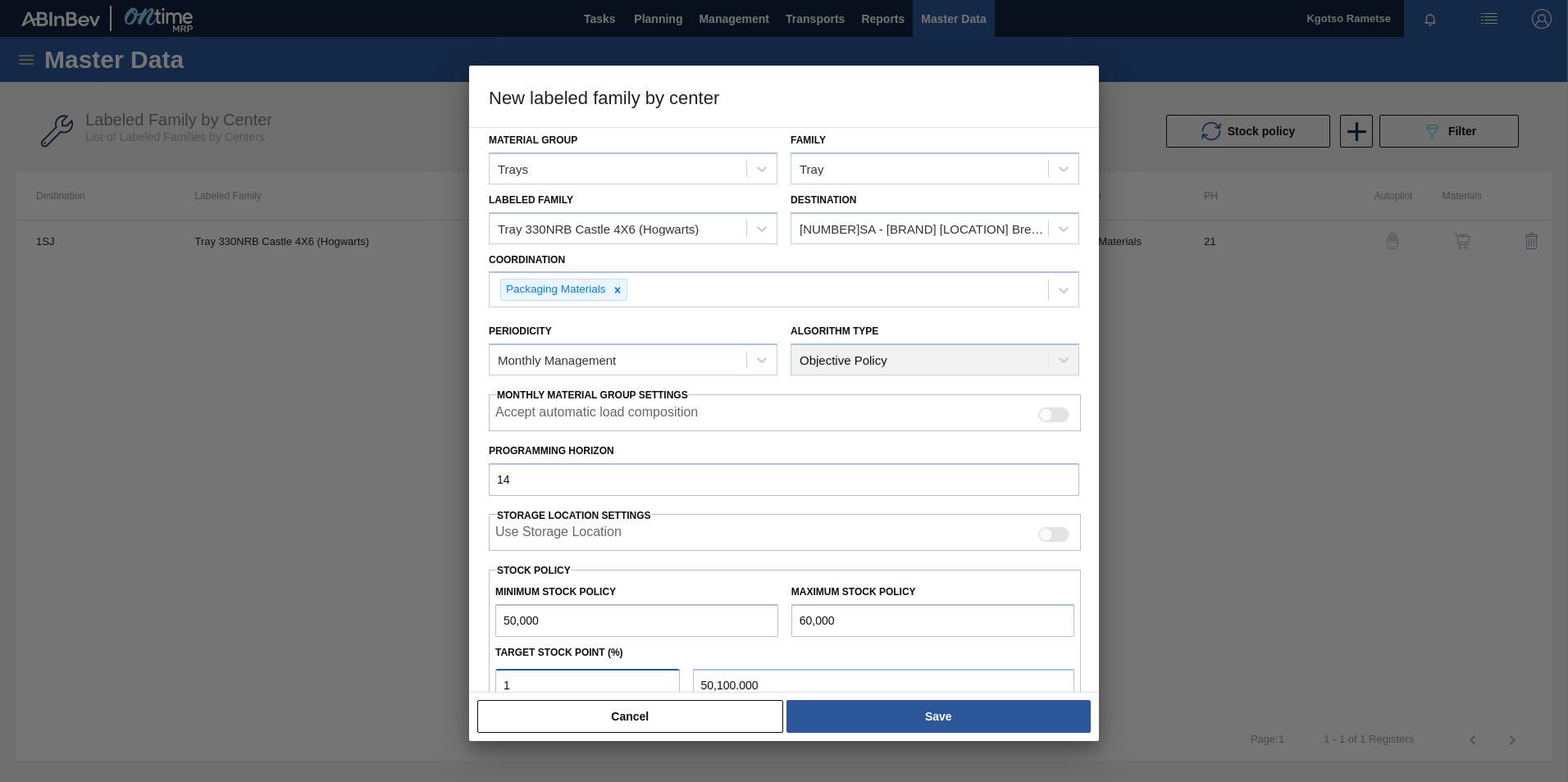 type on "51,000.000" 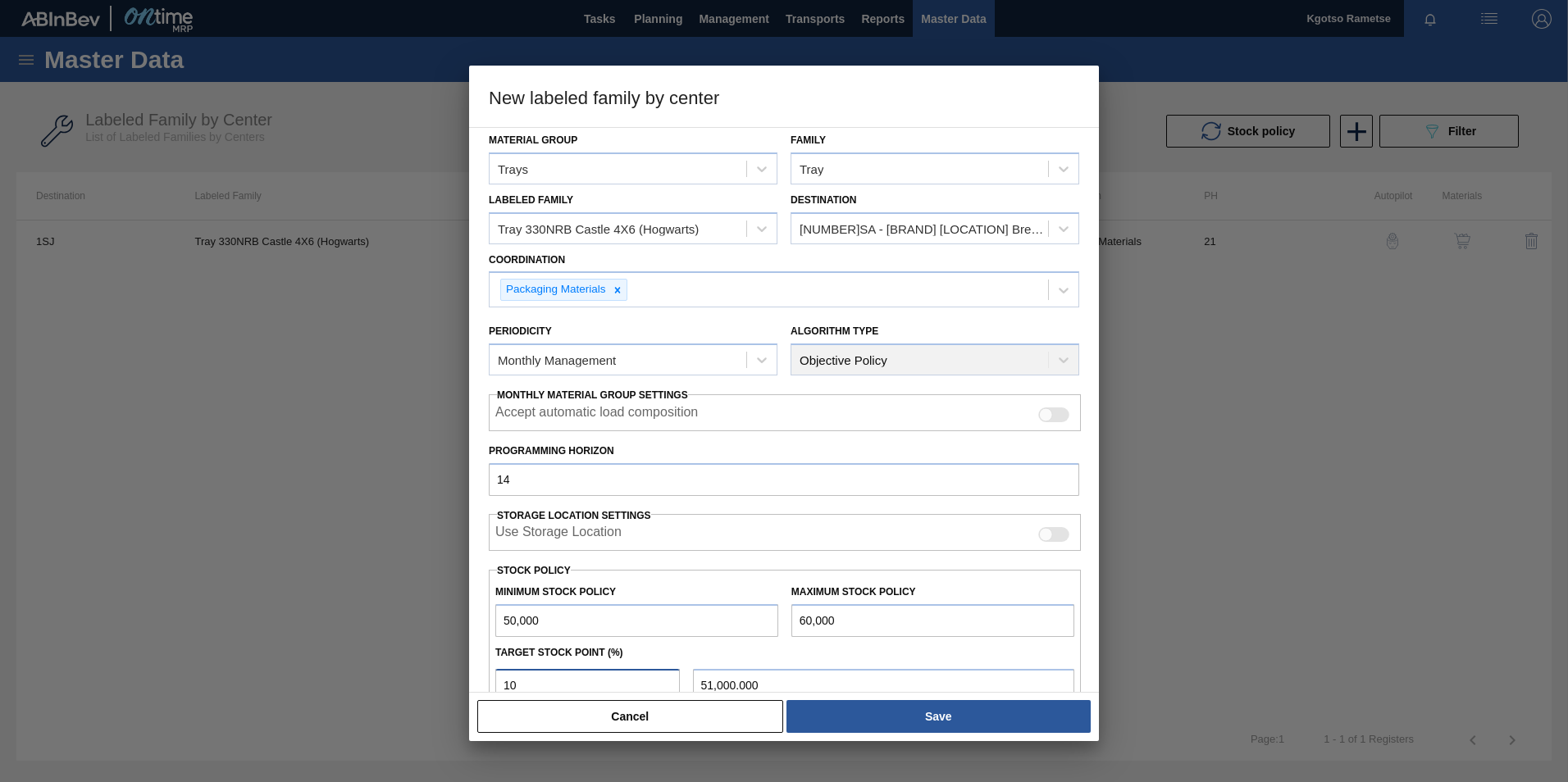 type on "100" 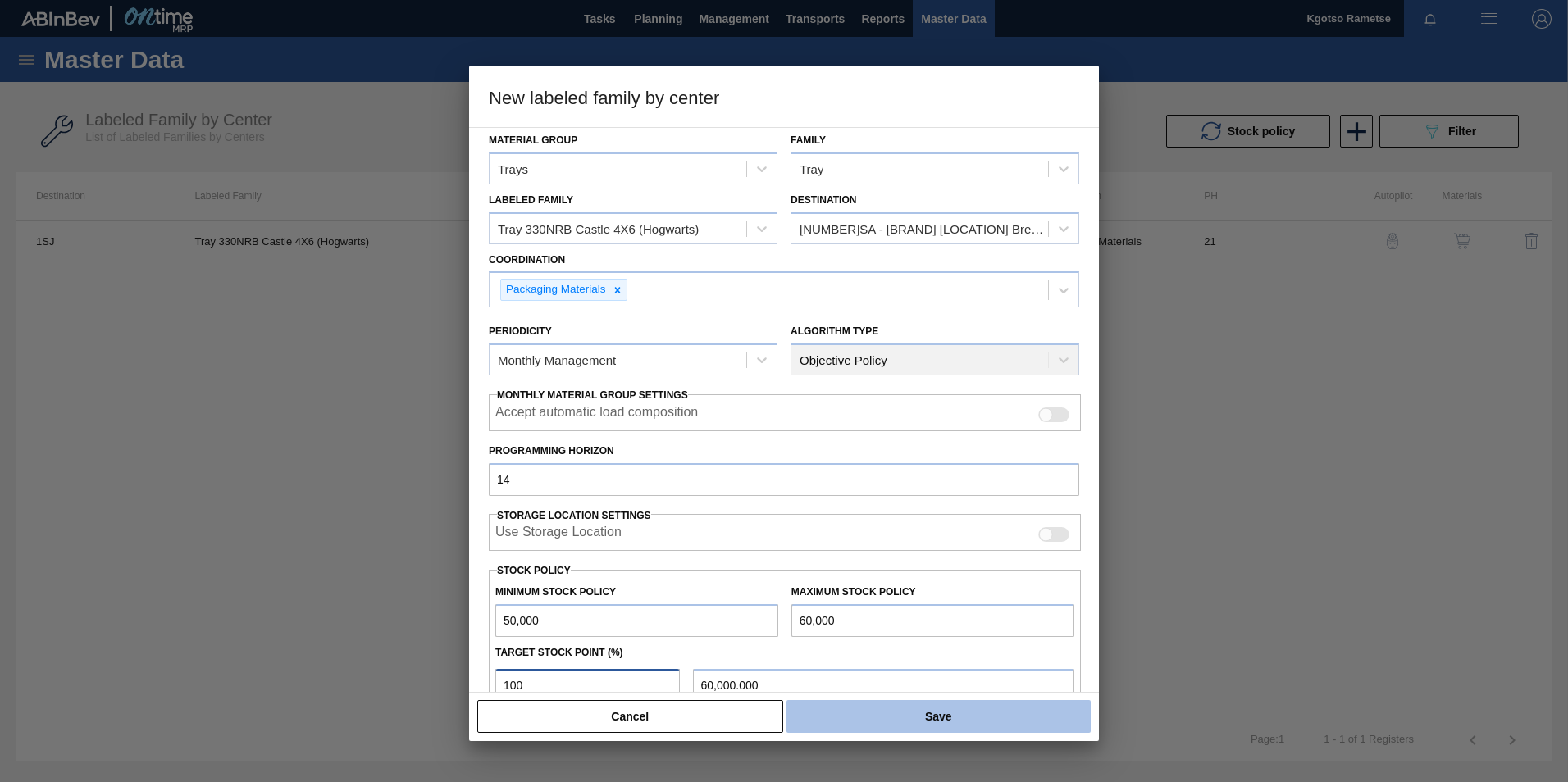 type on "100" 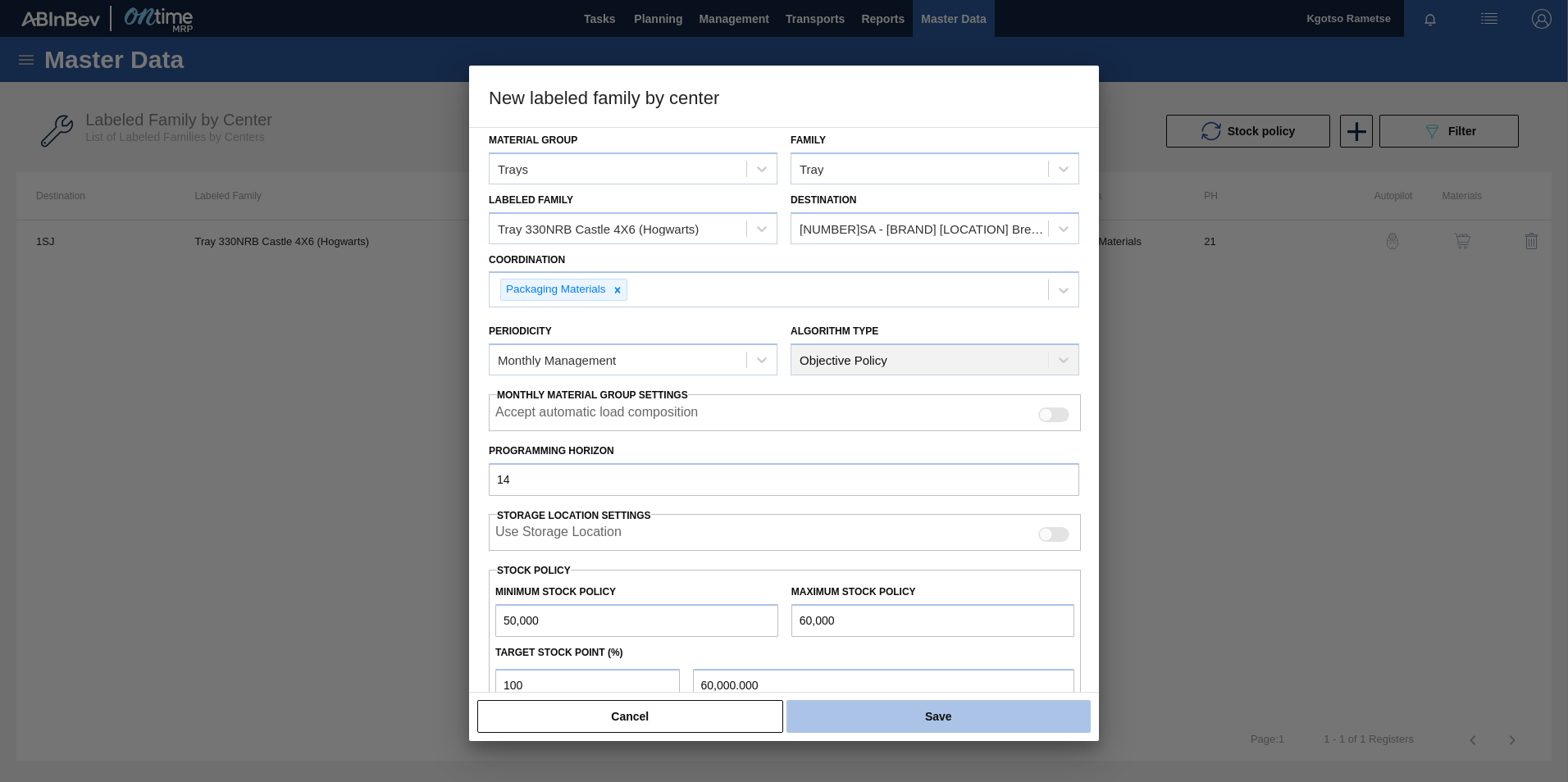 click on "Save" at bounding box center [938, 716] 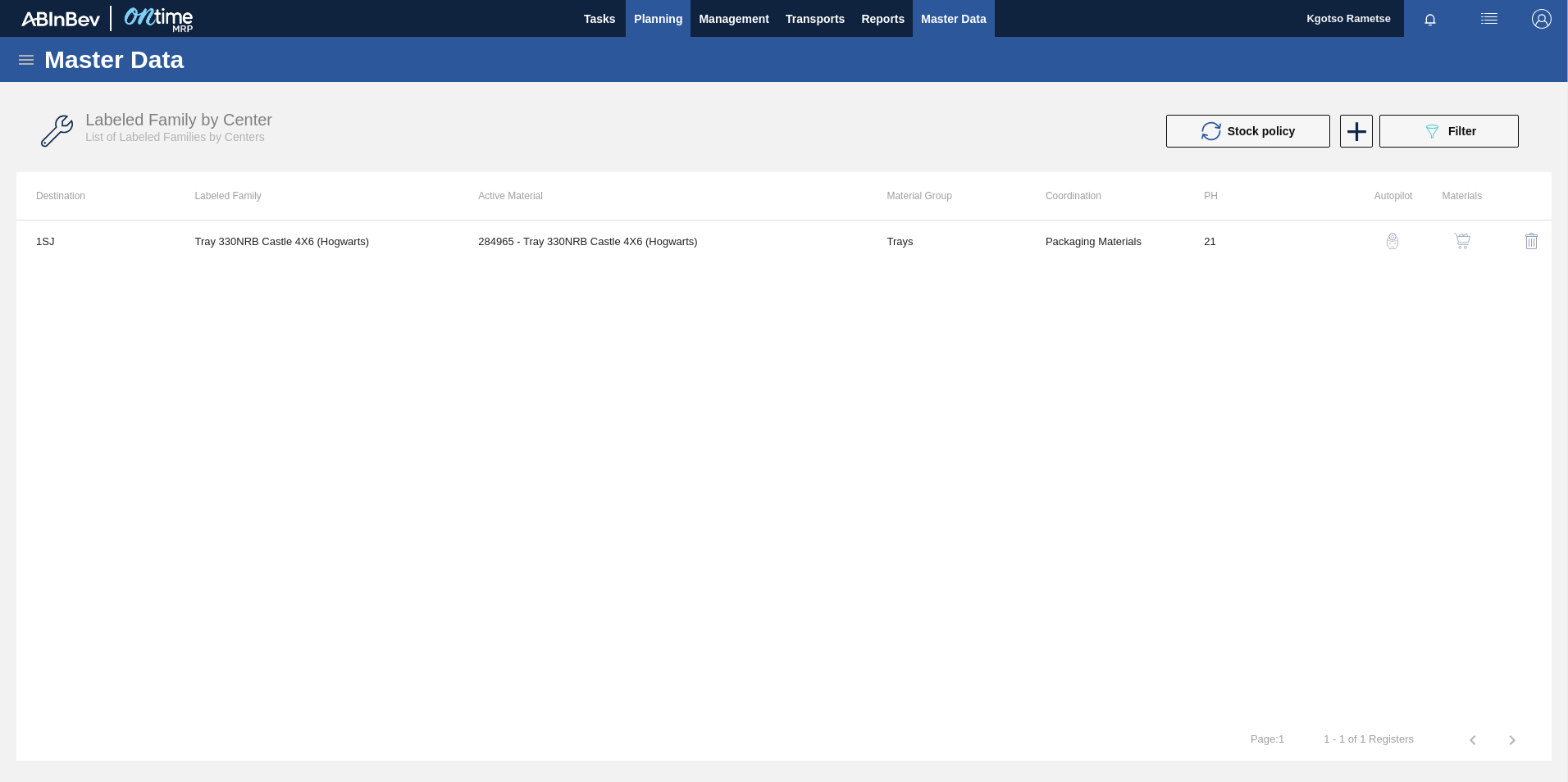 click on "Planning" at bounding box center [658, 18] 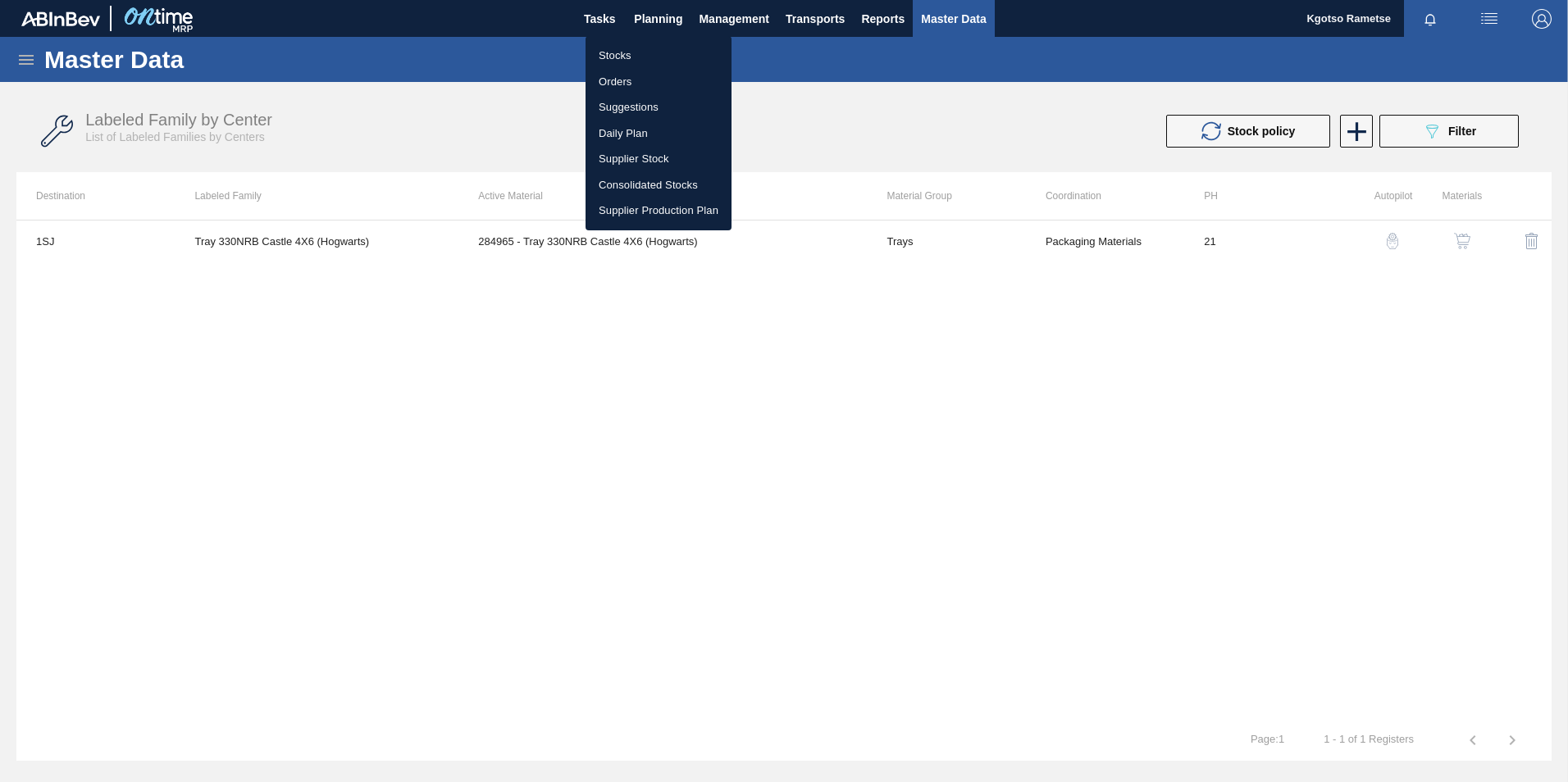 click on "Stocks" at bounding box center (659, 56) 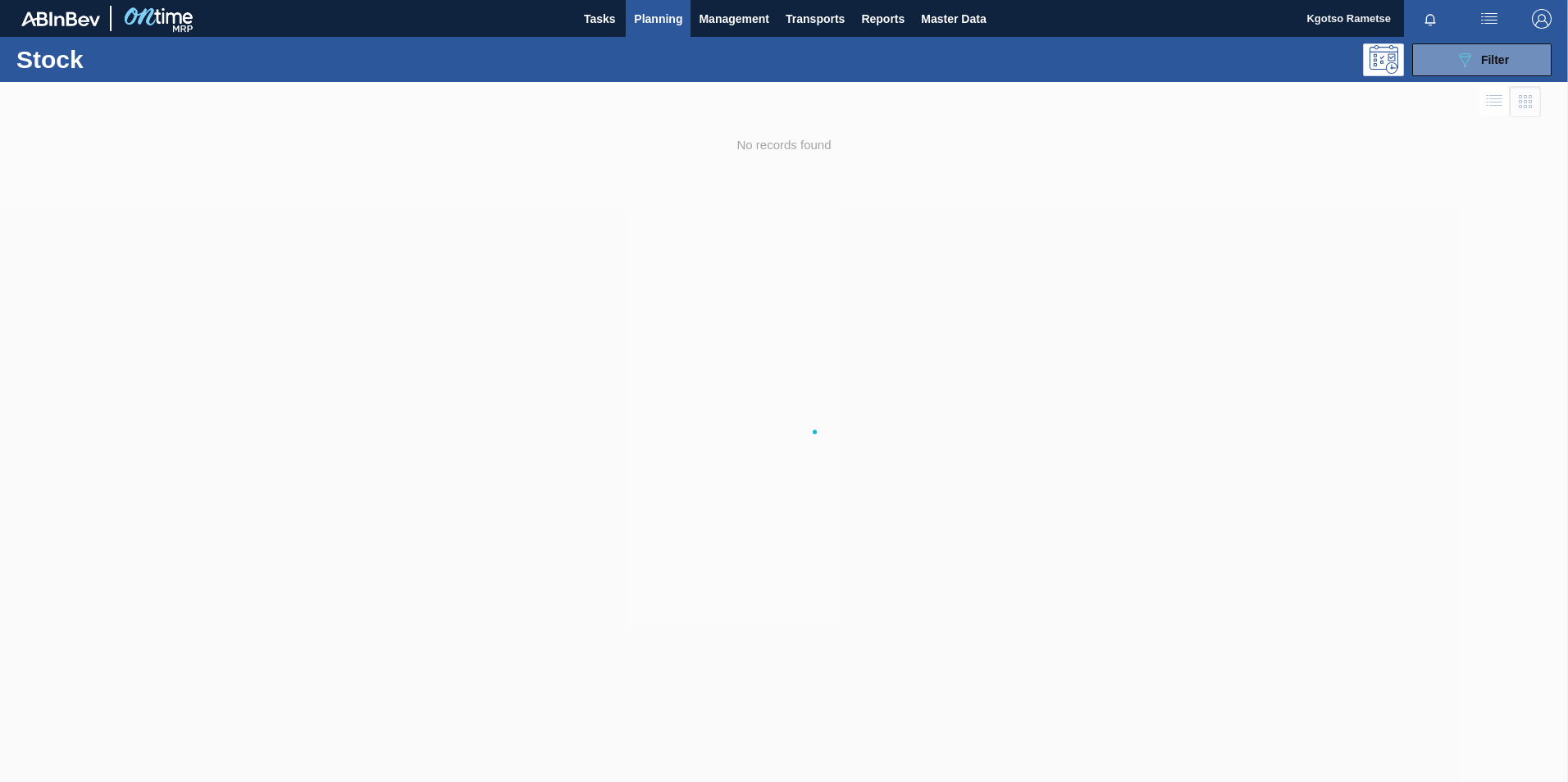 scroll, scrollTop: 0, scrollLeft: 0, axis: both 